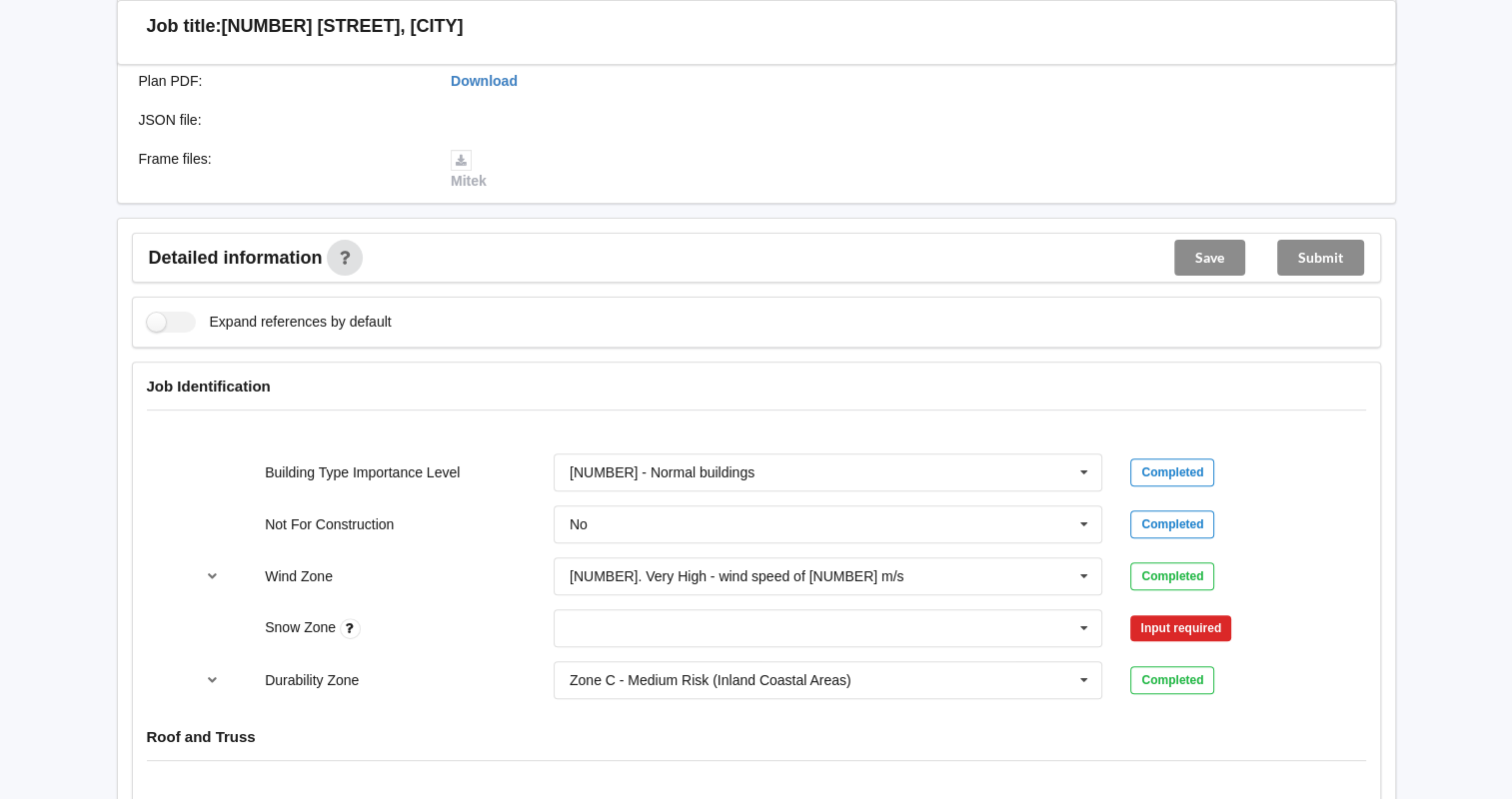 scroll, scrollTop: 665, scrollLeft: 0, axis: vertical 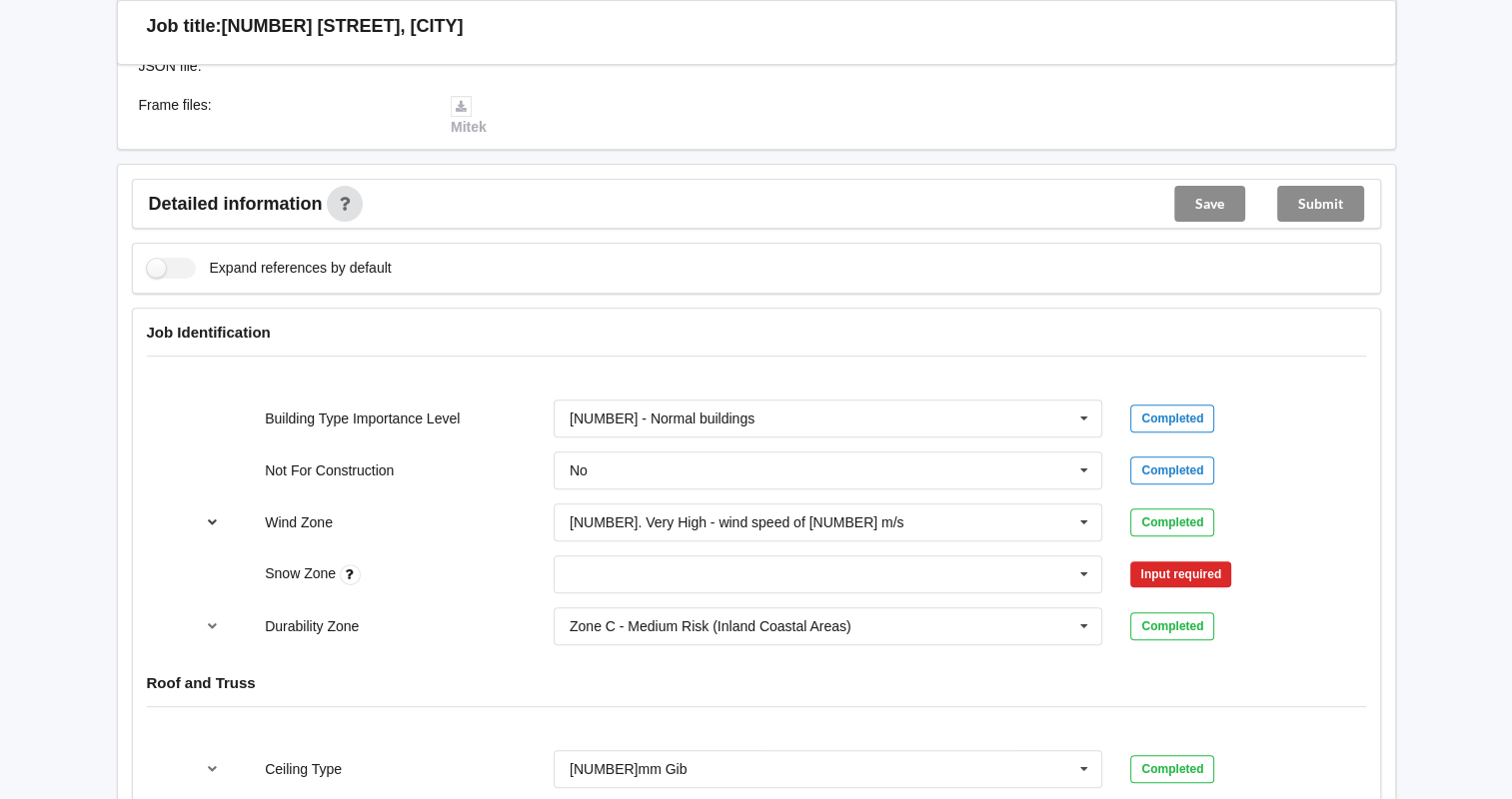 click at bounding box center [212, 521] 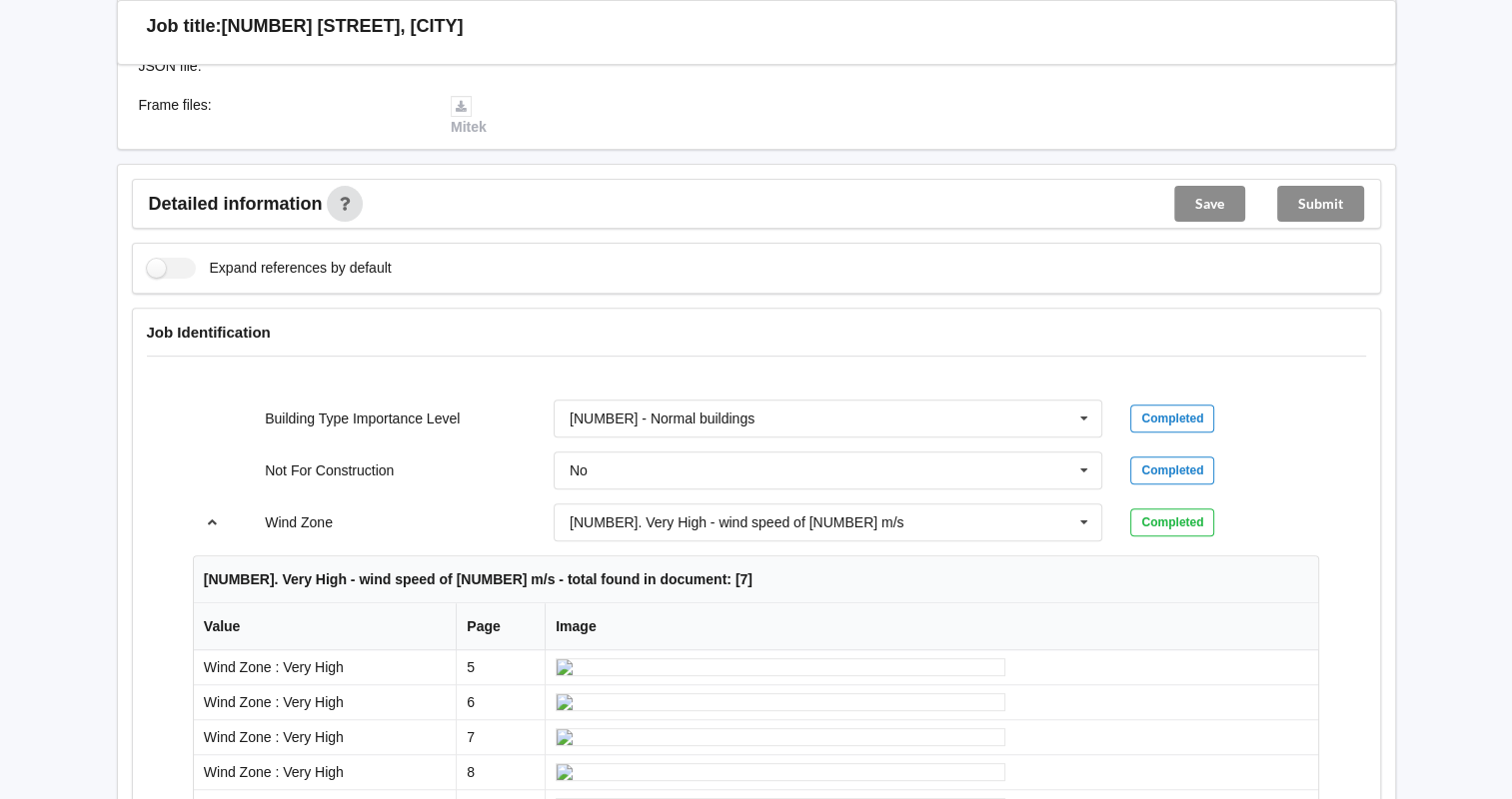 click at bounding box center [212, 521] 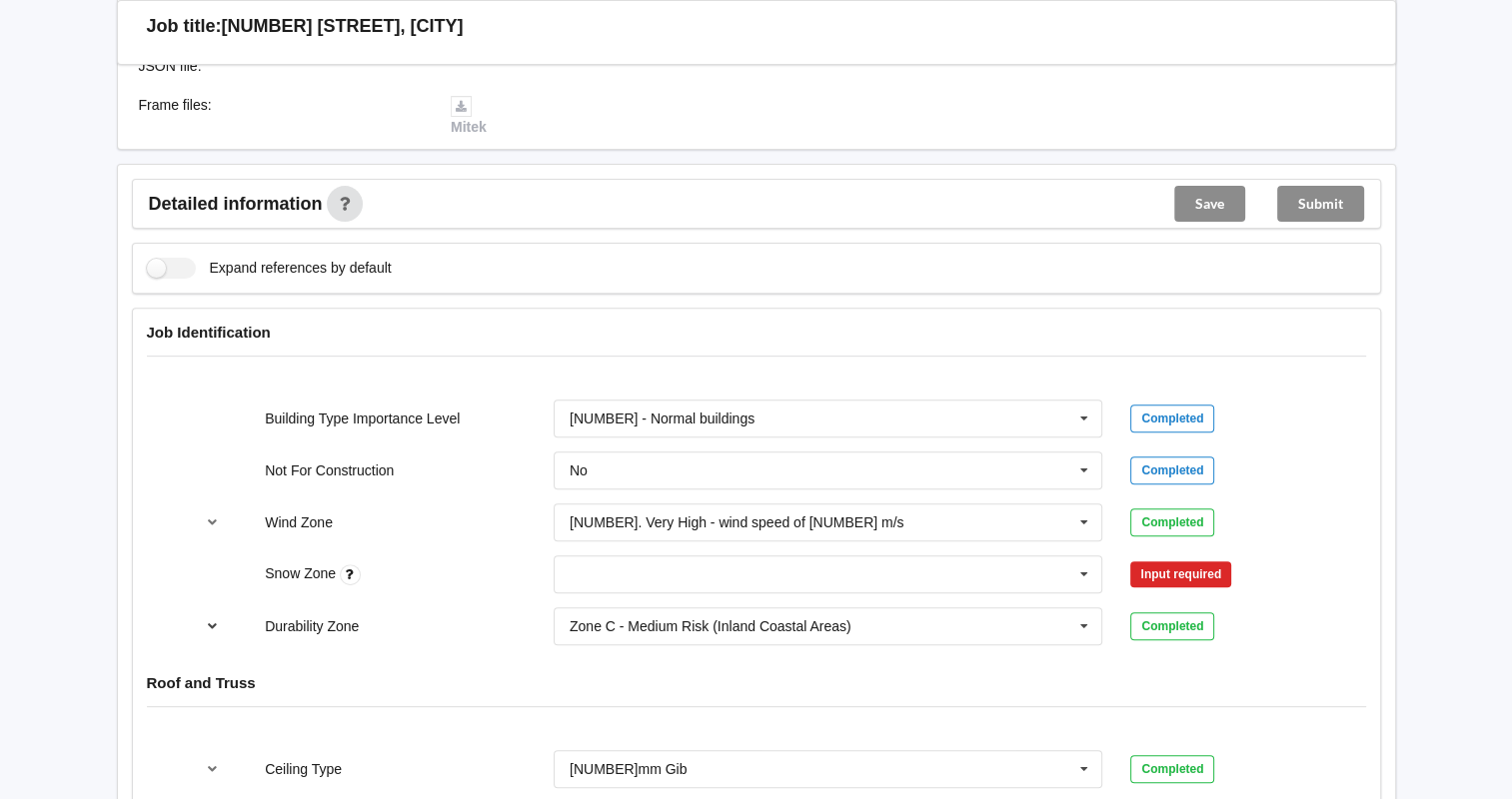 click at bounding box center [212, 625] 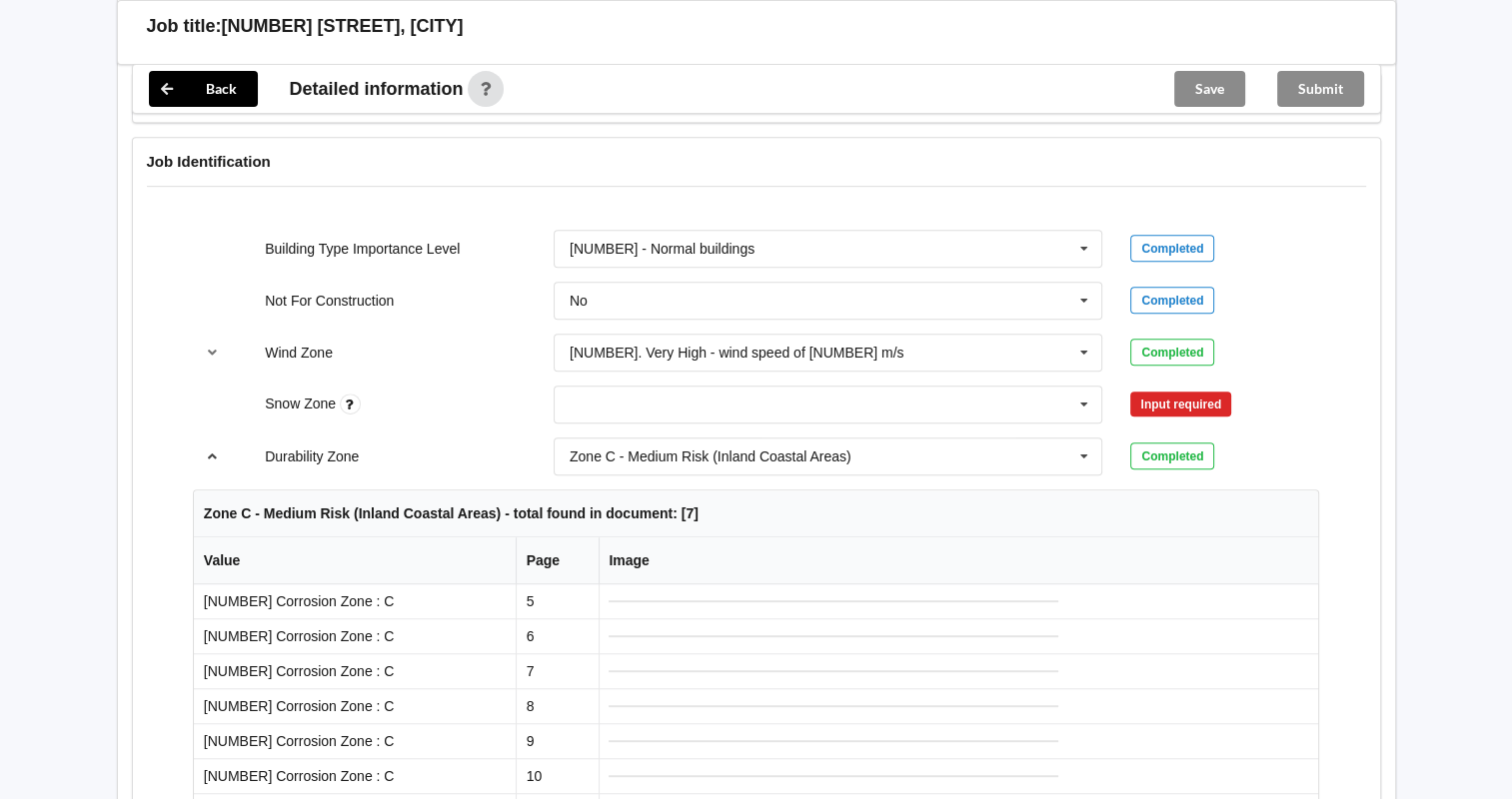 scroll, scrollTop: 999, scrollLeft: 0, axis: vertical 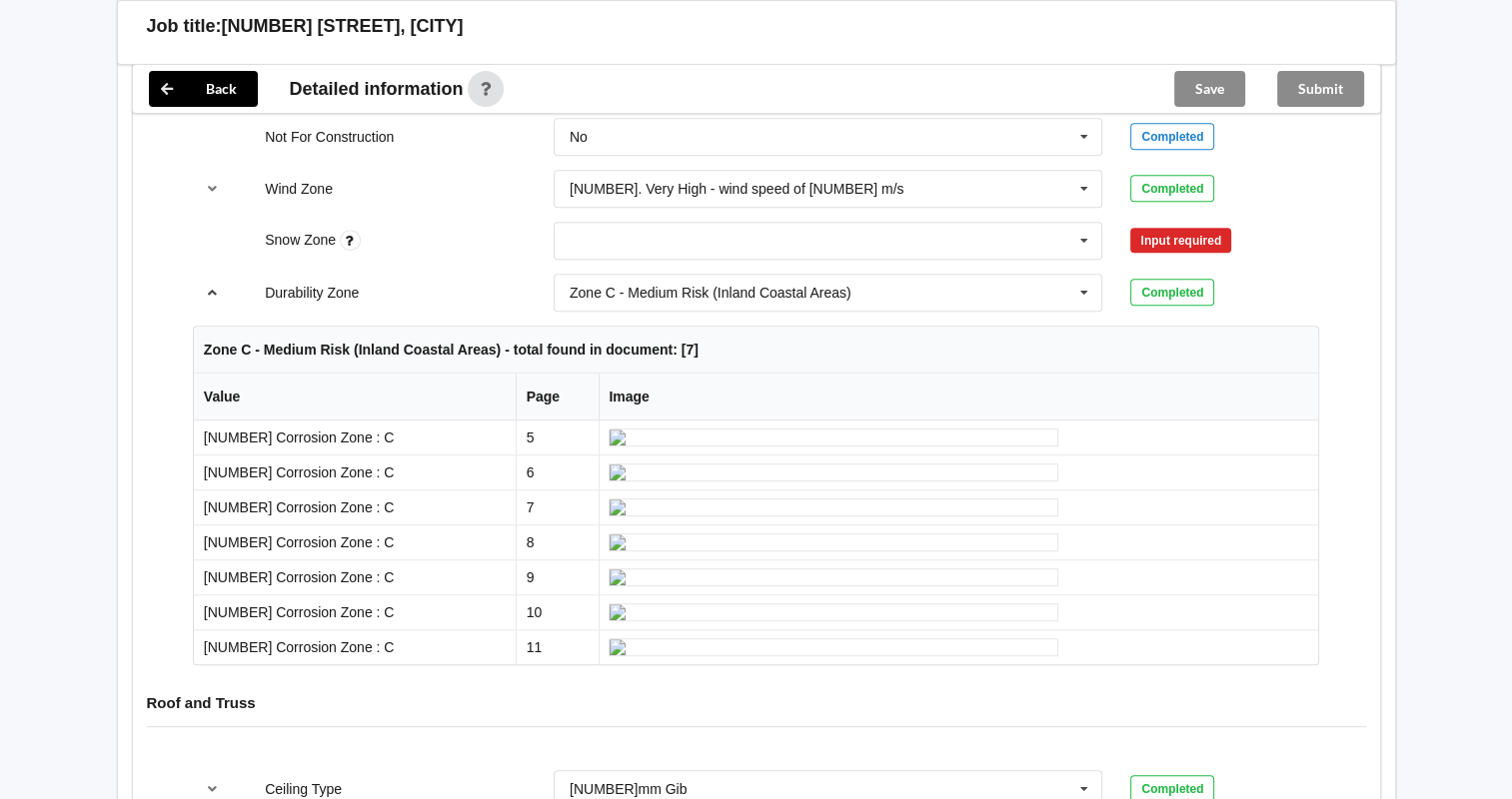 click at bounding box center (212, 292) 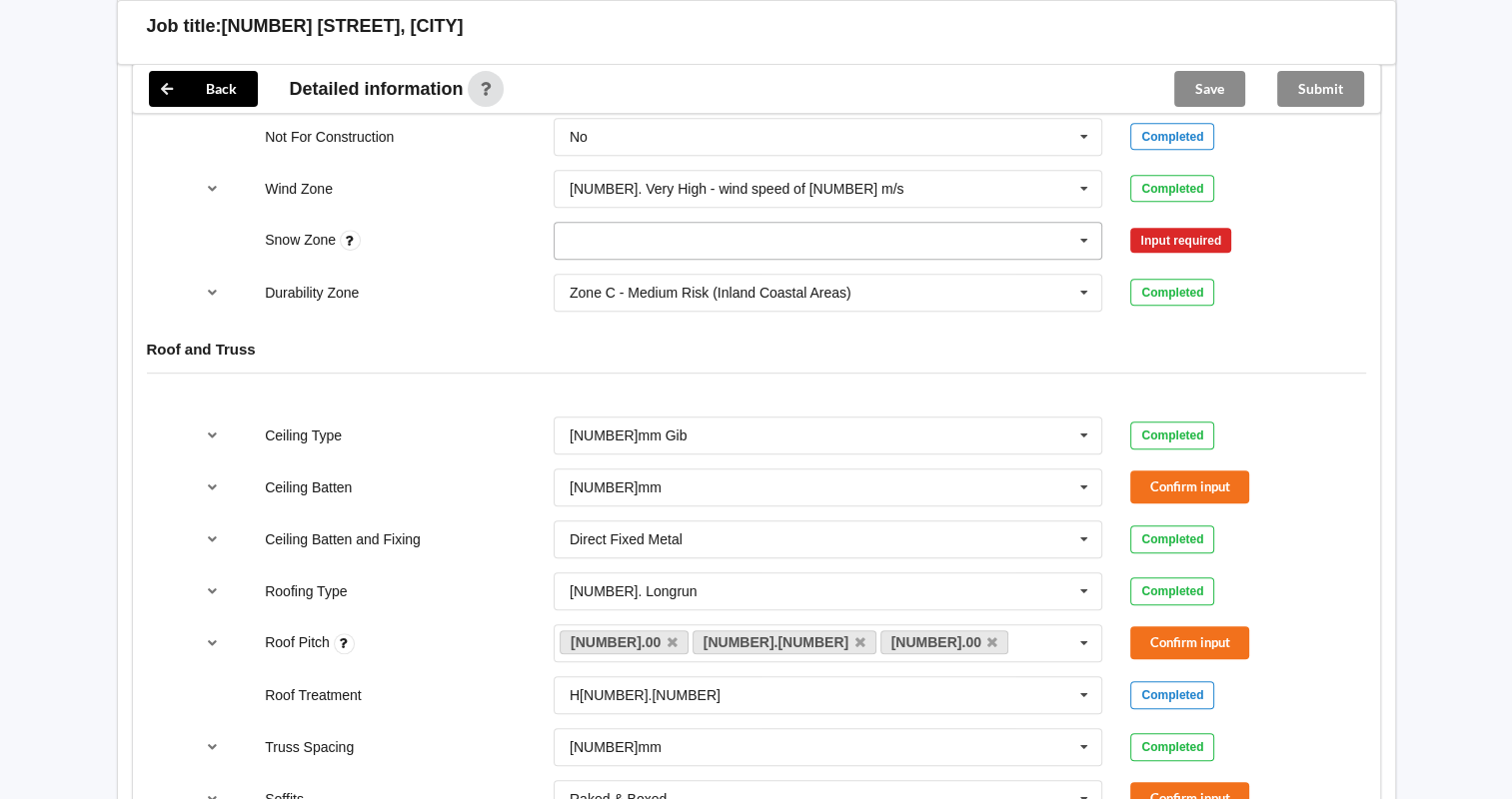 click at bounding box center [829, 241] 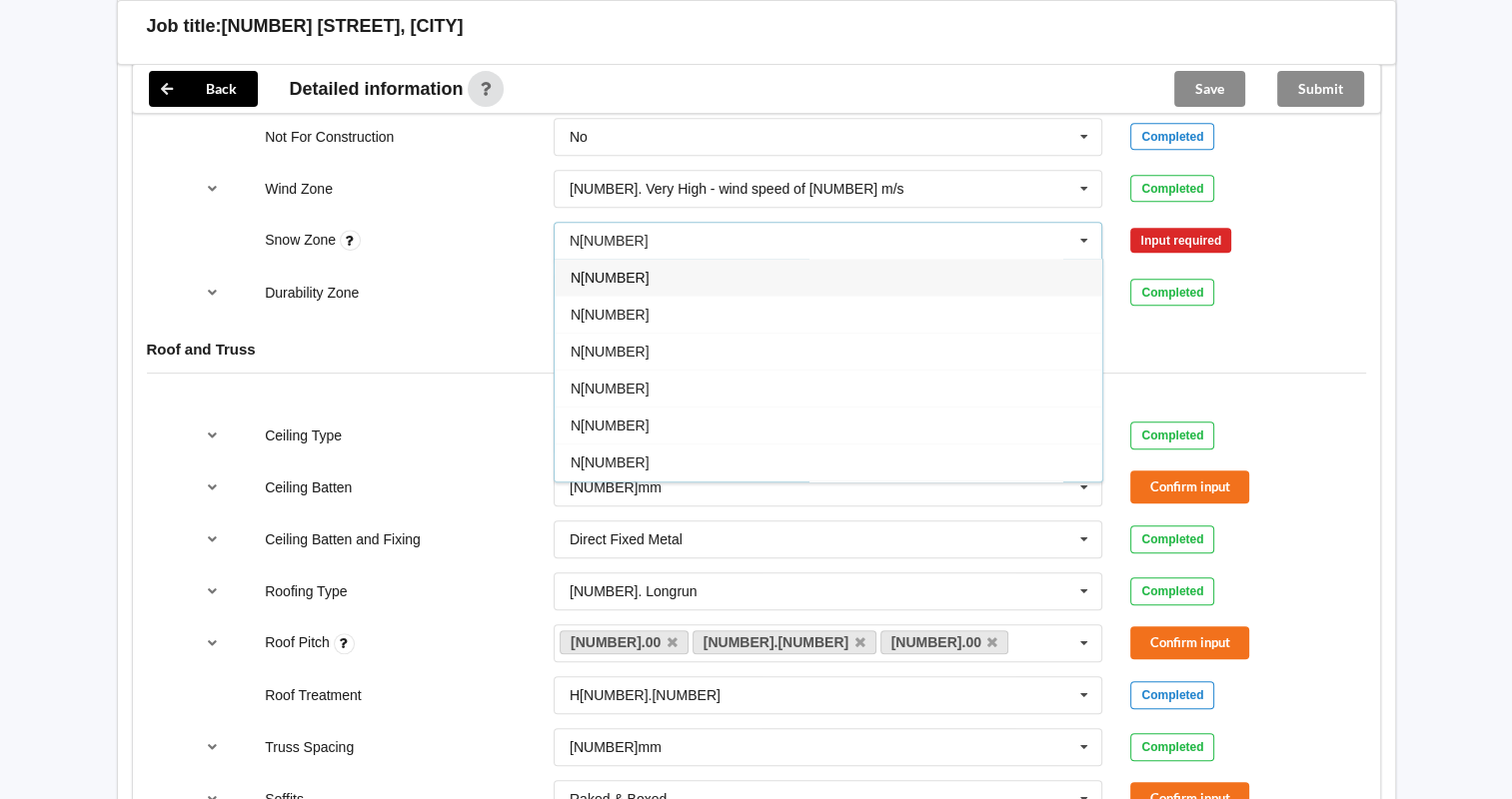 click on "N[NUMBER]" at bounding box center [828, 277] 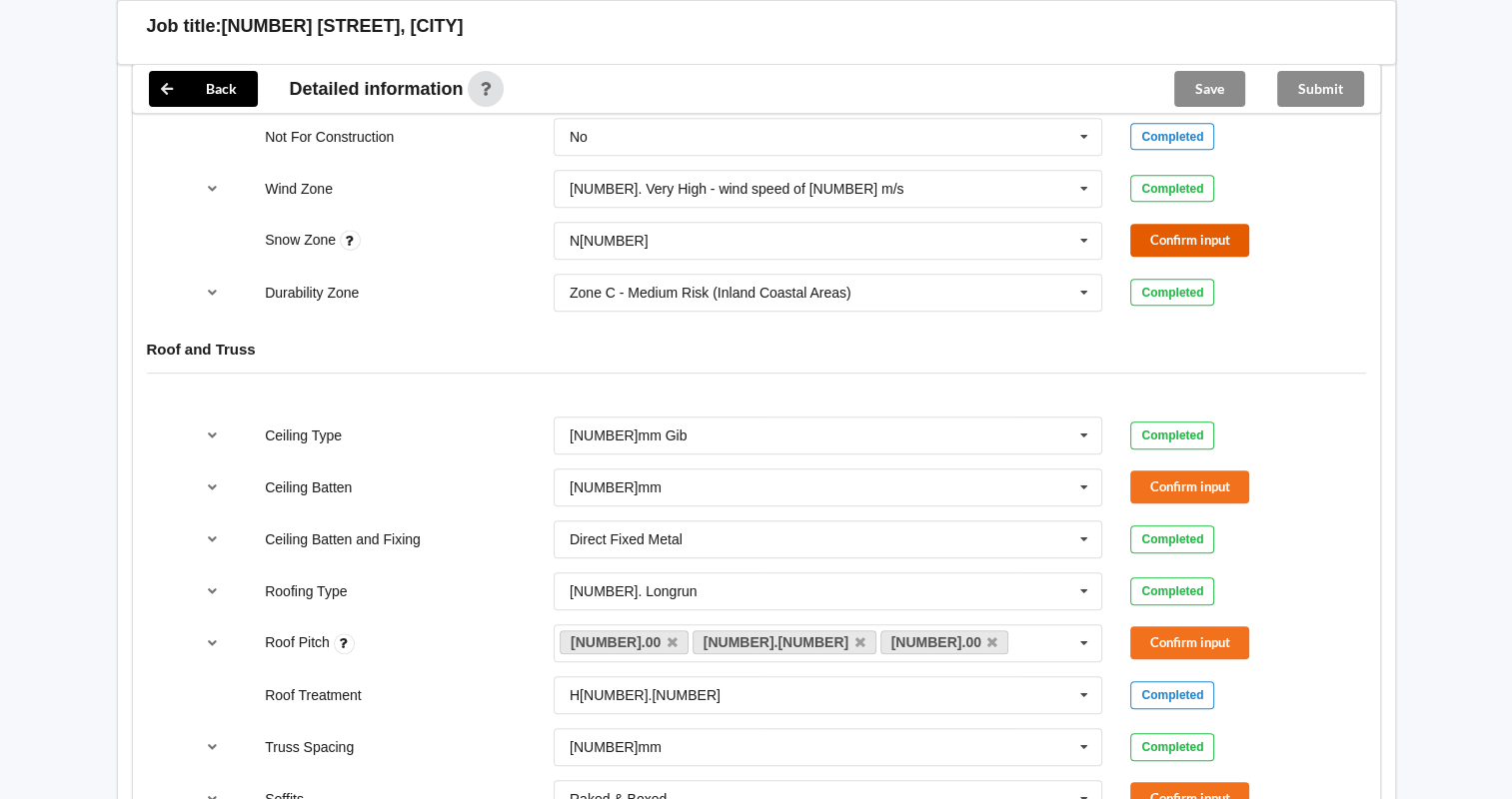 click on "Confirm input" at bounding box center [1189, 240] 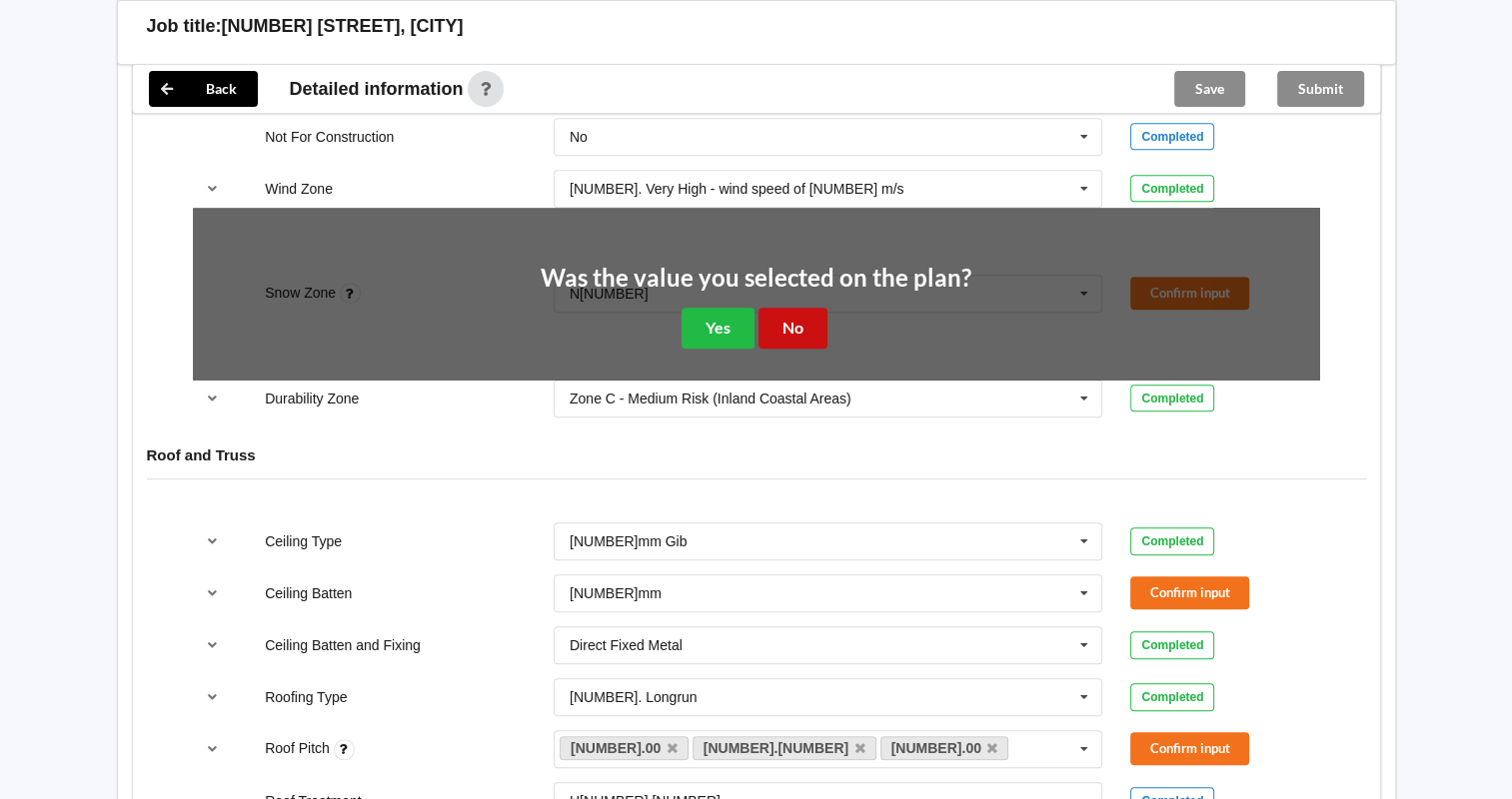 click on "No" at bounding box center [792, 328] 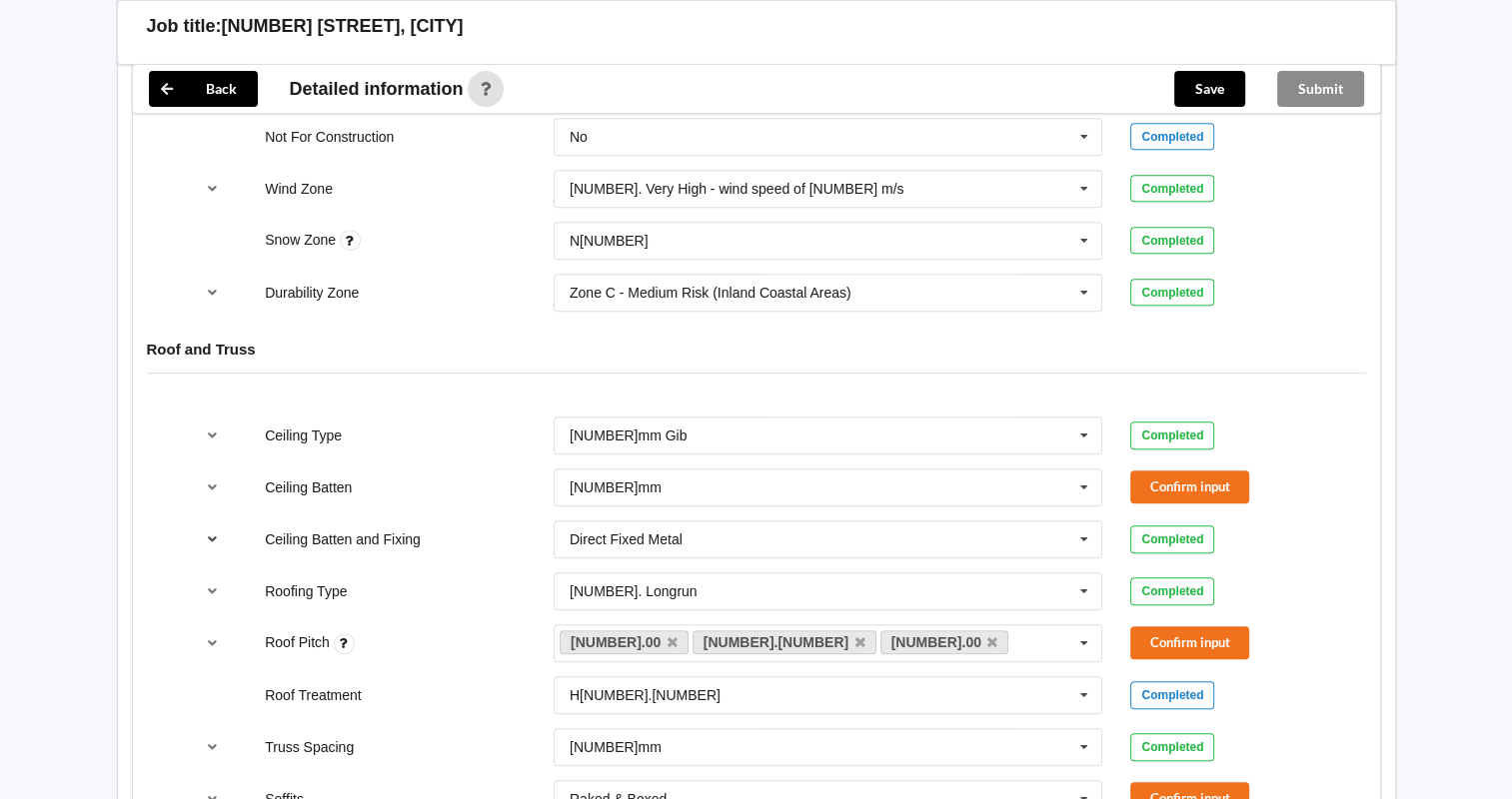 click at bounding box center (212, 538) 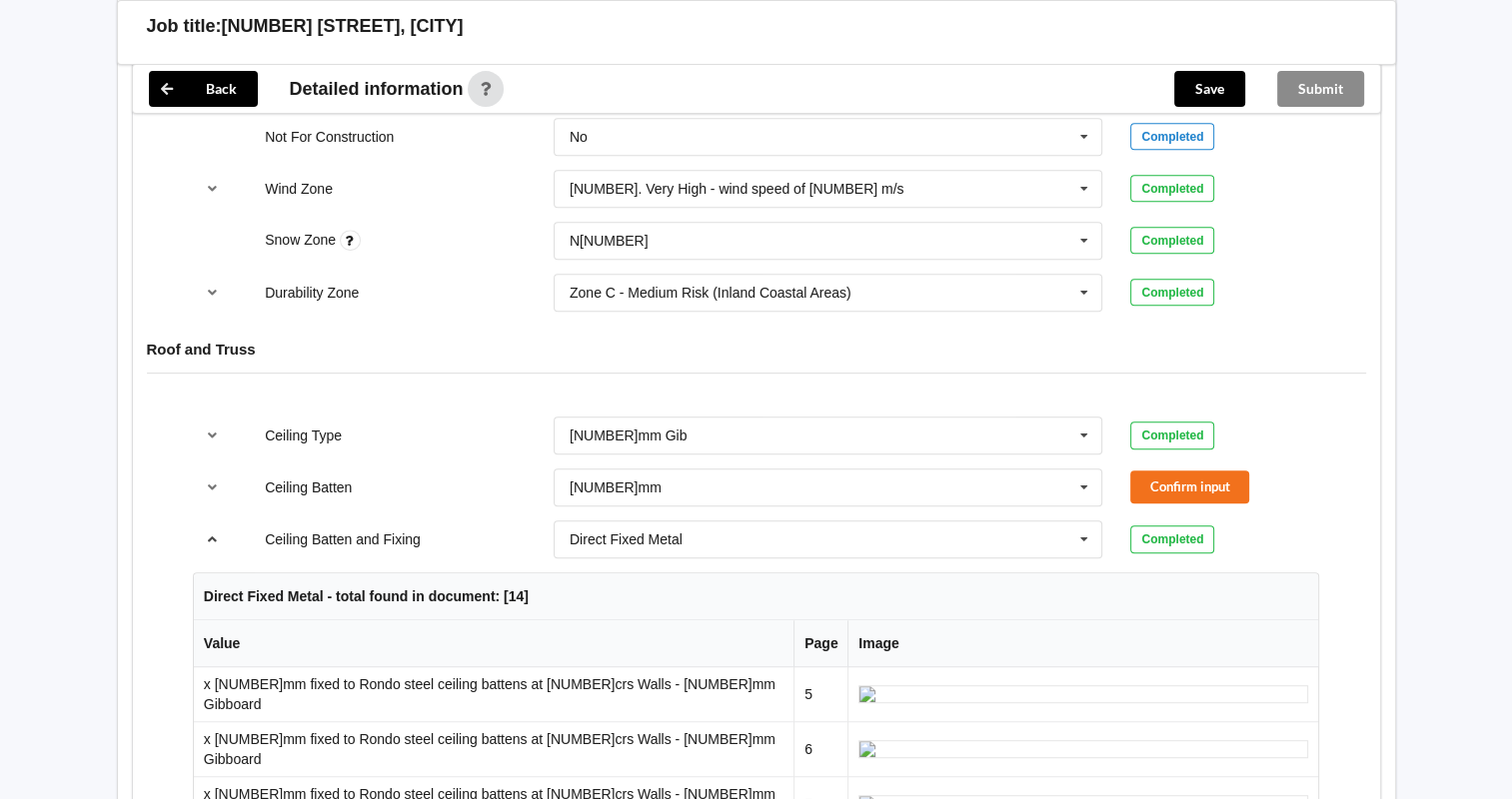 click at bounding box center (212, 538) 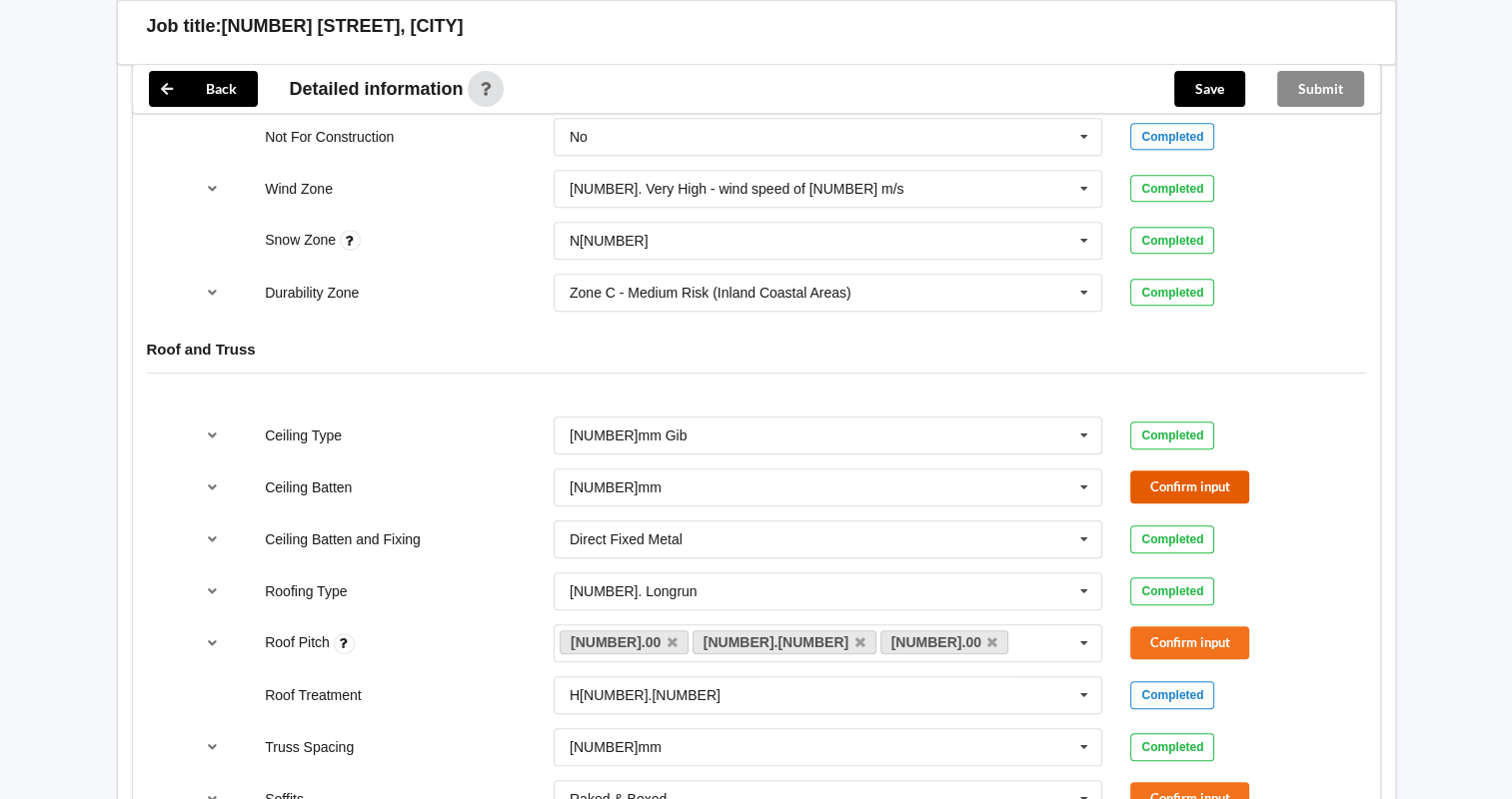 click on "Confirm input" at bounding box center (1189, 486) 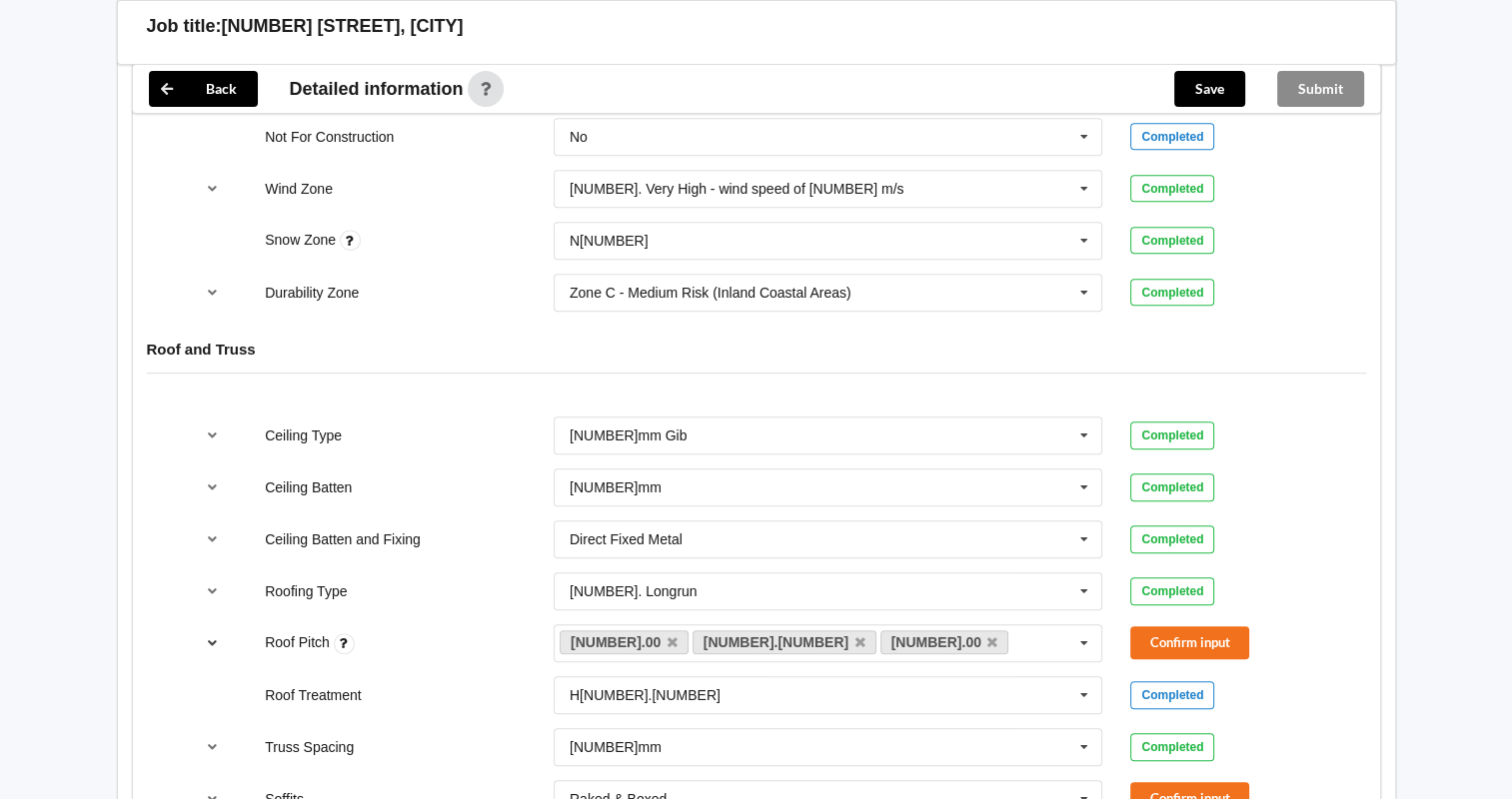 click at bounding box center [212, 642] 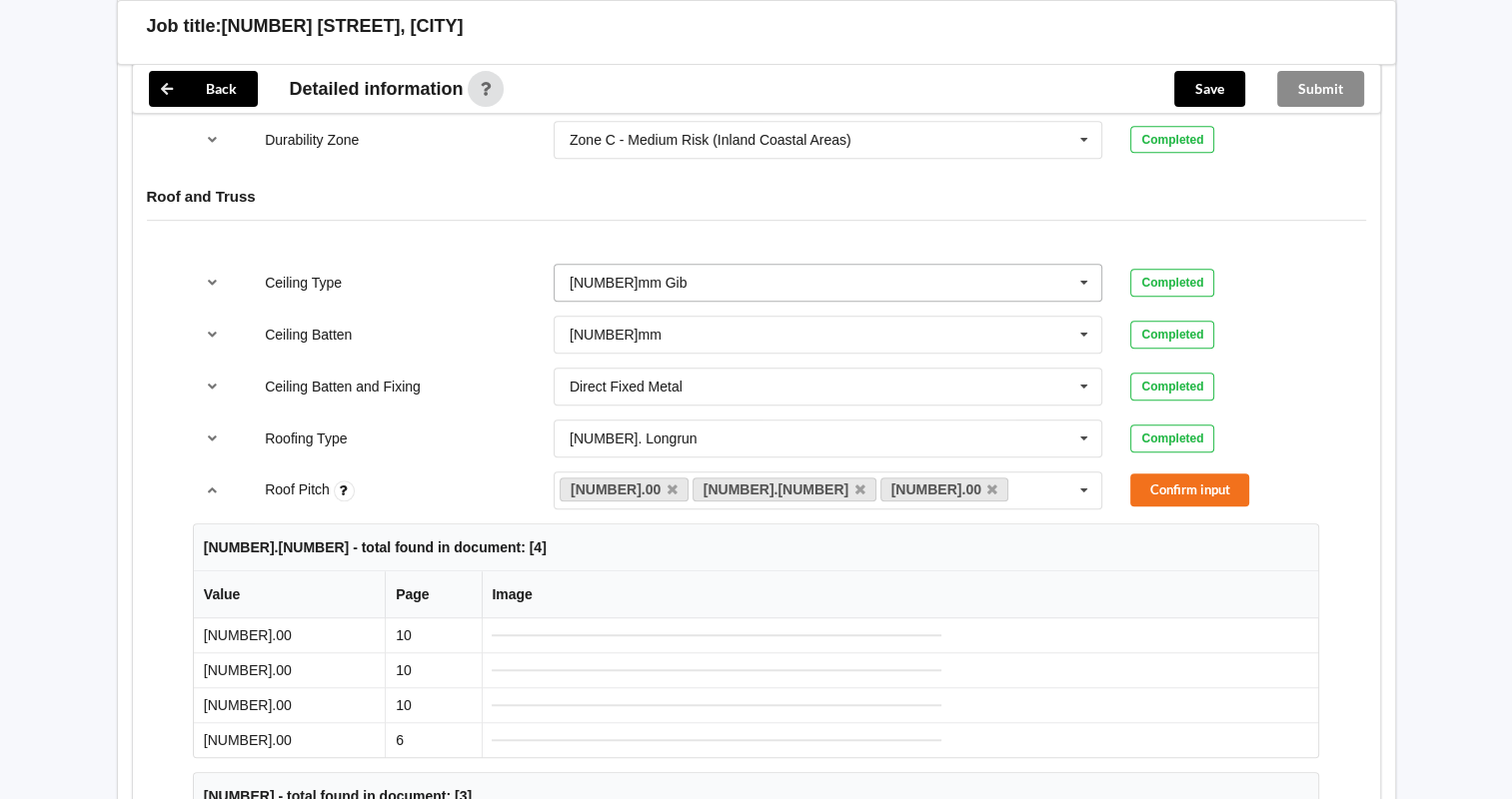 scroll, scrollTop: 1165, scrollLeft: 0, axis: vertical 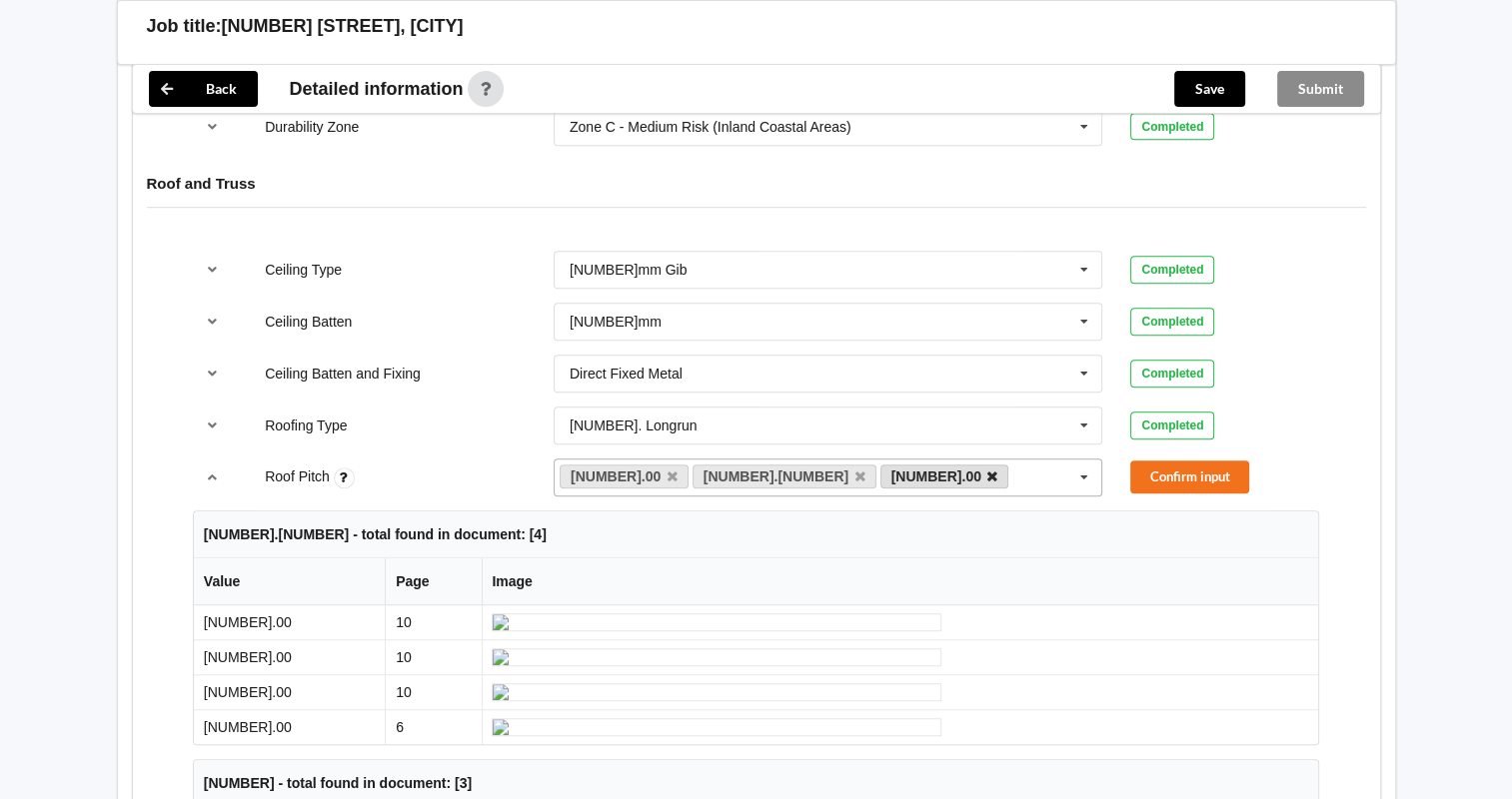 click at bounding box center (992, 476) 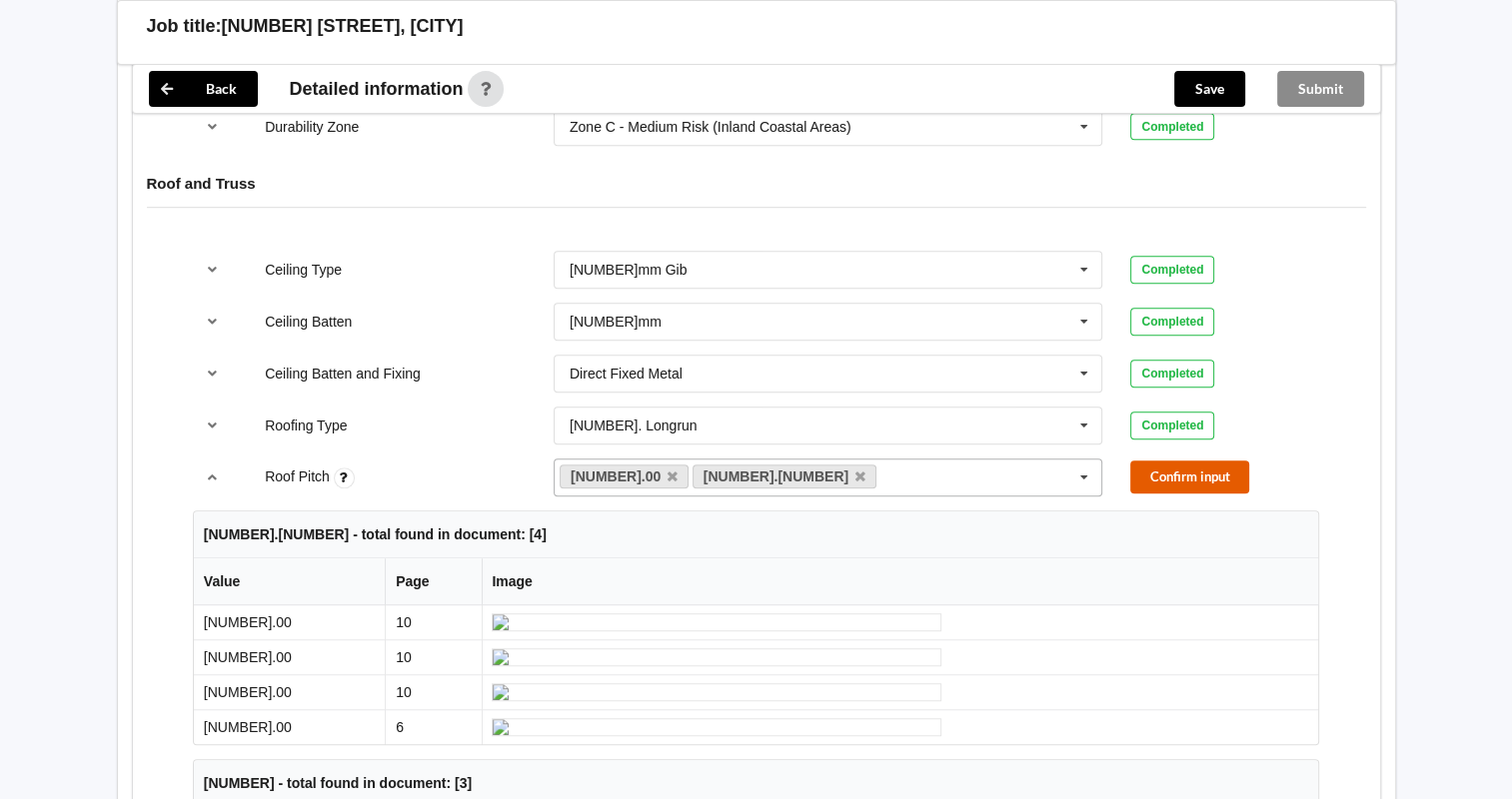 click on "Confirm input" at bounding box center (1189, 476) 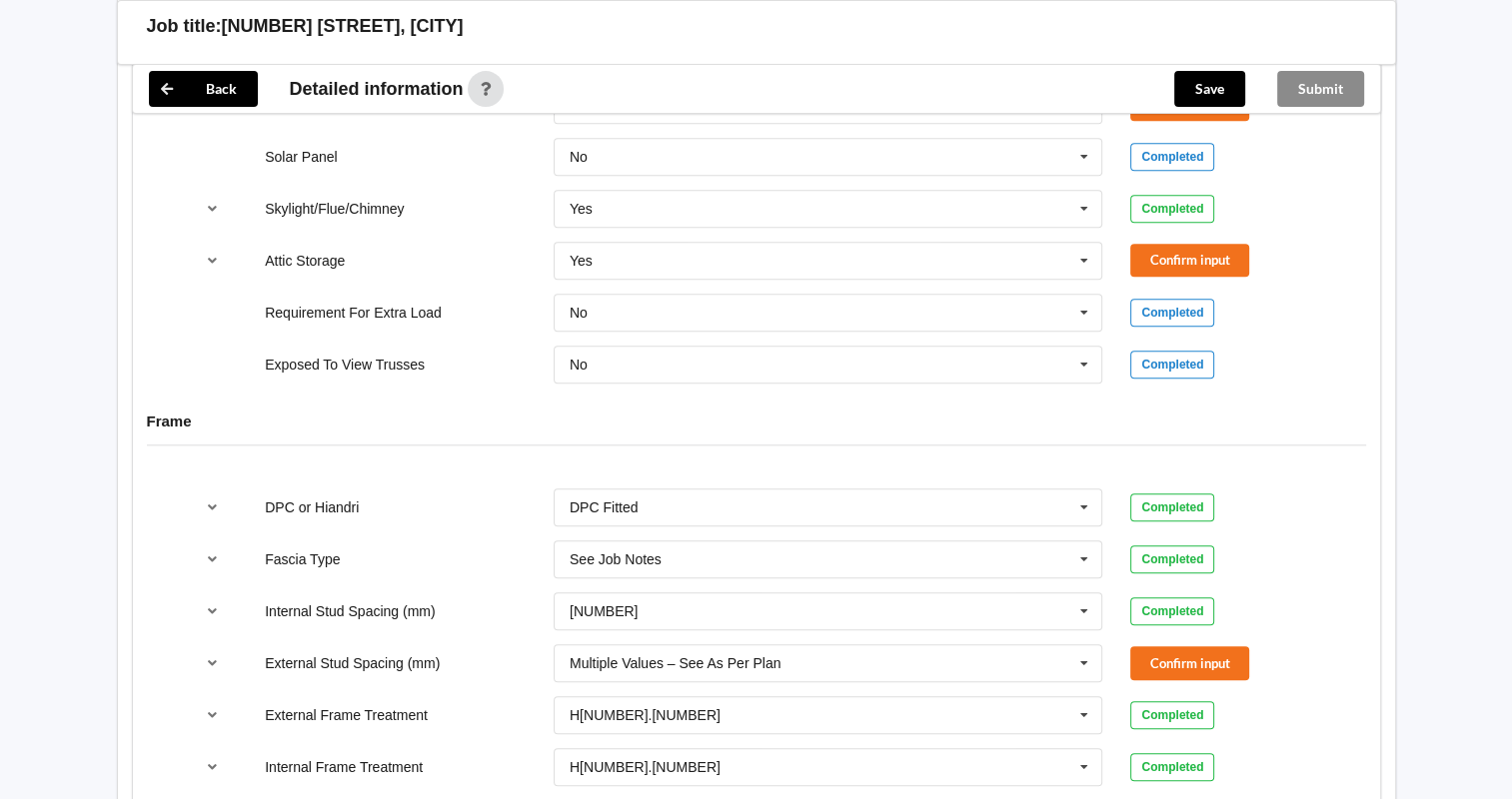 scroll, scrollTop: 1498, scrollLeft: 0, axis: vertical 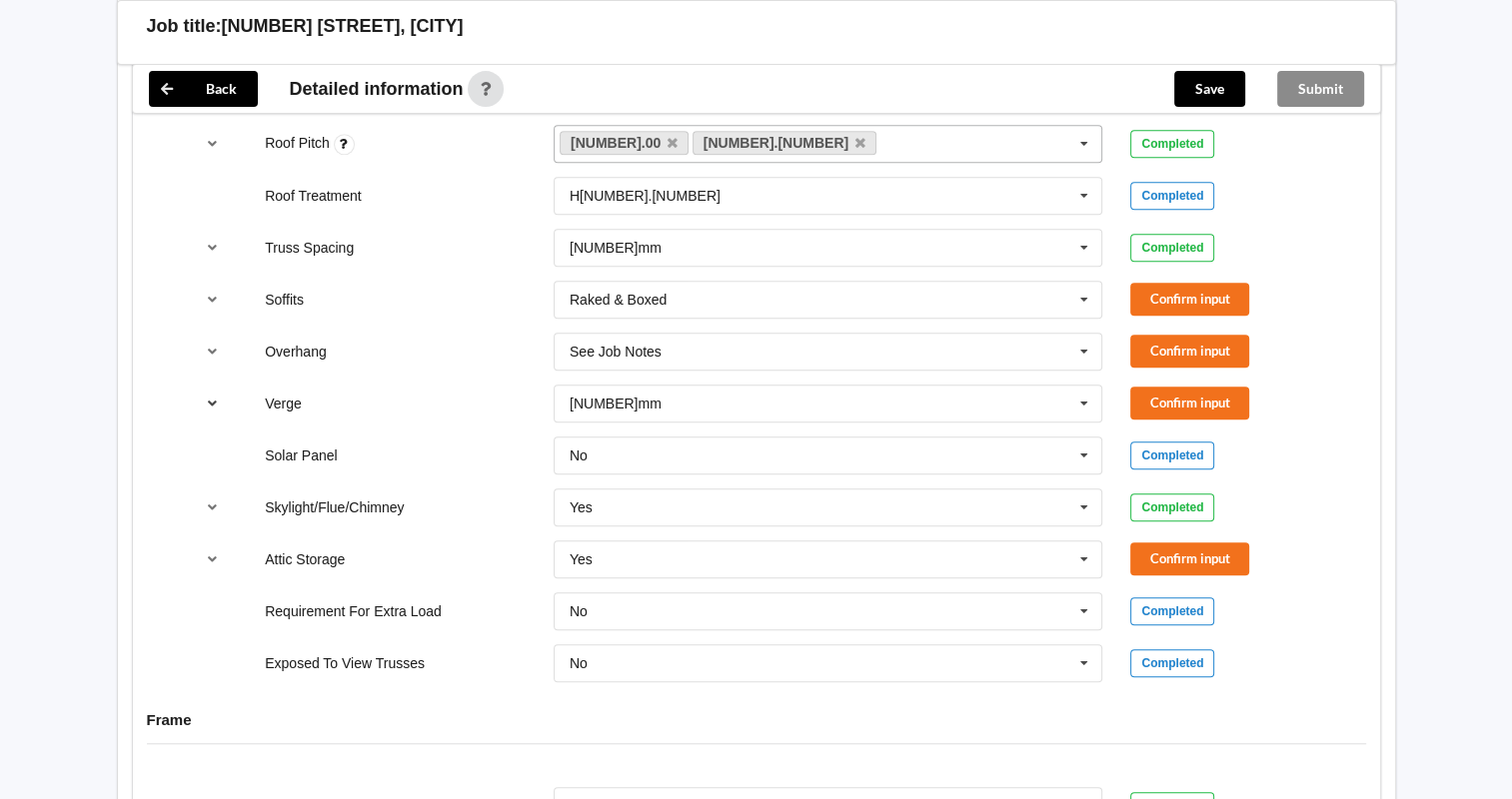 click at bounding box center (212, 402) 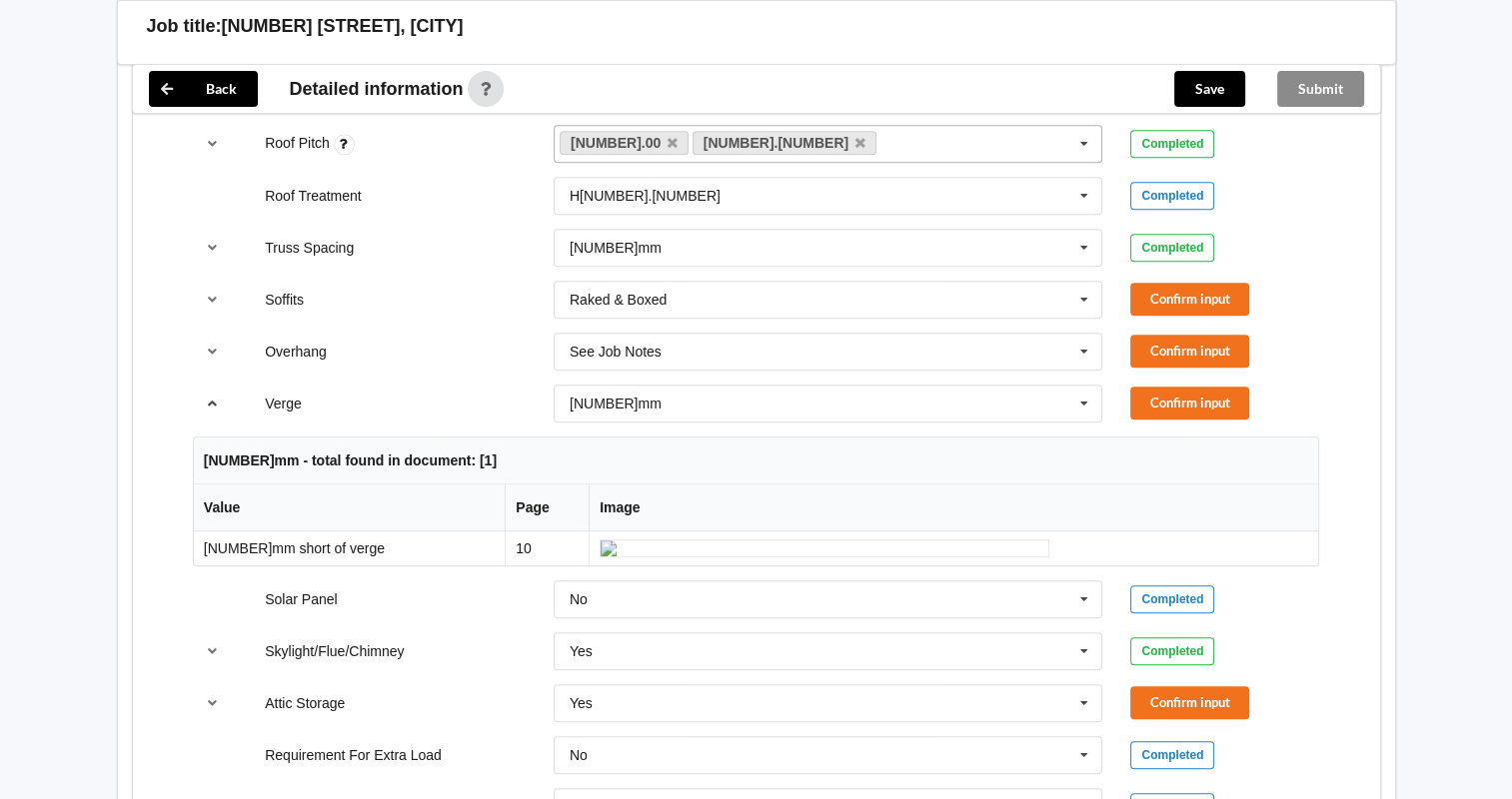 click at bounding box center [212, 402] 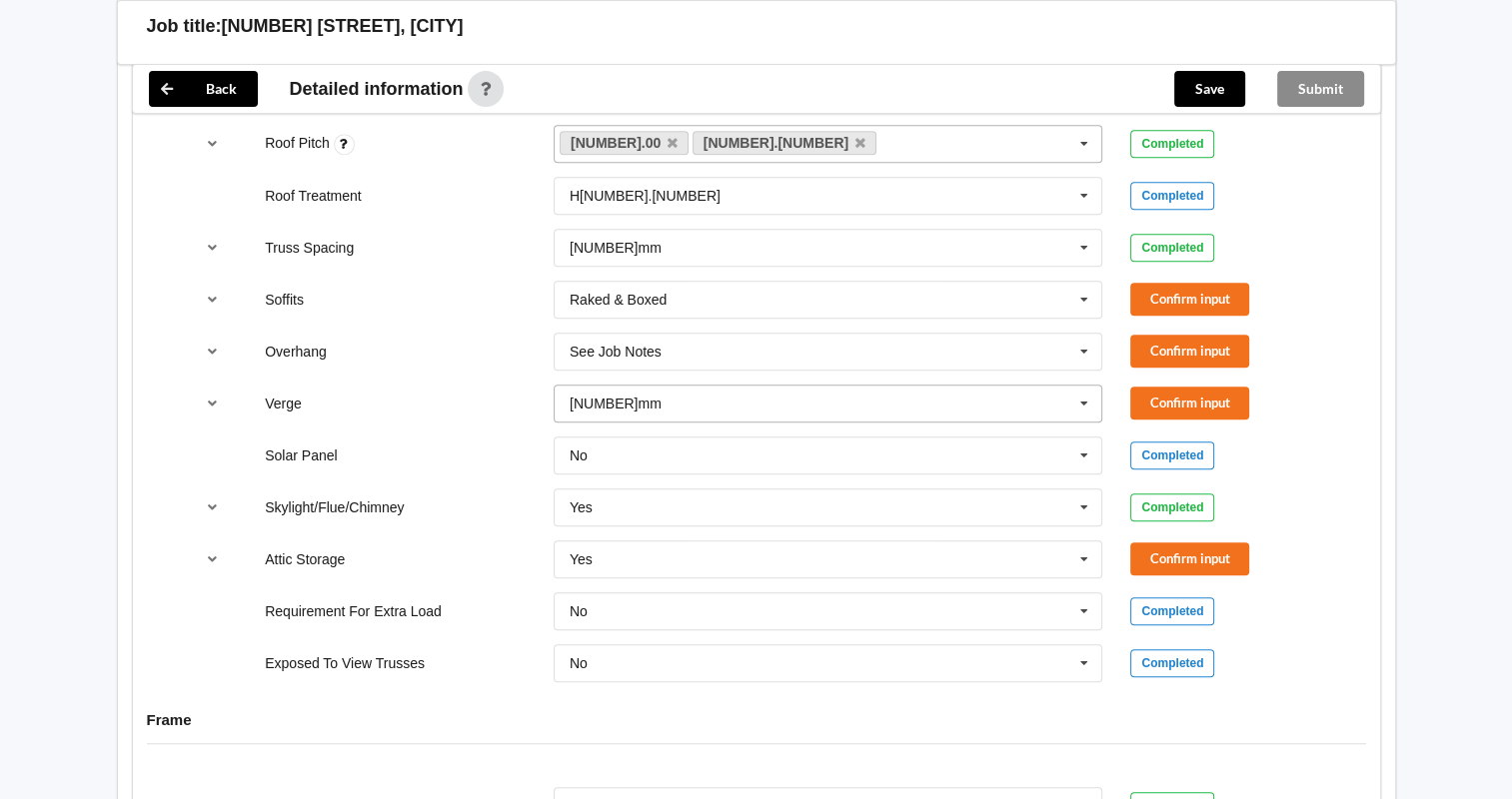 click at bounding box center [1084, 403] 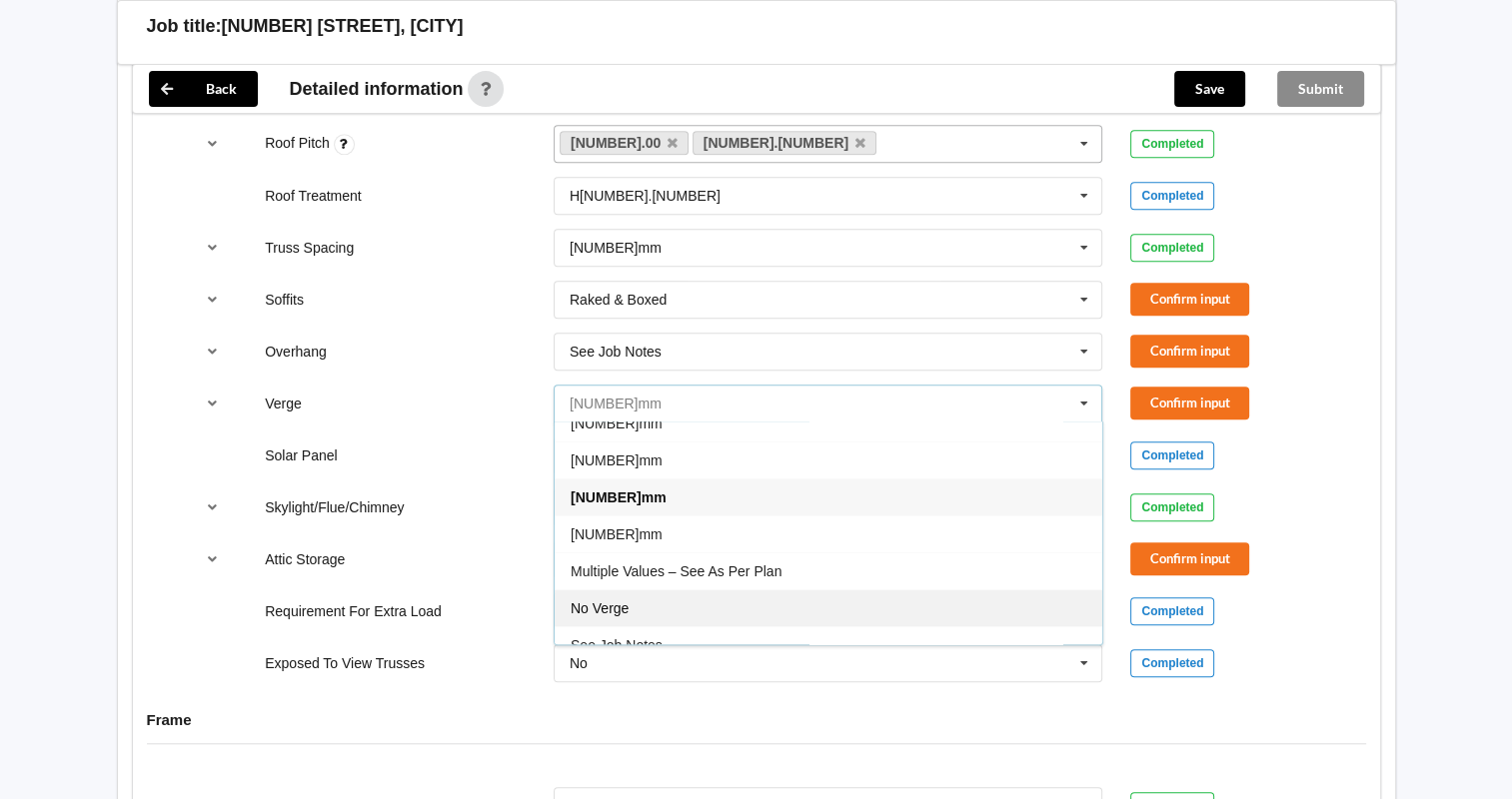 scroll, scrollTop: 33, scrollLeft: 0, axis: vertical 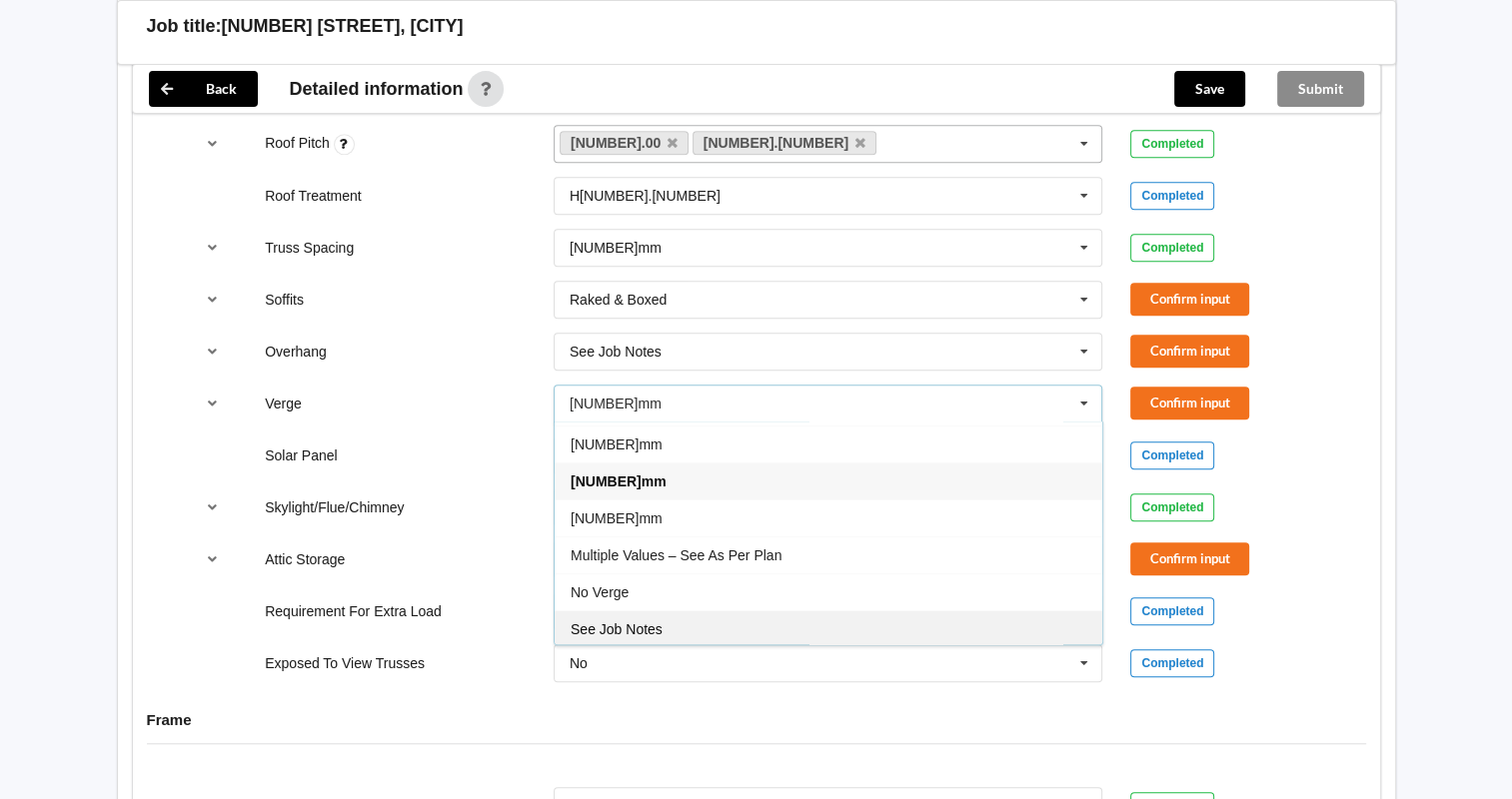 click on "See Job Notes" at bounding box center [828, 628] 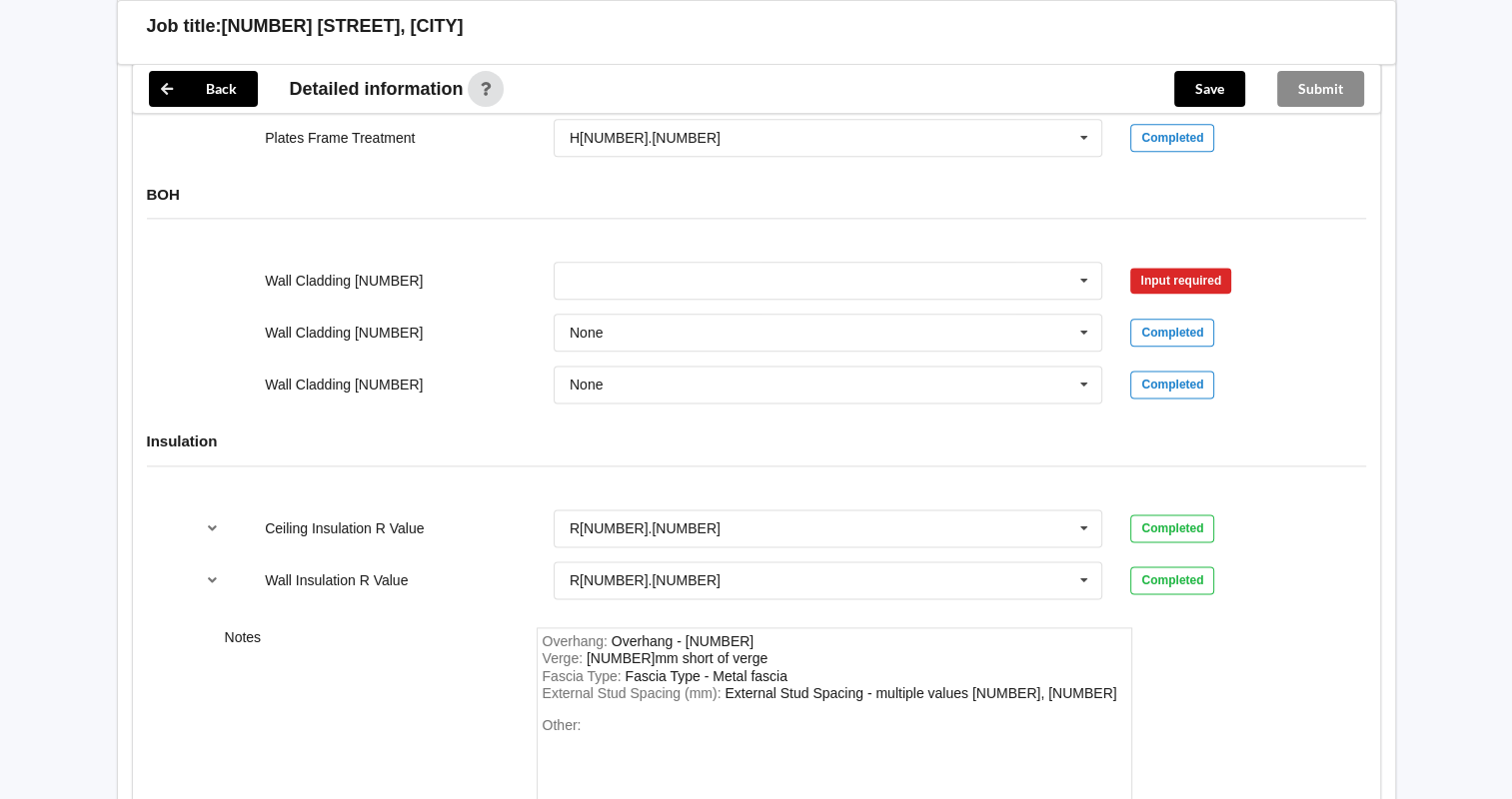 scroll, scrollTop: 2497, scrollLeft: 0, axis: vertical 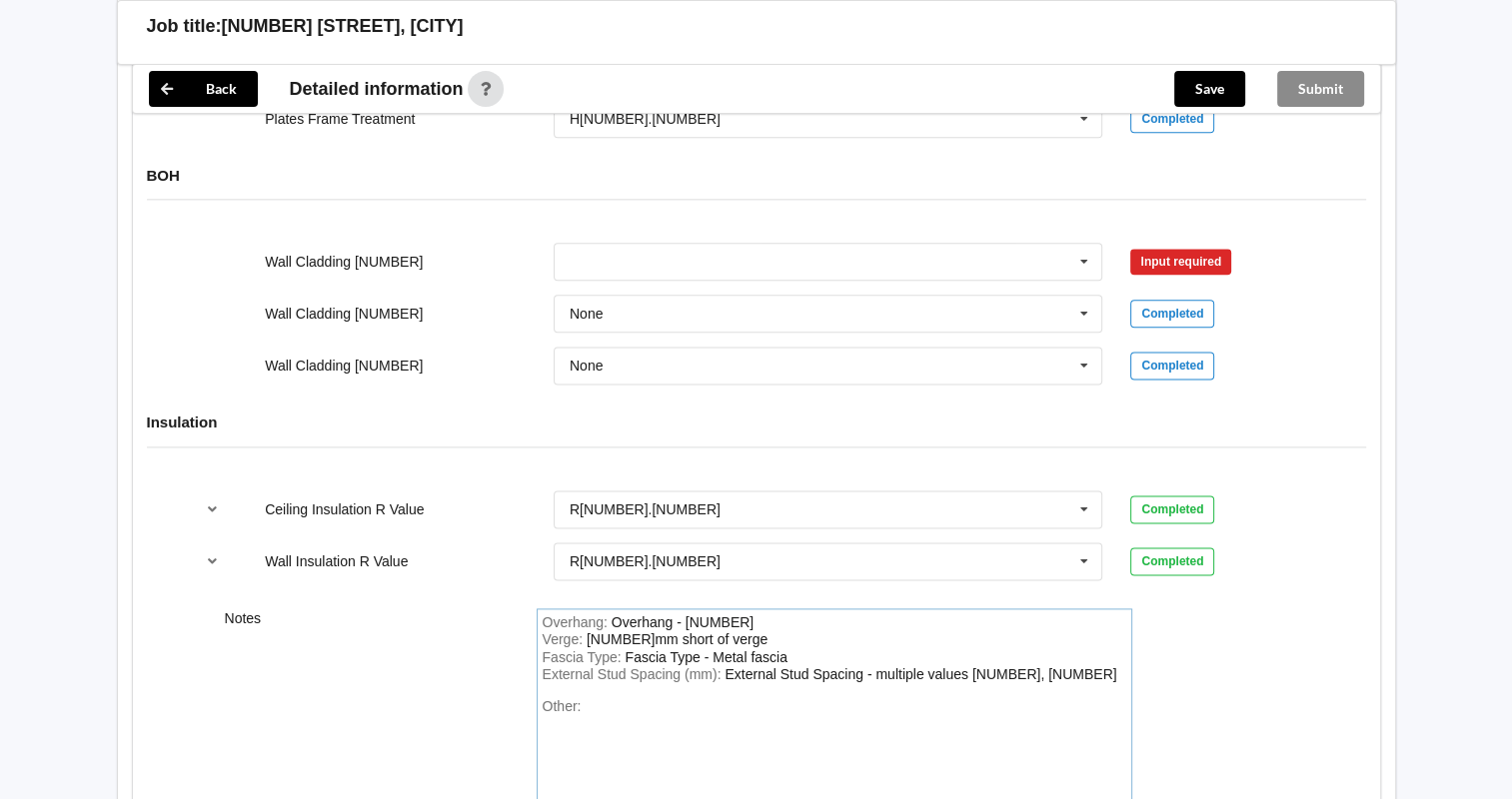 click on "Verge :   [NUMBER]mm short of verge" at bounding box center [834, 640] 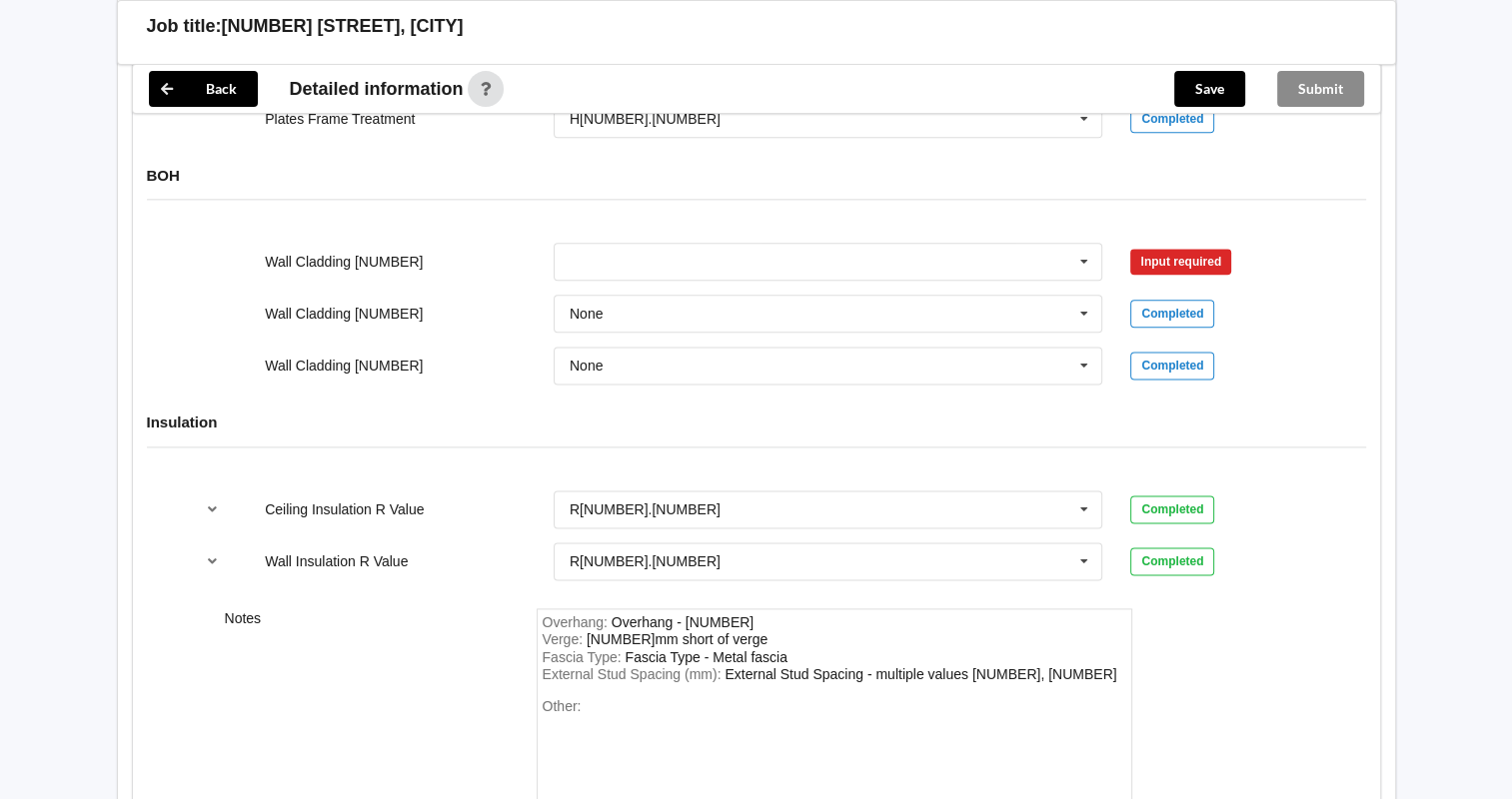 drag, startPoint x: 725, startPoint y: 611, endPoint x: 628, endPoint y: 607, distance: 97.082439 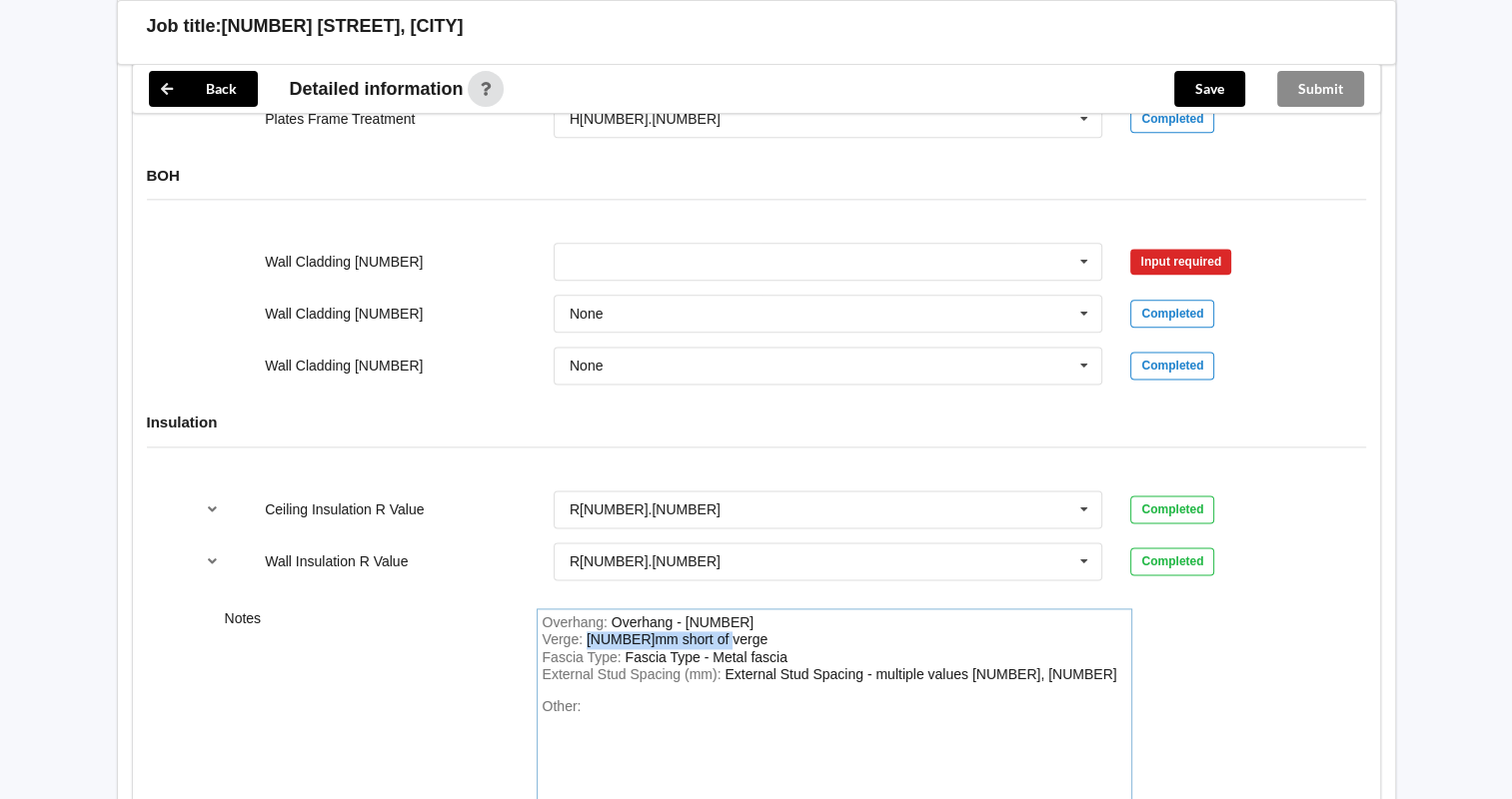 drag, startPoint x: 720, startPoint y: 613, endPoint x: 586, endPoint y: 609, distance: 134.0597 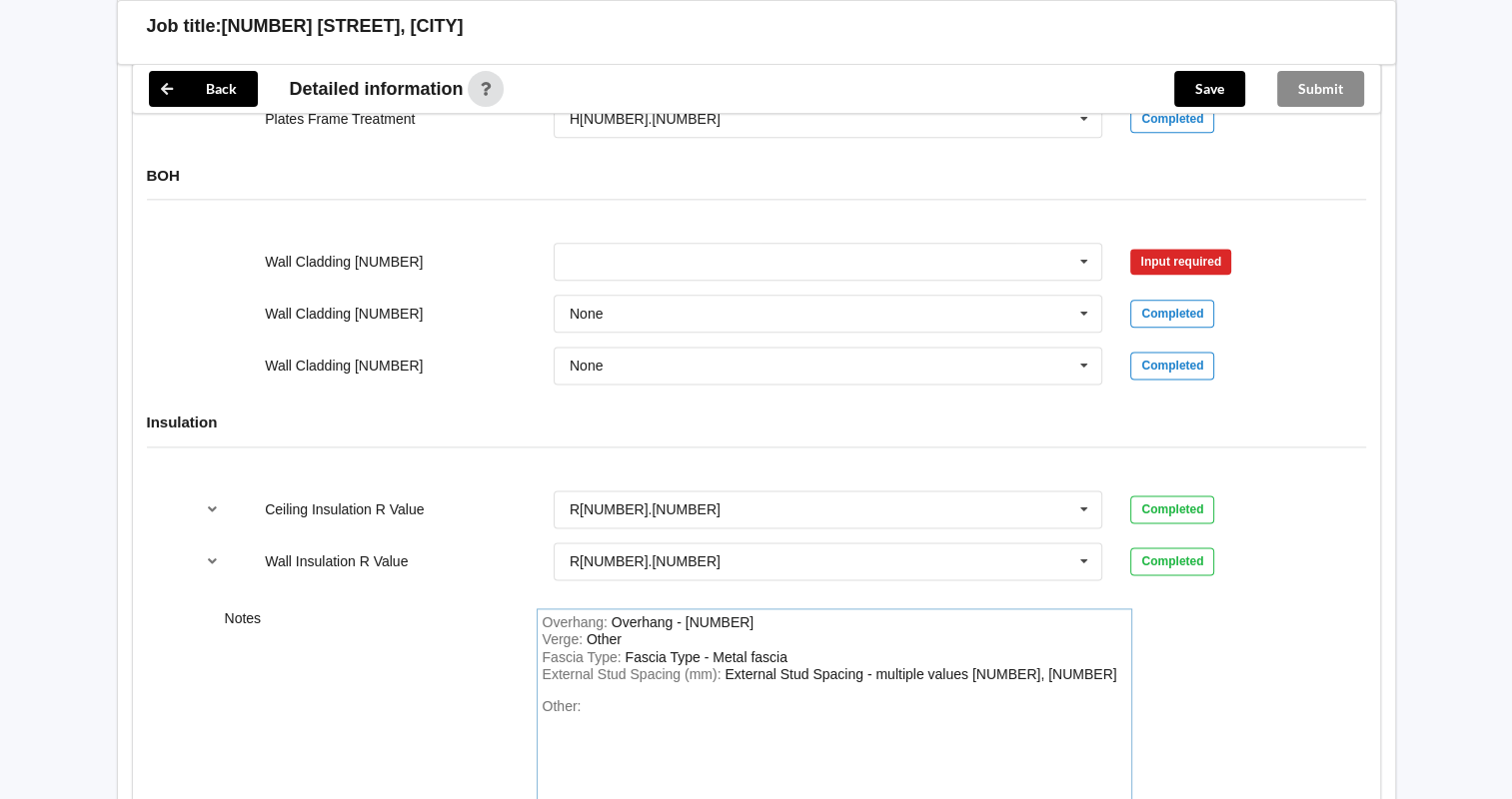 click on "Overhang :   Overhang - [NUMBER]" at bounding box center (834, 623) 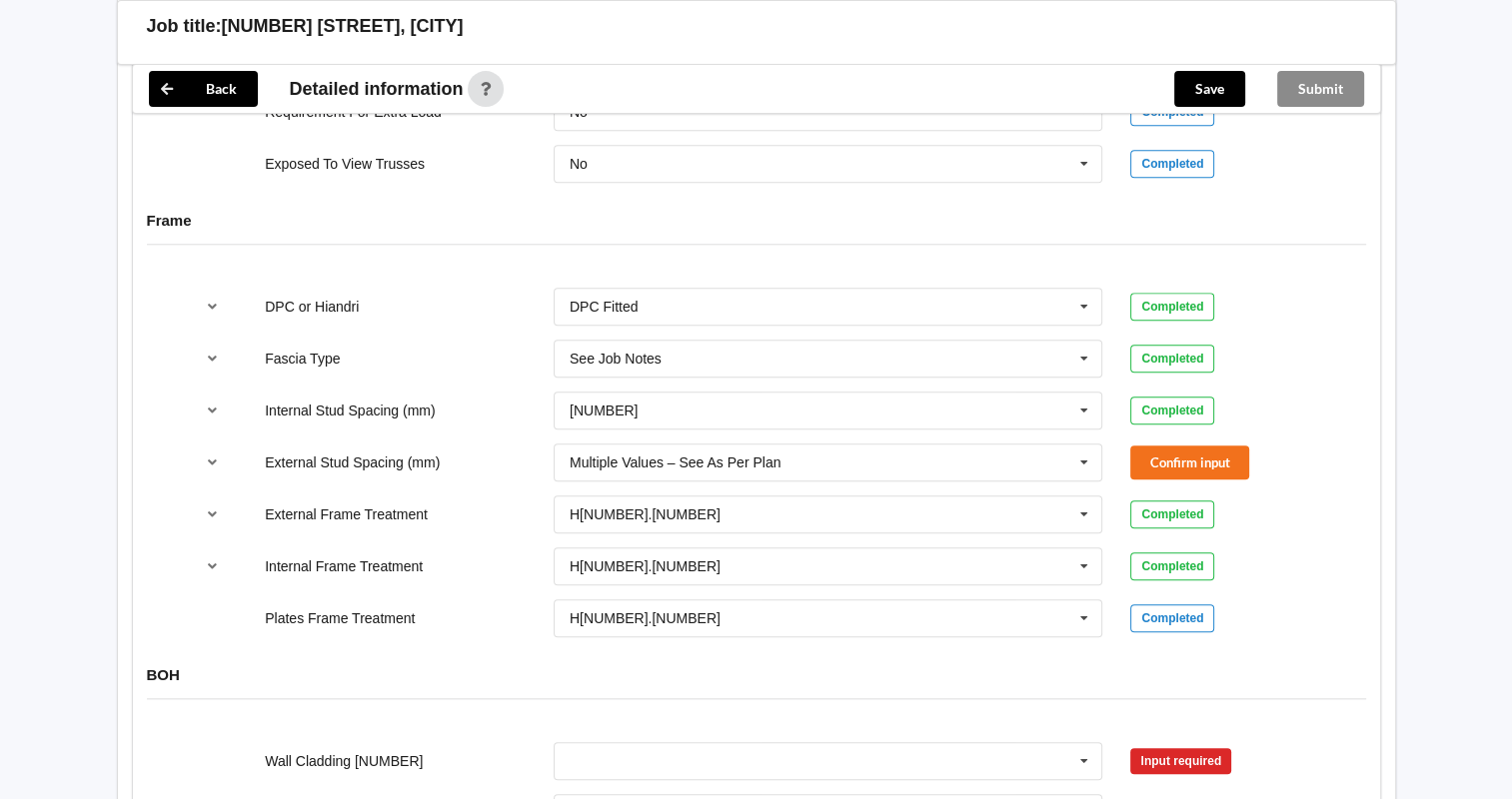 scroll, scrollTop: 1498, scrollLeft: 0, axis: vertical 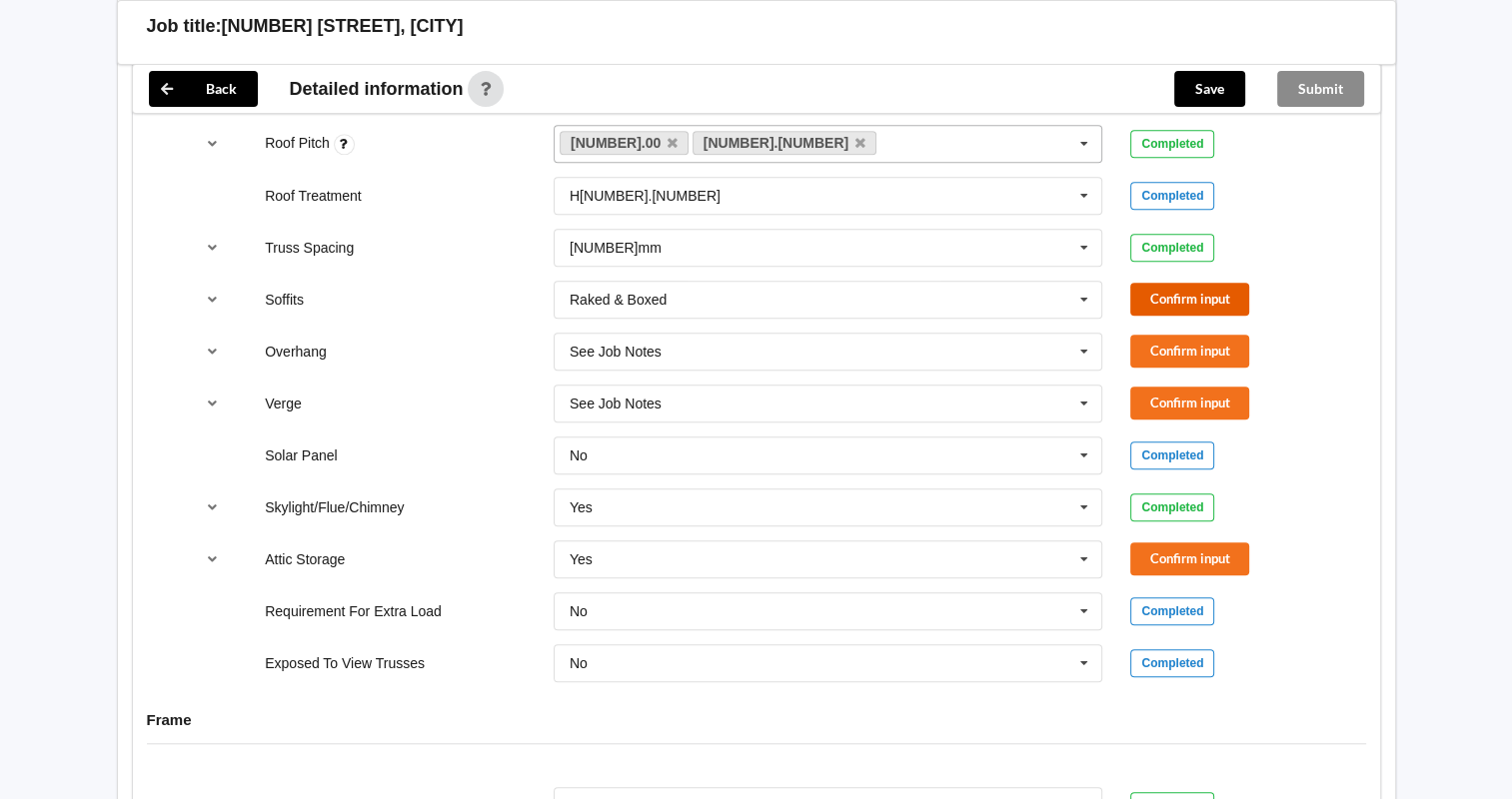 click on "Confirm input" at bounding box center (1189, 299) 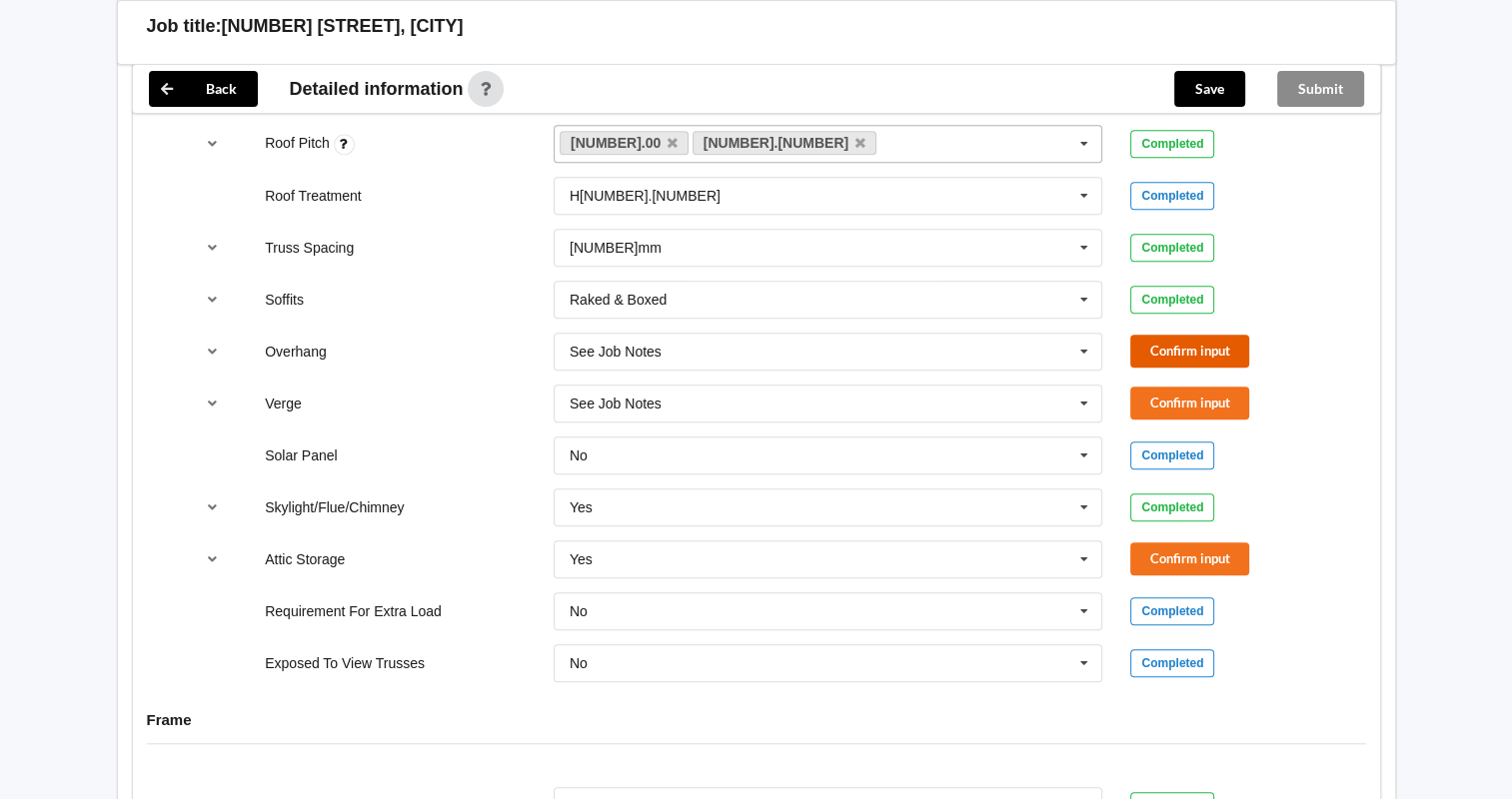 click on "Confirm input" at bounding box center (1189, 351) 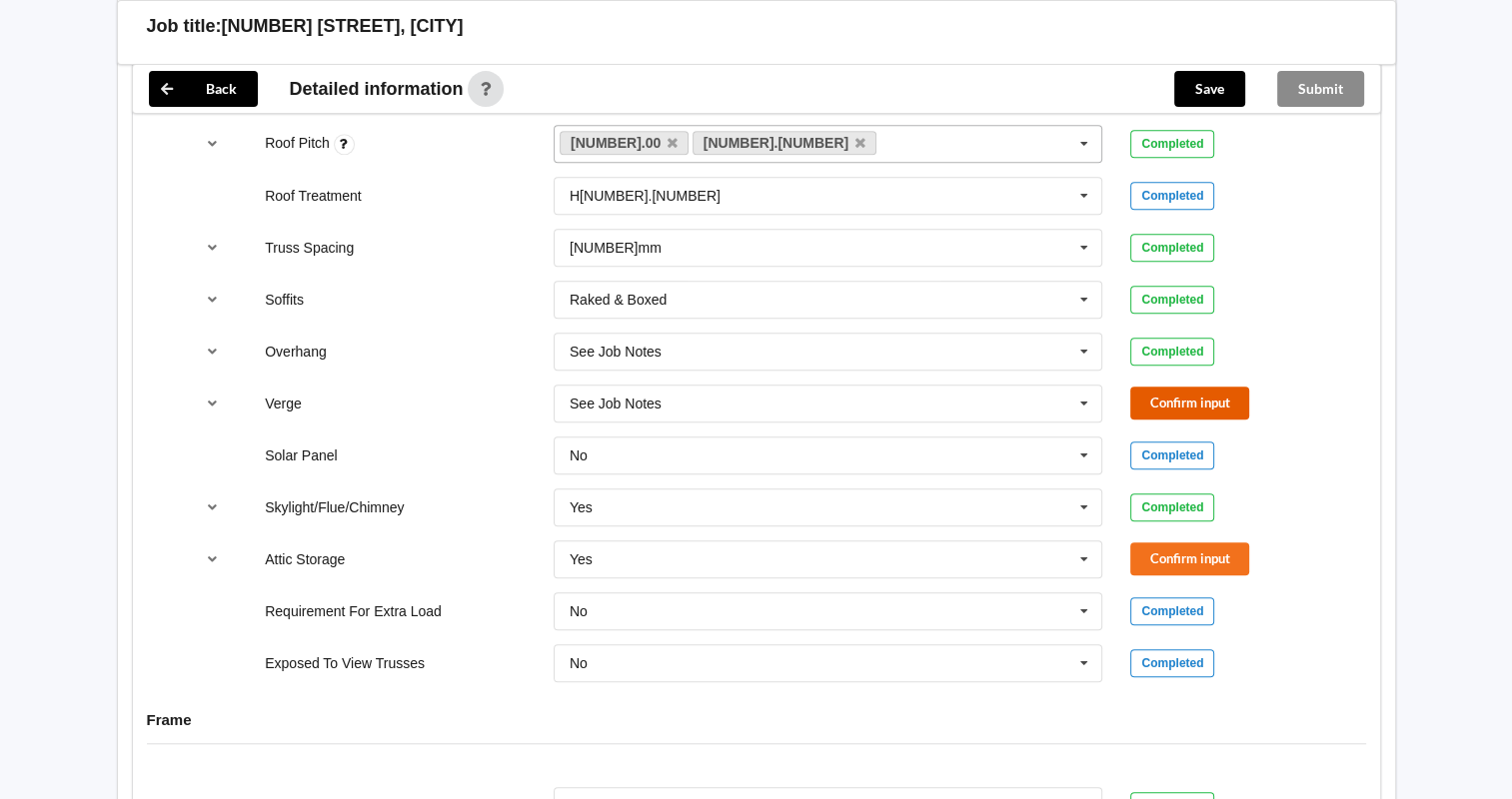 click on "Confirm input" at bounding box center (1189, 402) 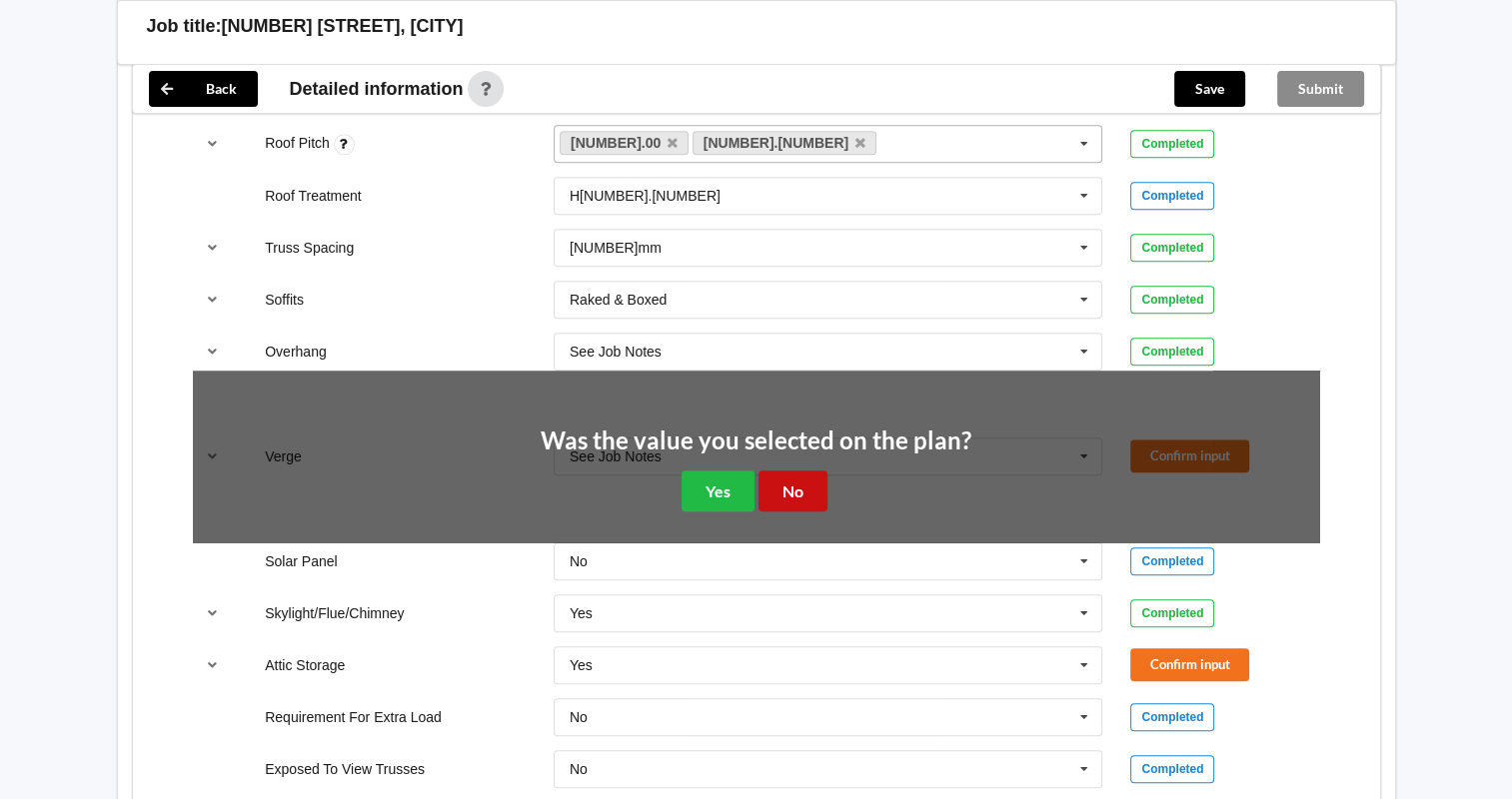 click on "No" at bounding box center (792, 490) 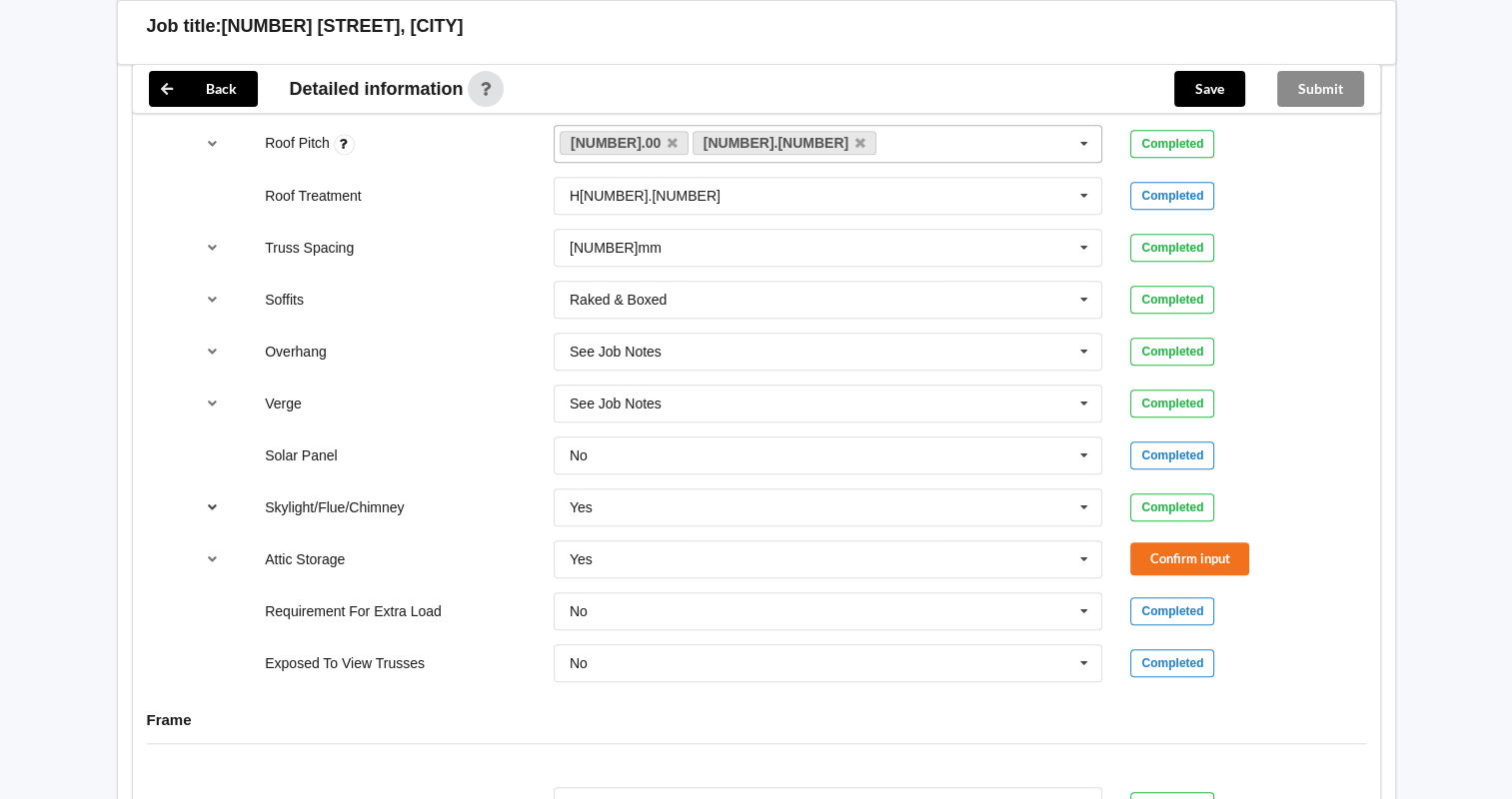 click at bounding box center (212, 506) 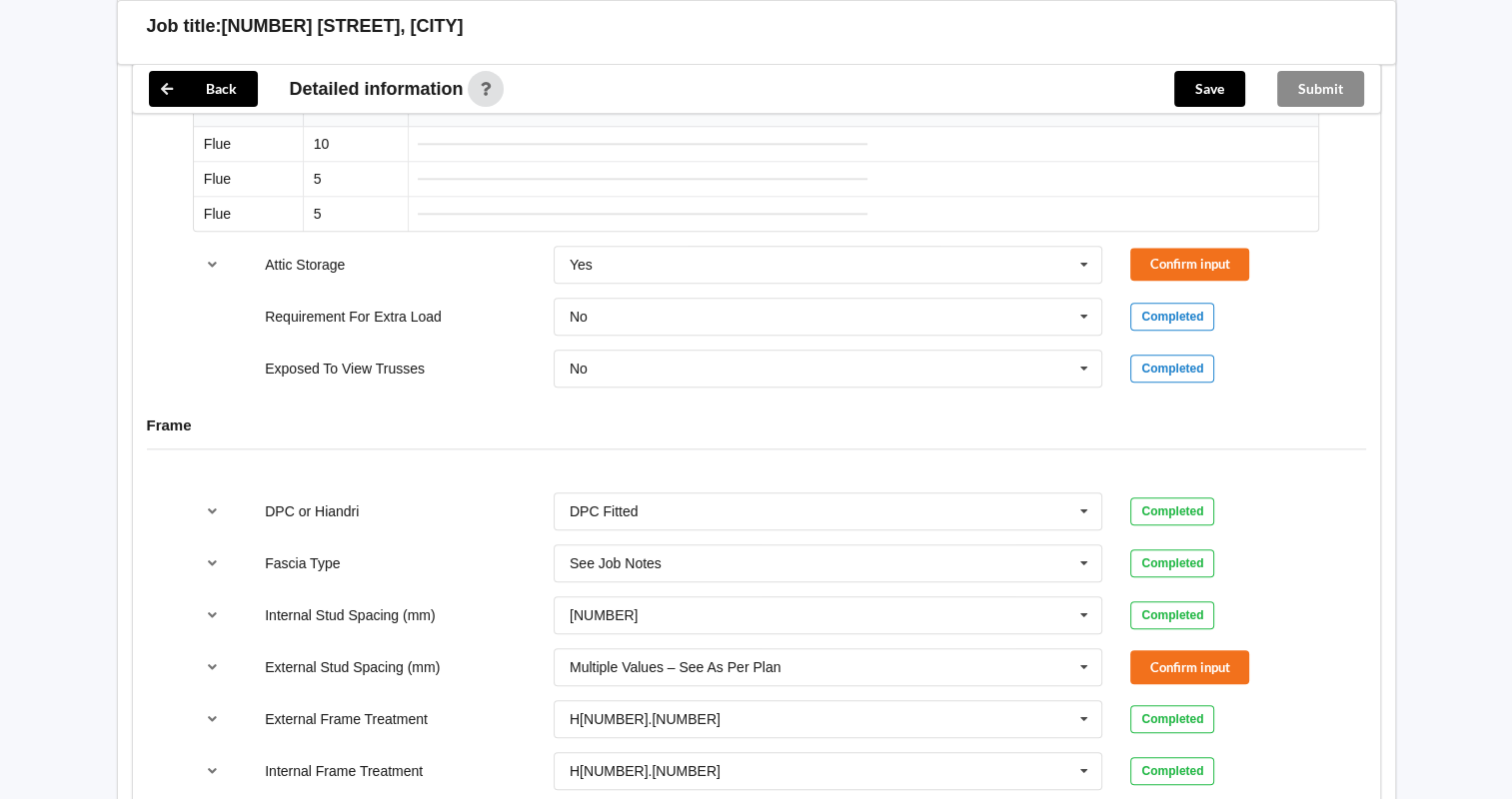 scroll, scrollTop: 1831, scrollLeft: 0, axis: vertical 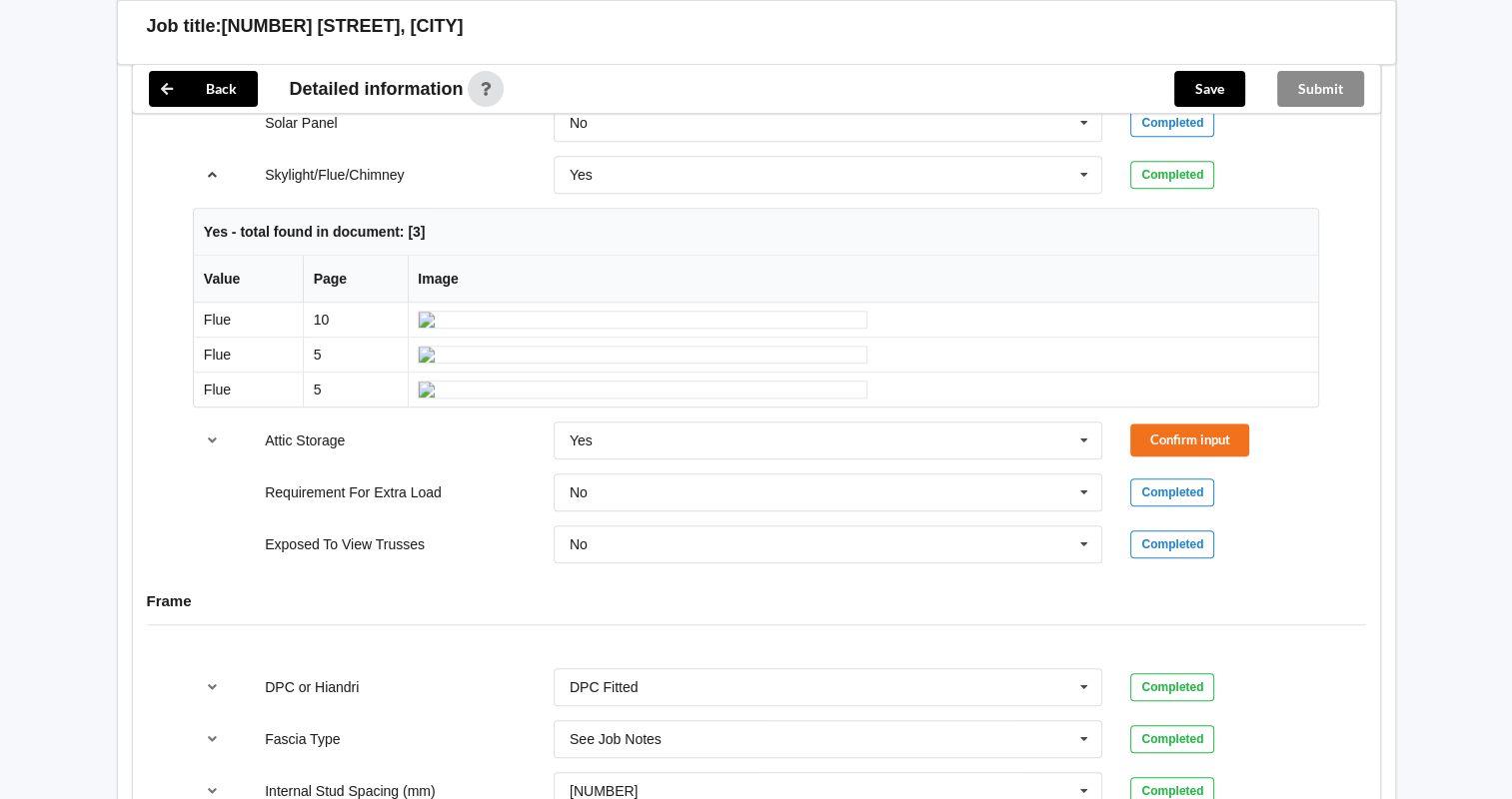 click at bounding box center [212, 174] 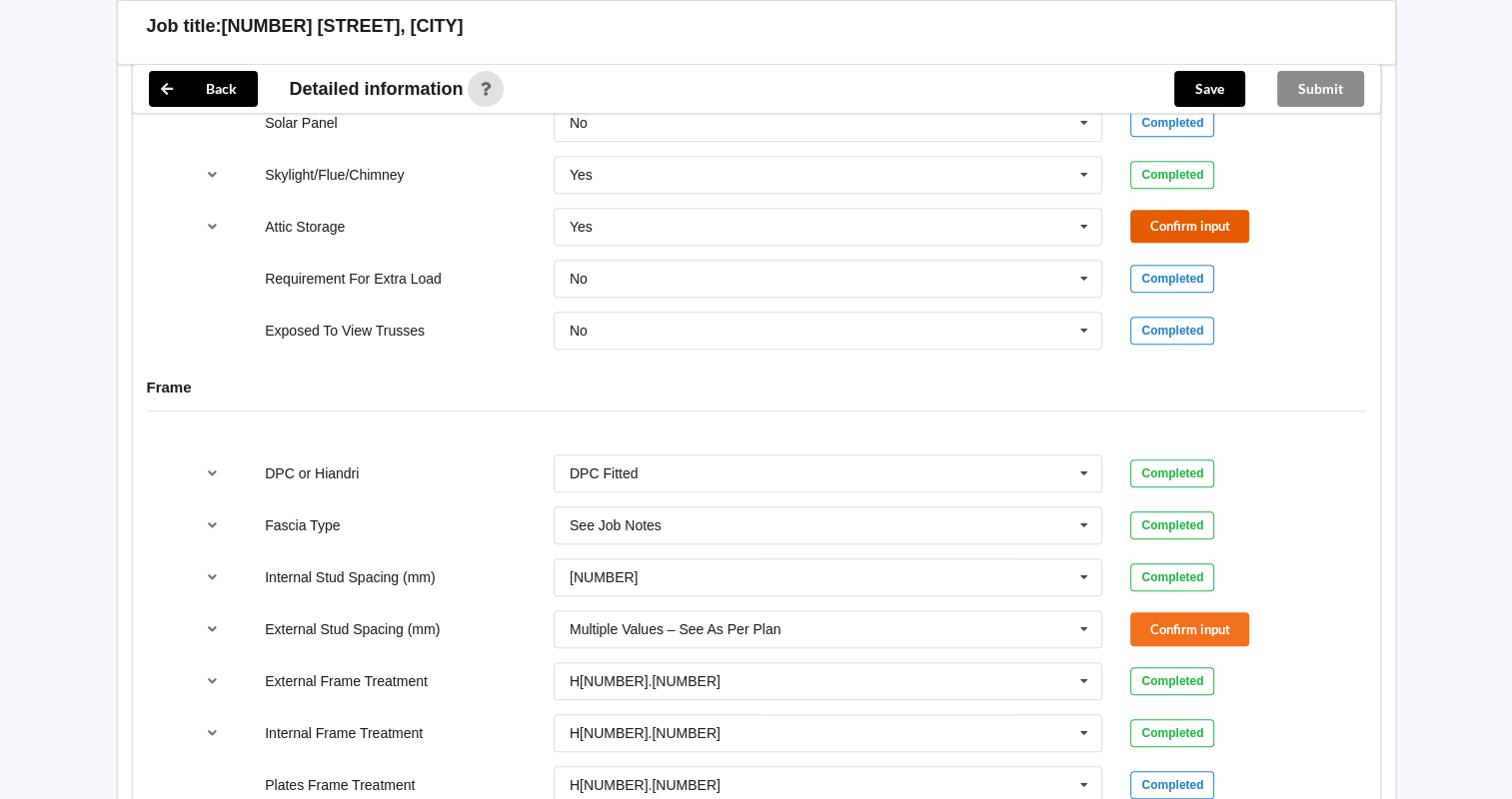 click on "Confirm input" at bounding box center (1189, 226) 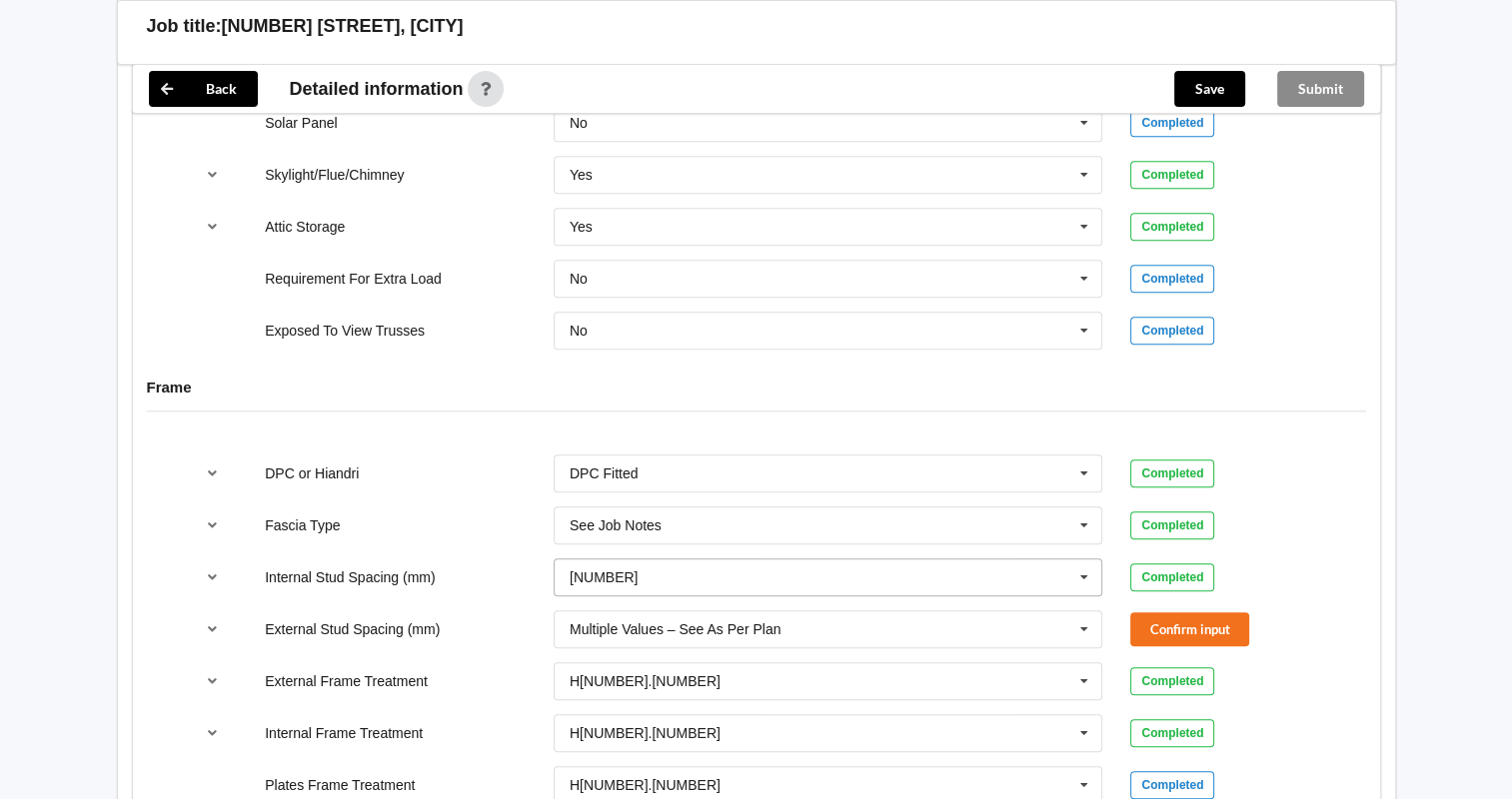 click at bounding box center (1084, 577) 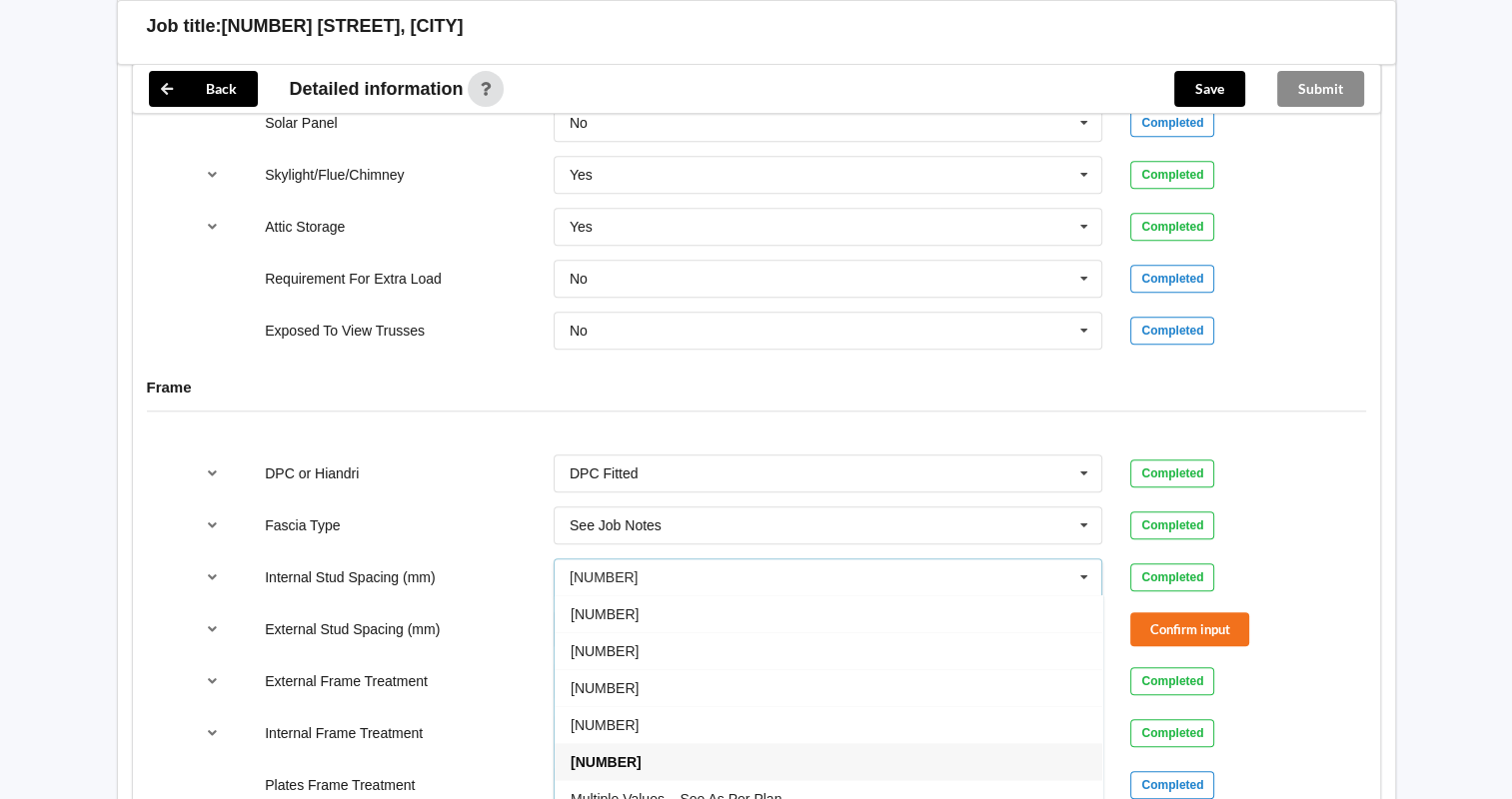 drag, startPoint x: 772, startPoint y: 772, endPoint x: 1029, endPoint y: 621, distance: 298.07717 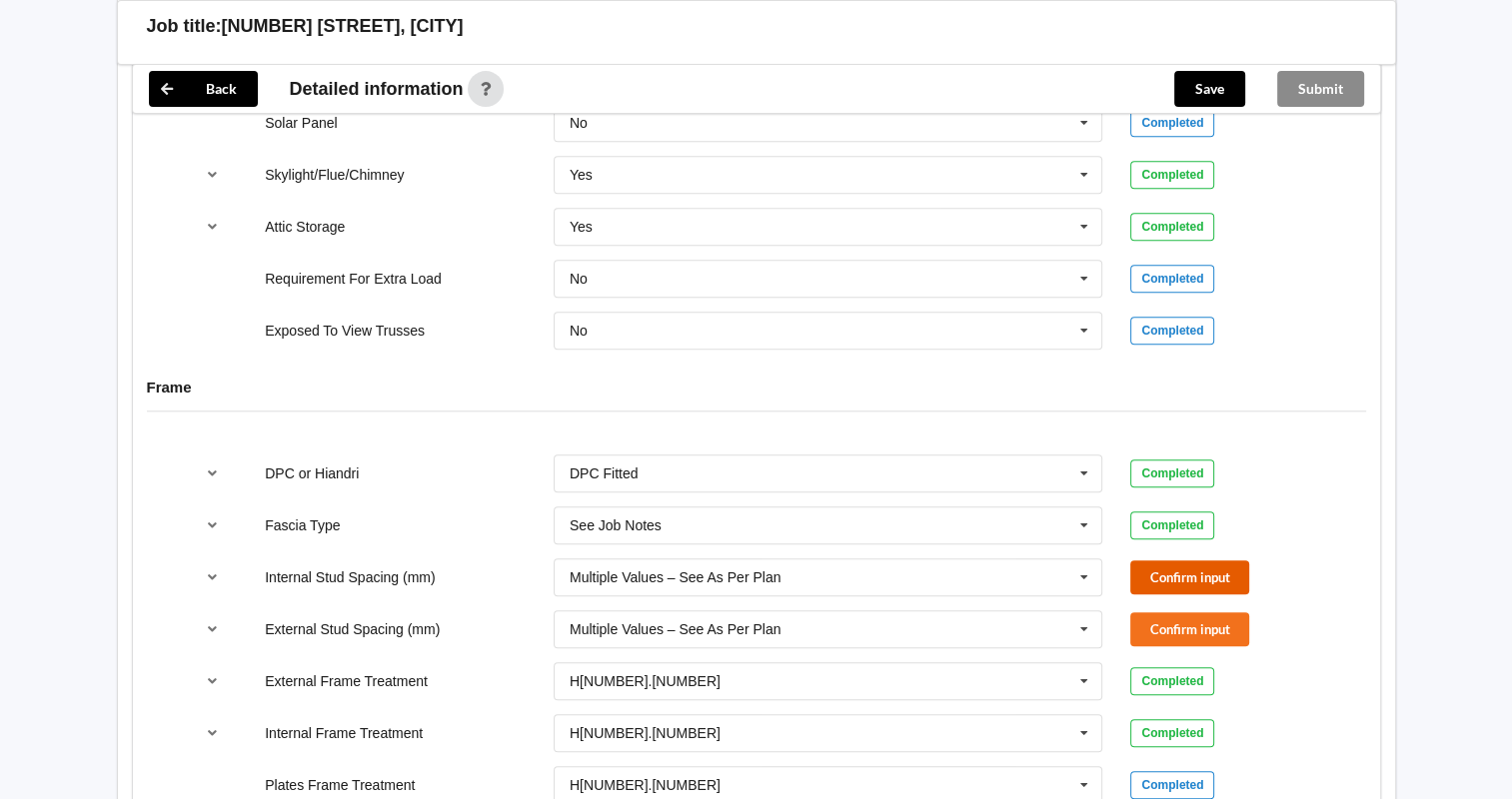 click on "Confirm input" at bounding box center (1189, 576) 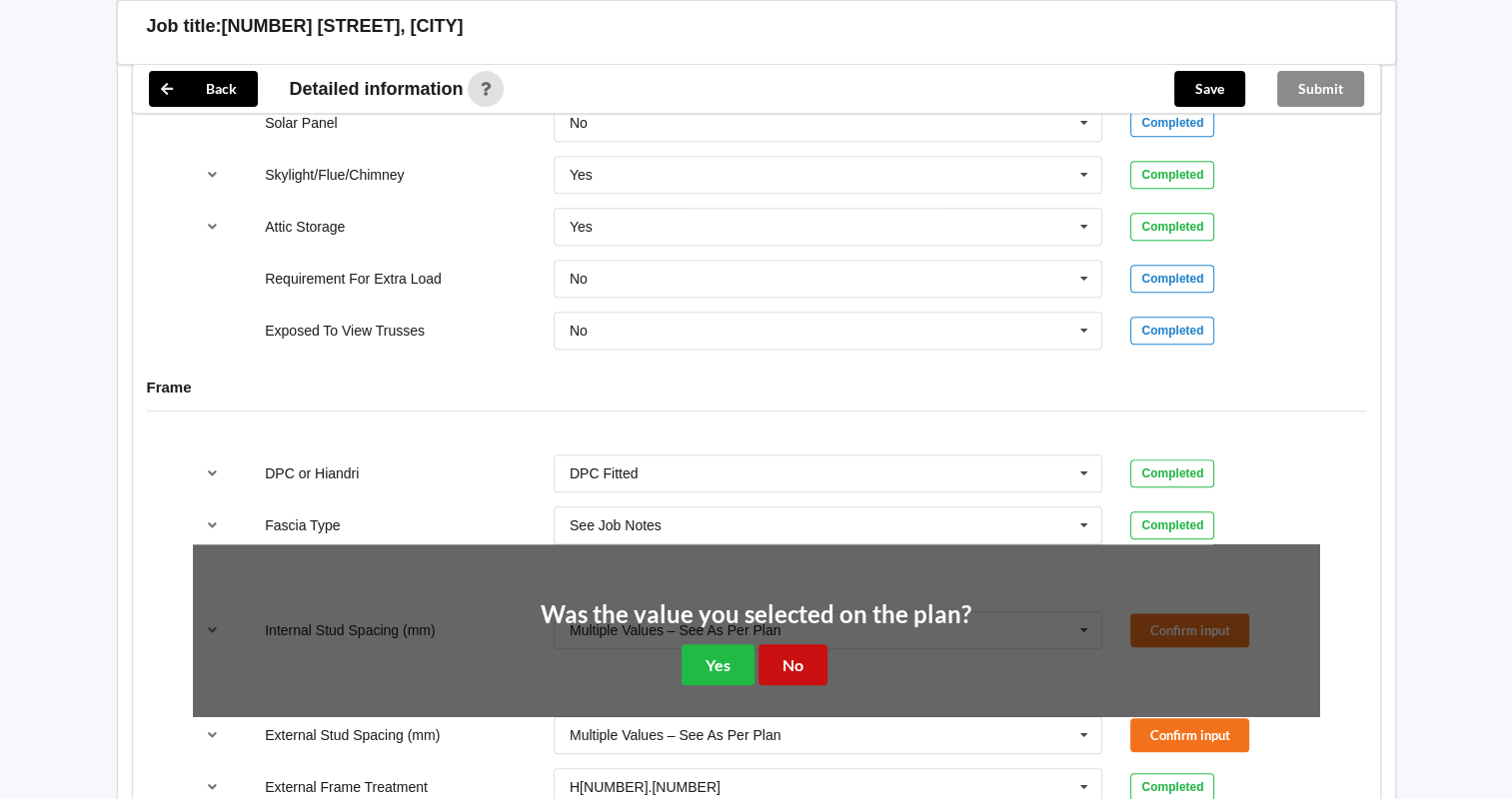 click on "No" at bounding box center (792, 664) 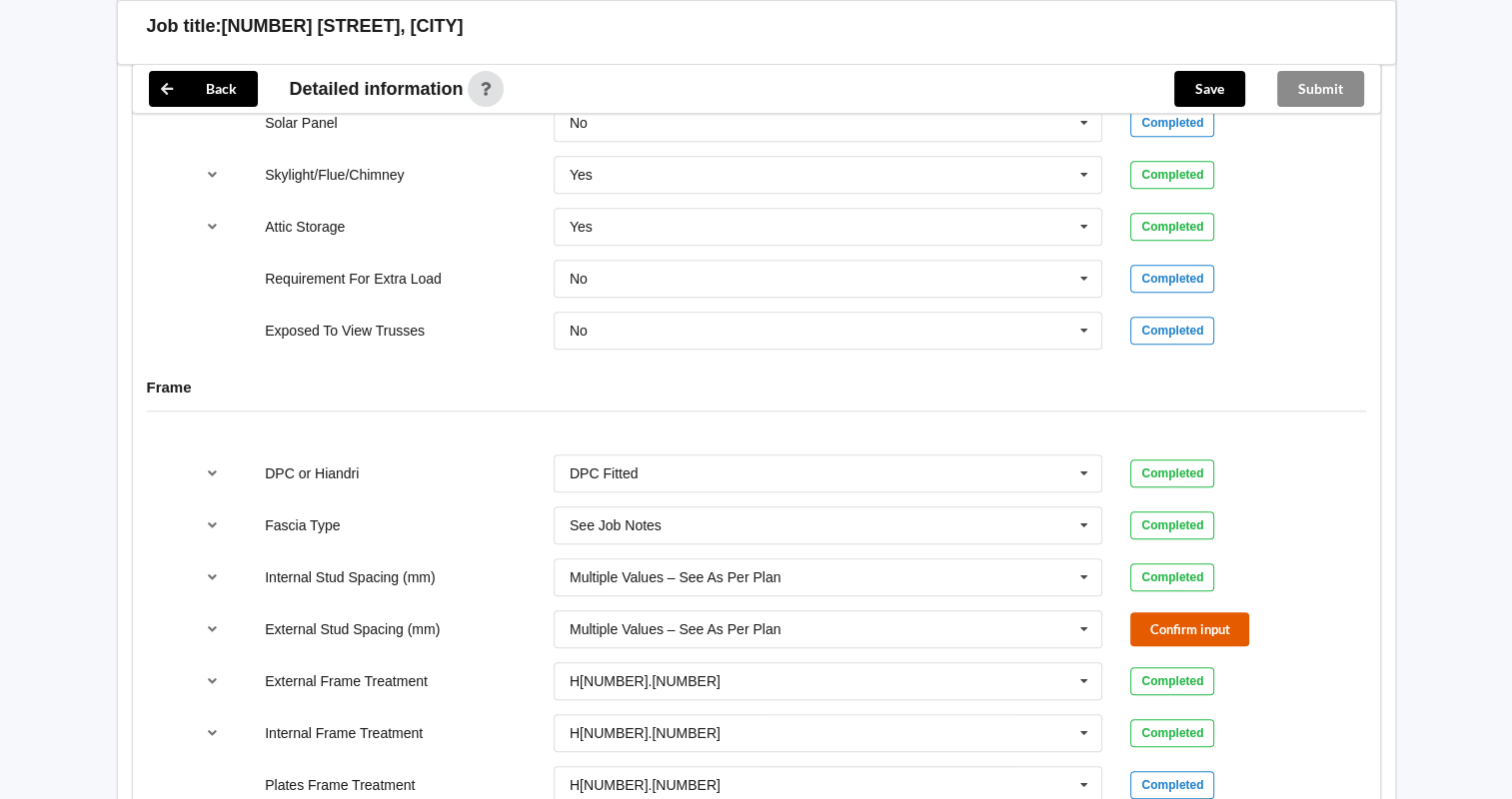 click on "Confirm input" at bounding box center [1189, 628] 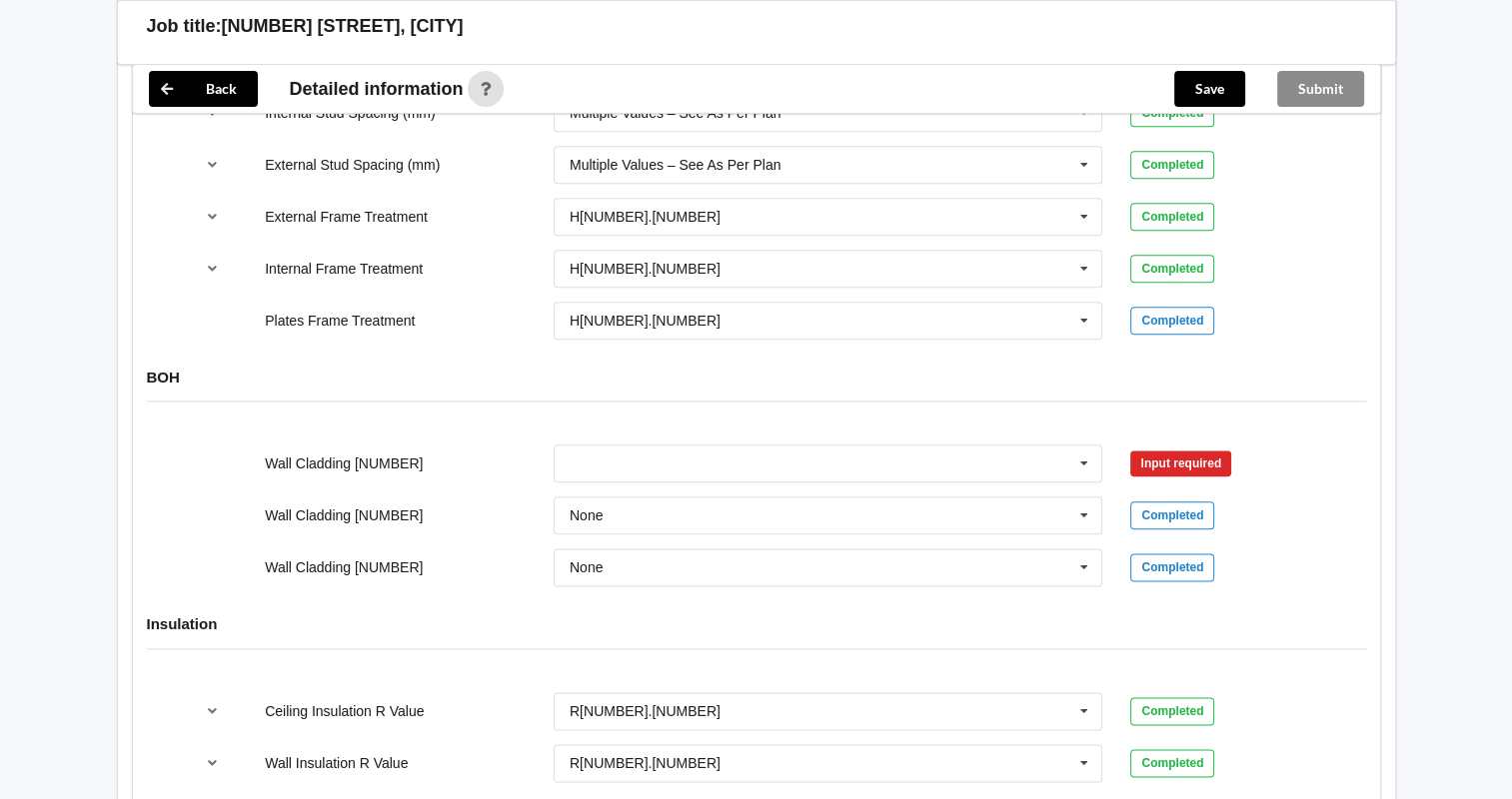 scroll, scrollTop: 2325, scrollLeft: 0, axis: vertical 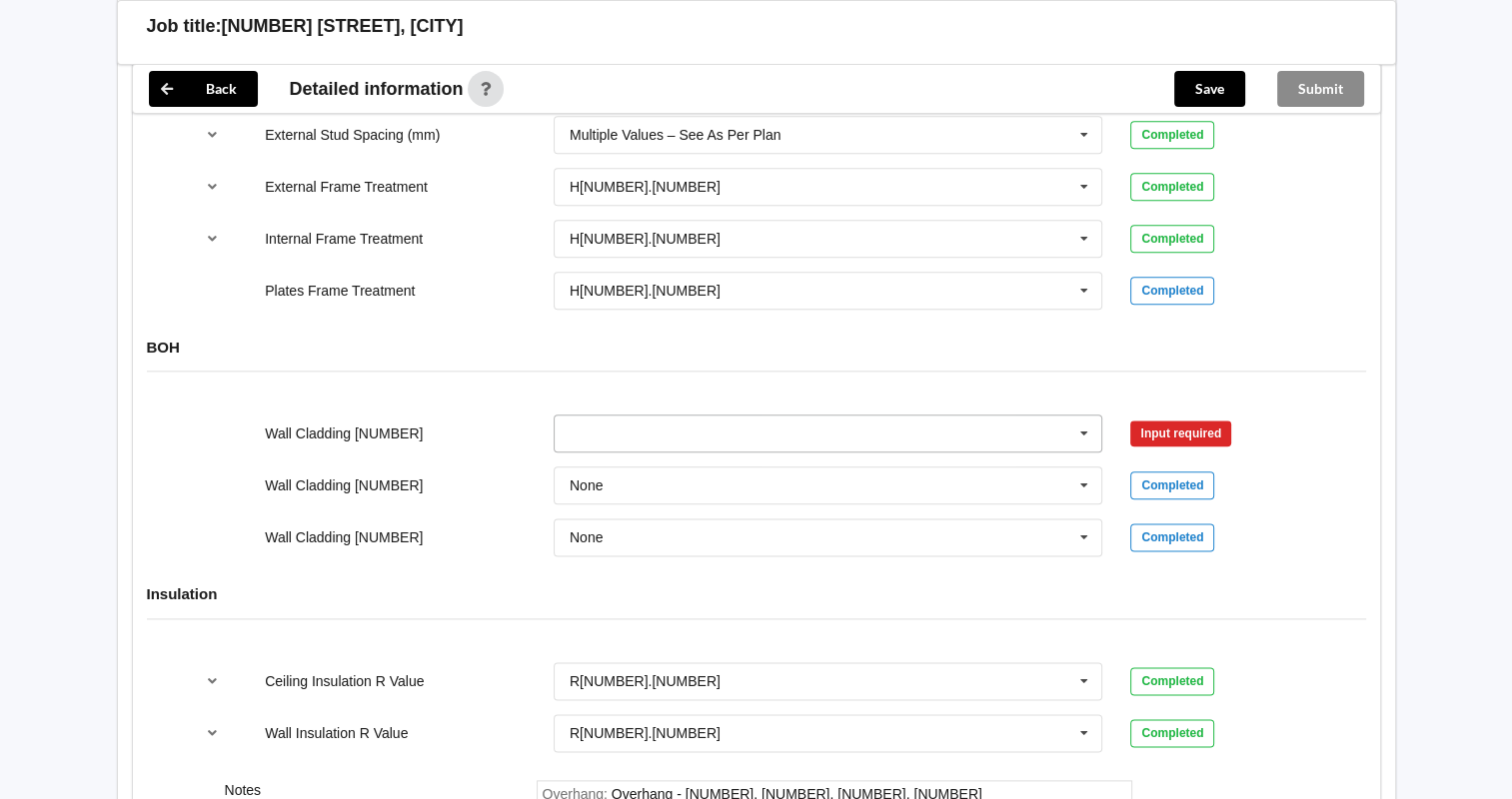 click at bounding box center (1084, 433) 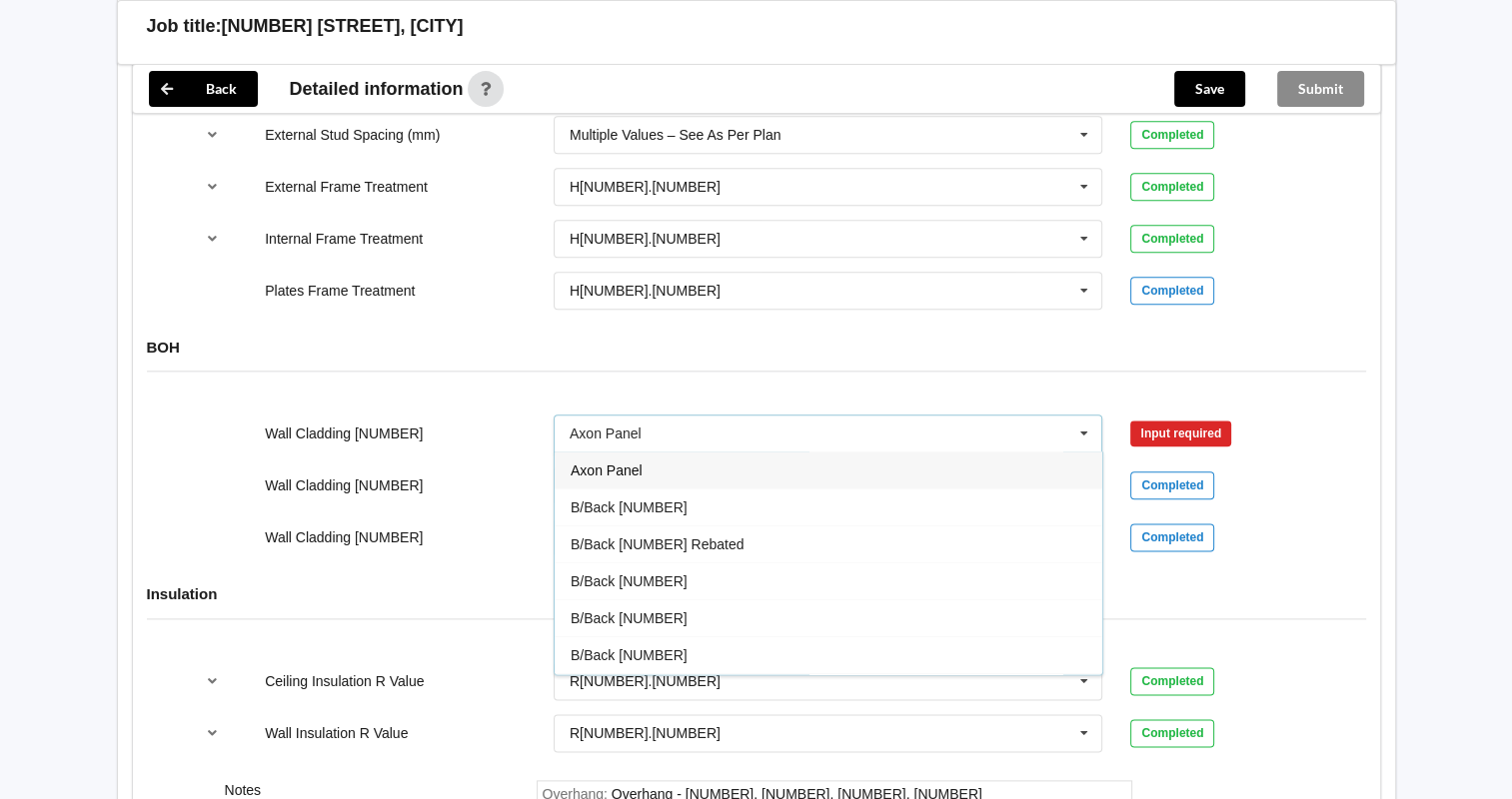 click on "Wall Cladding [NUMBER]" at bounding box center (395, 485) 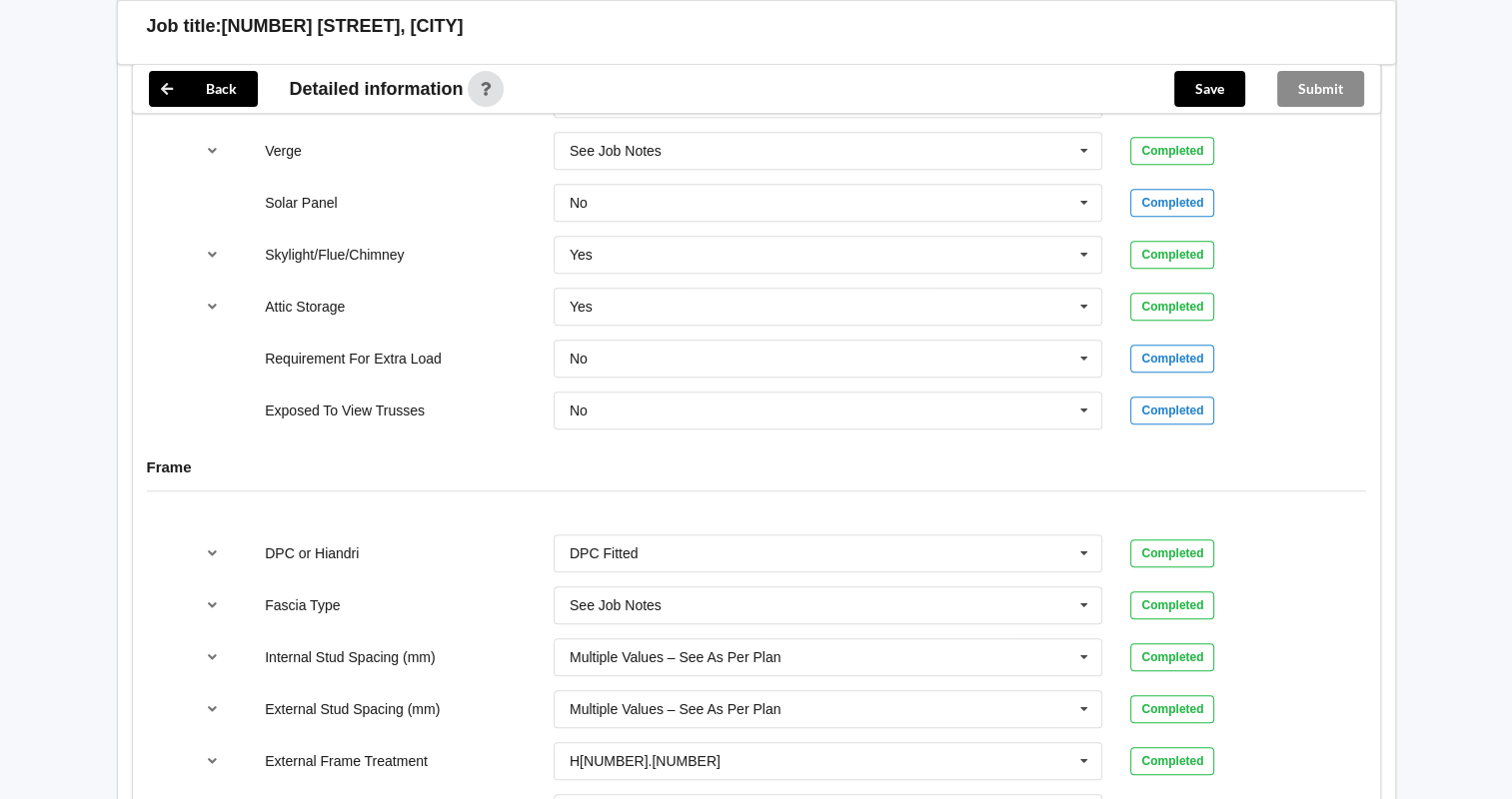 scroll, scrollTop: 2159, scrollLeft: 0, axis: vertical 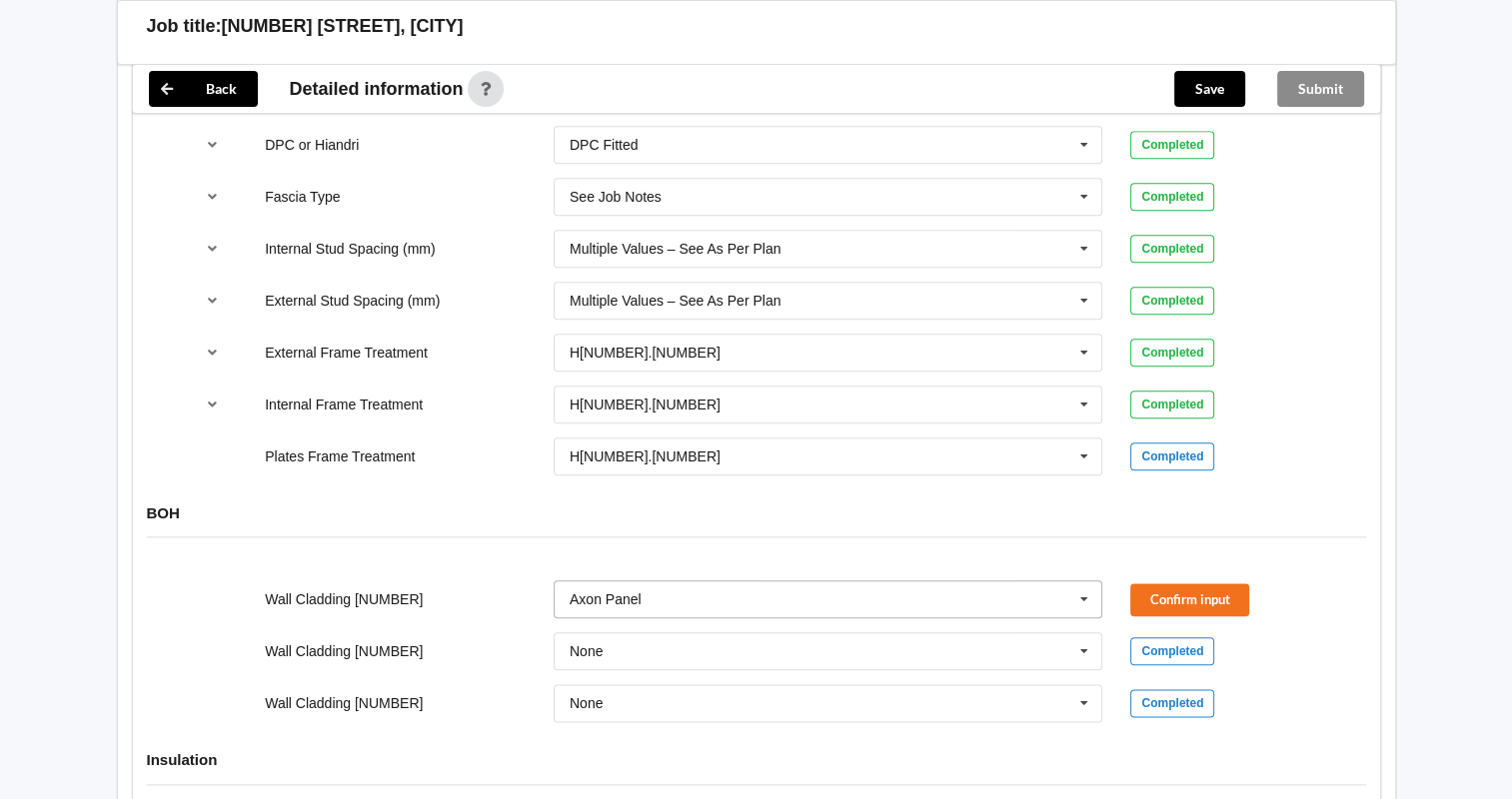 click at bounding box center [1084, 599] 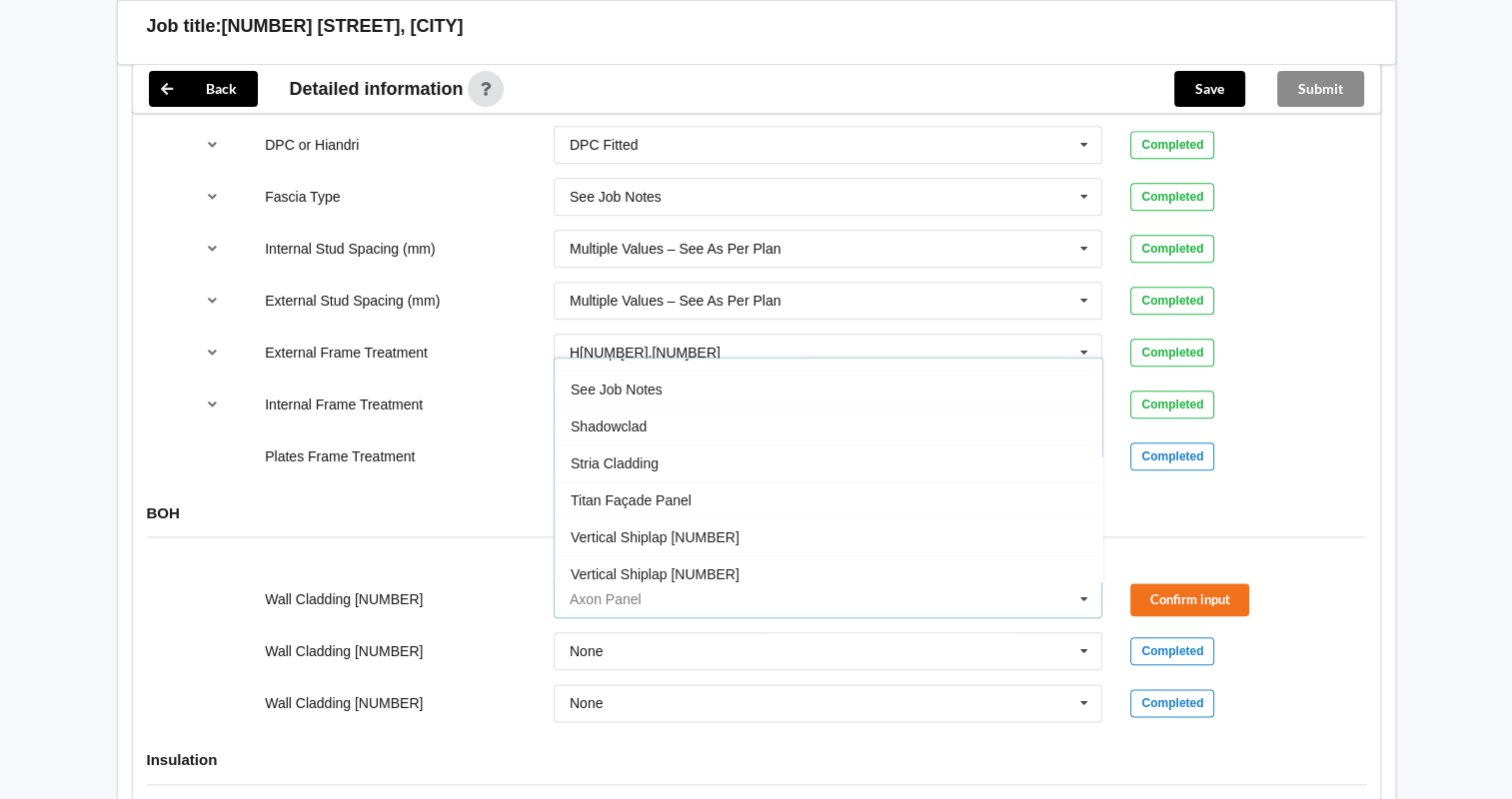 scroll, scrollTop: 1173, scrollLeft: 0, axis: vertical 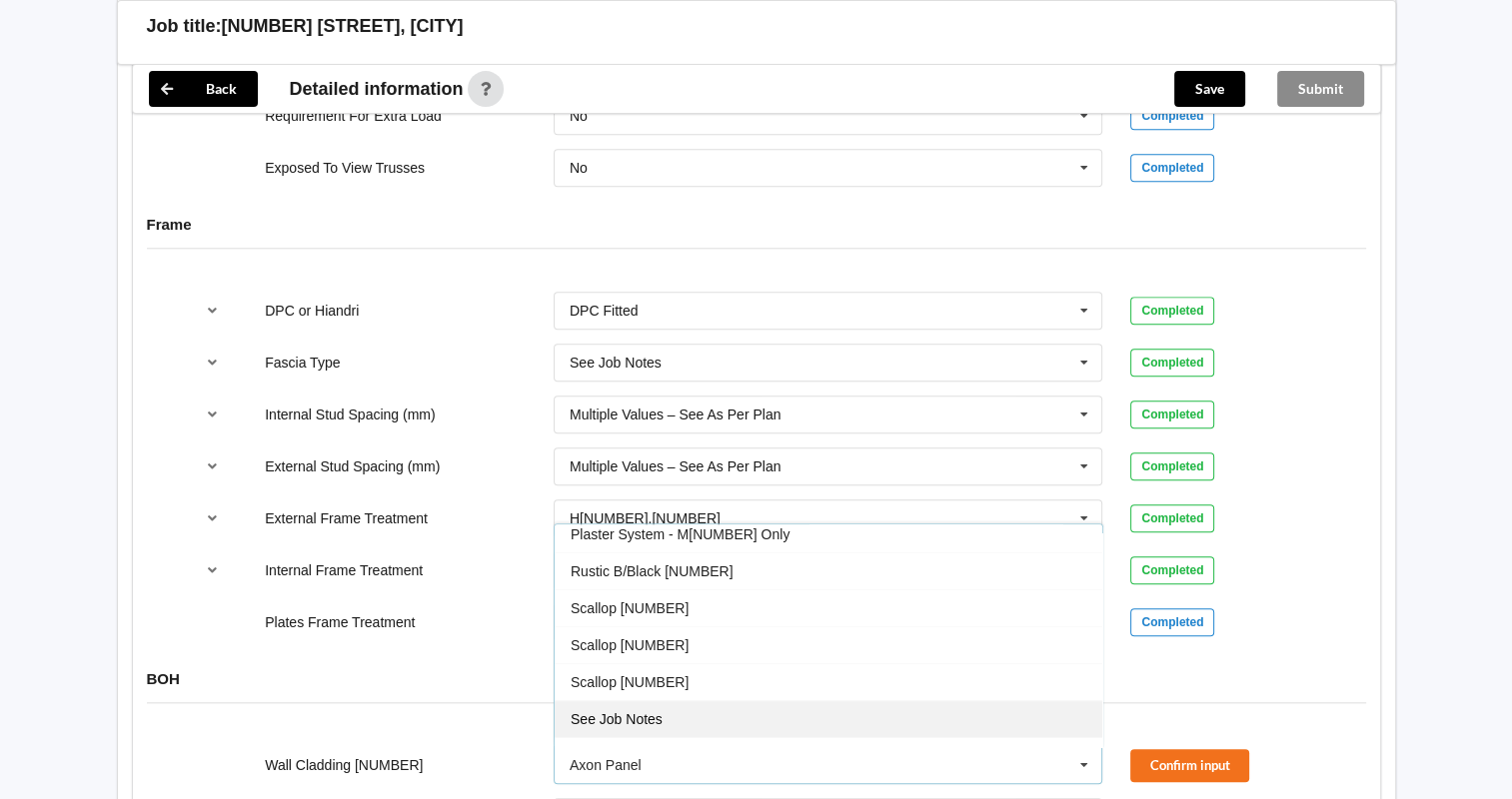 click on "See Job Notes" at bounding box center [828, 718] 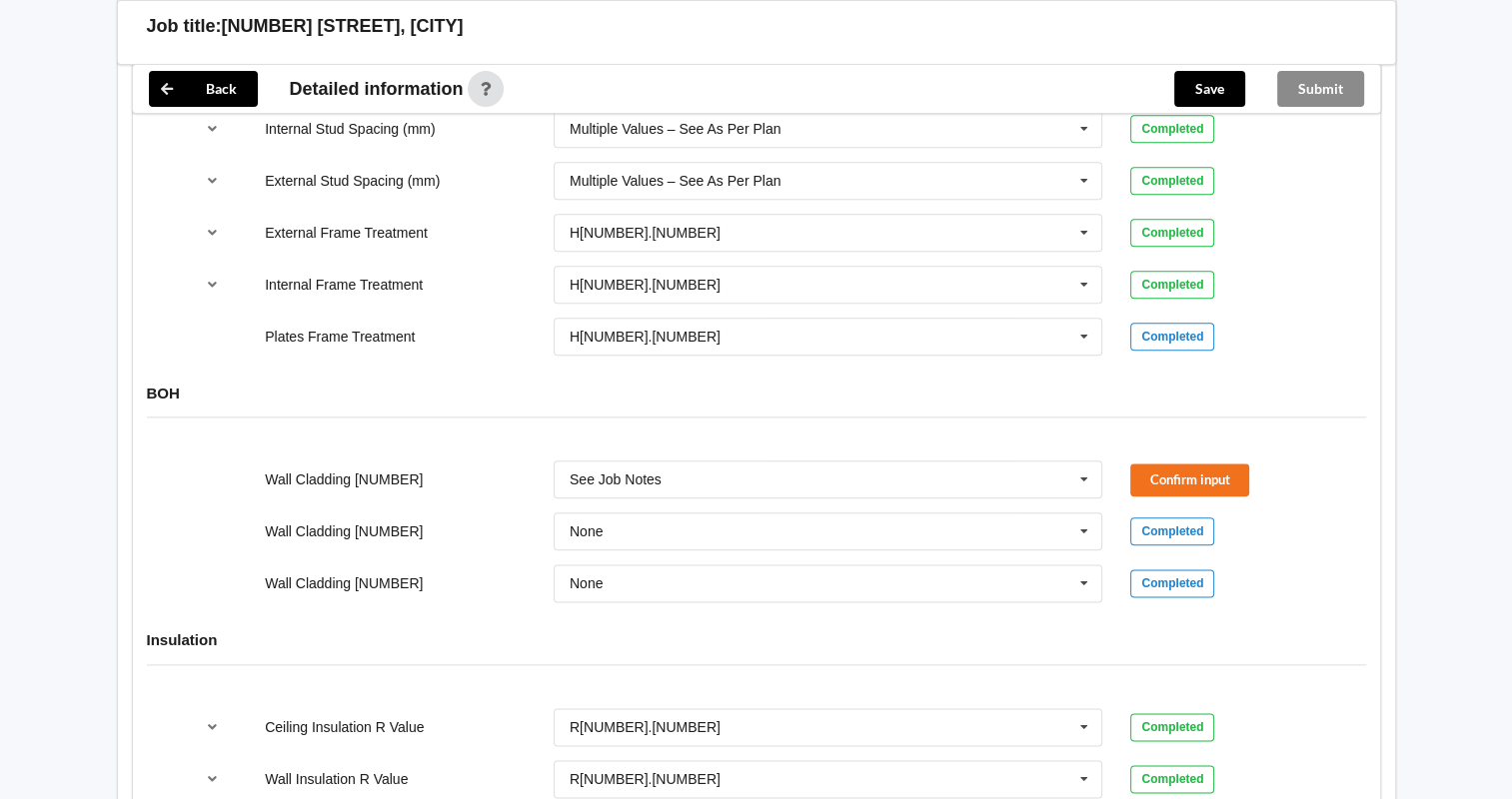 scroll, scrollTop: 2286, scrollLeft: 0, axis: vertical 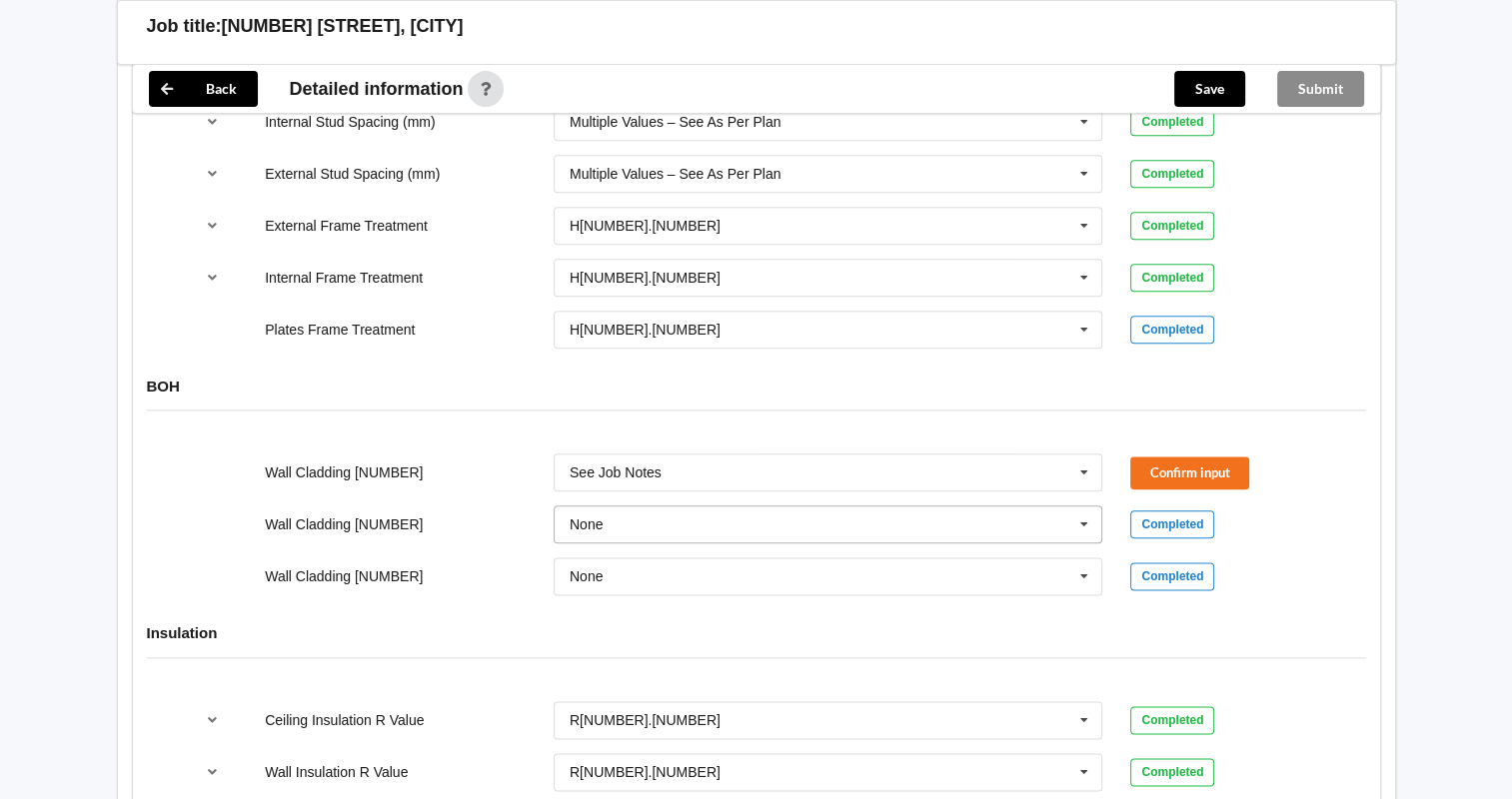 click at bounding box center (1084, 524) 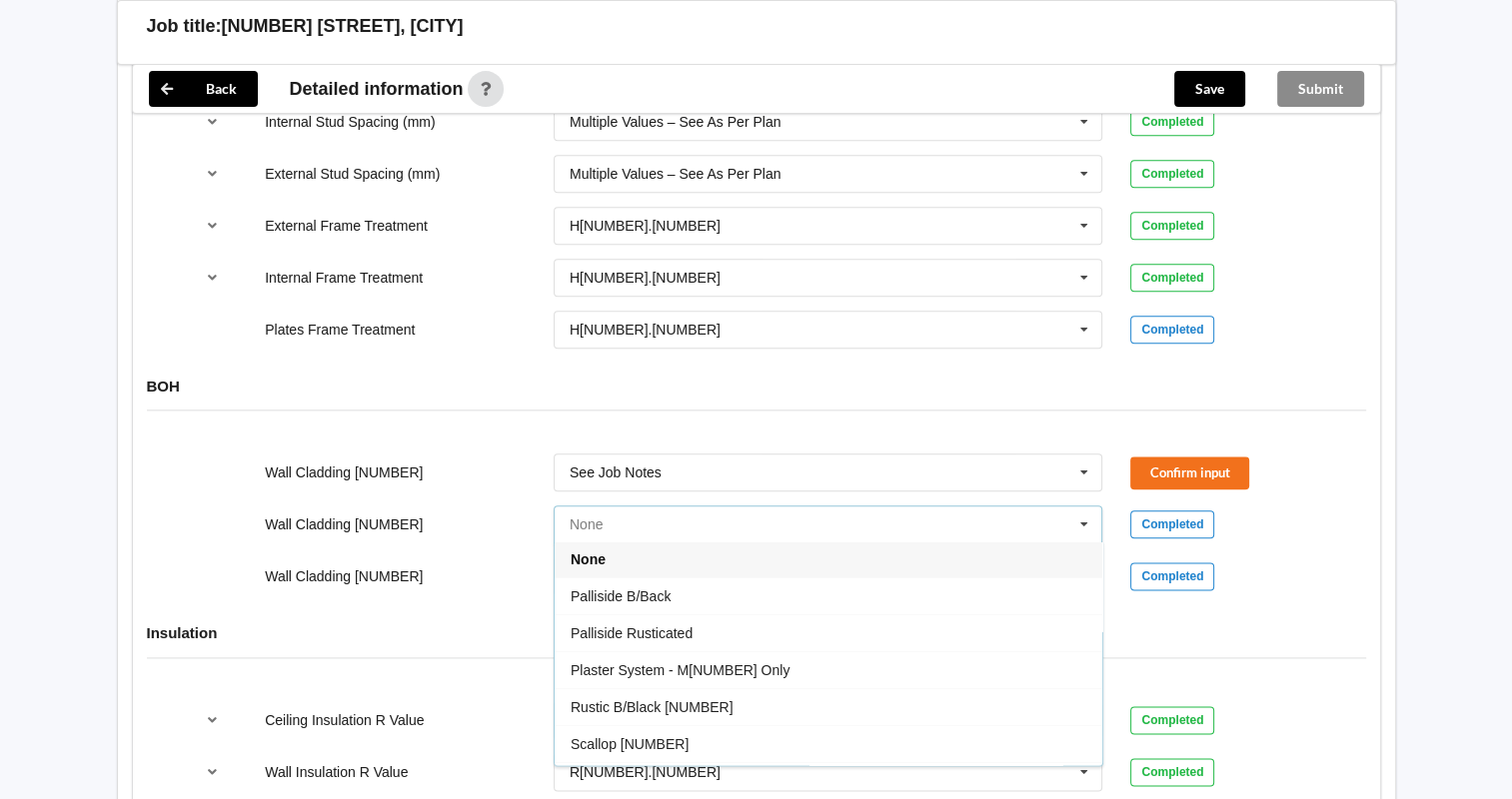 scroll, scrollTop: 1064, scrollLeft: 0, axis: vertical 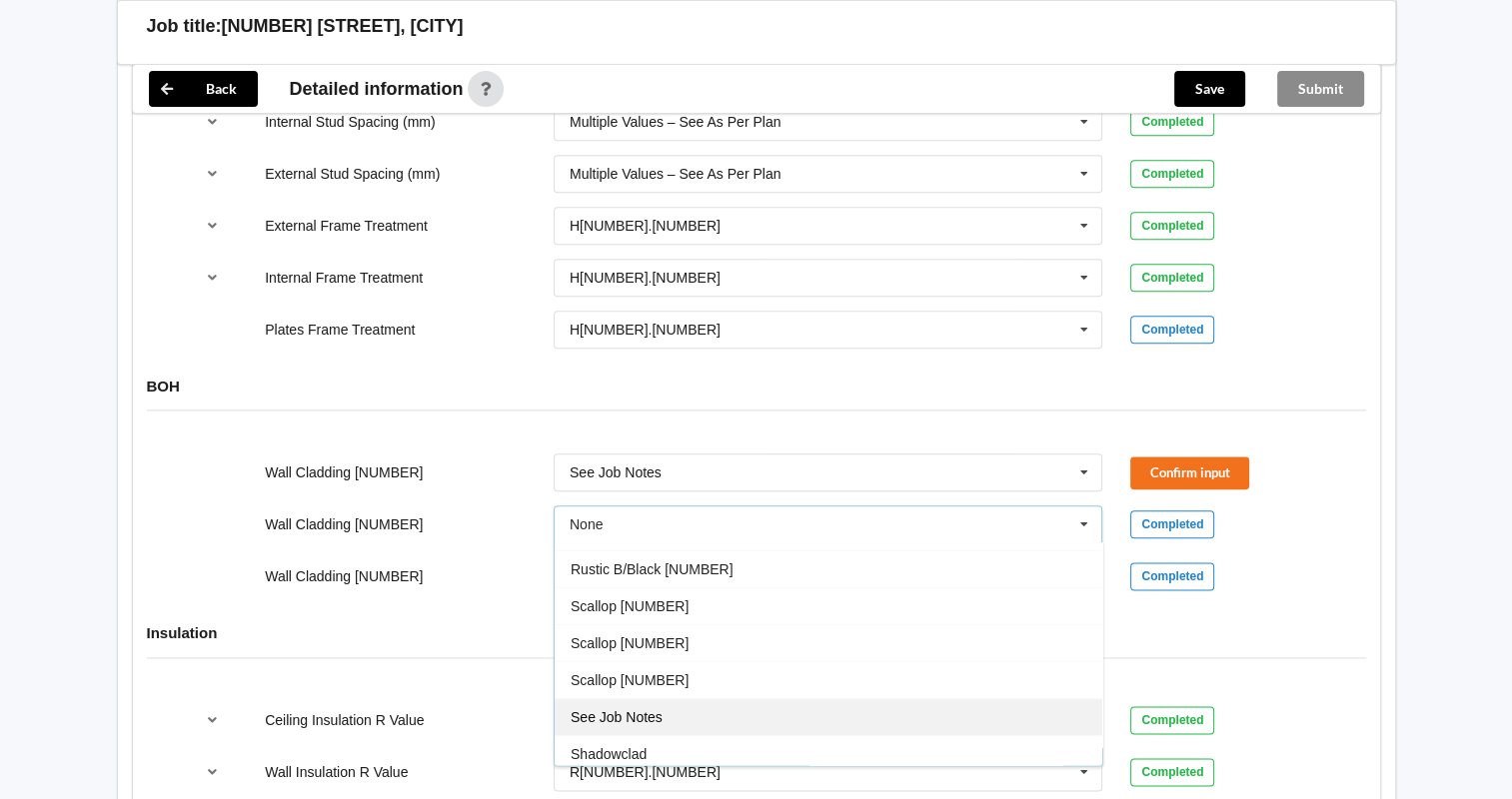 click on "See Job Notes" at bounding box center [828, 716] 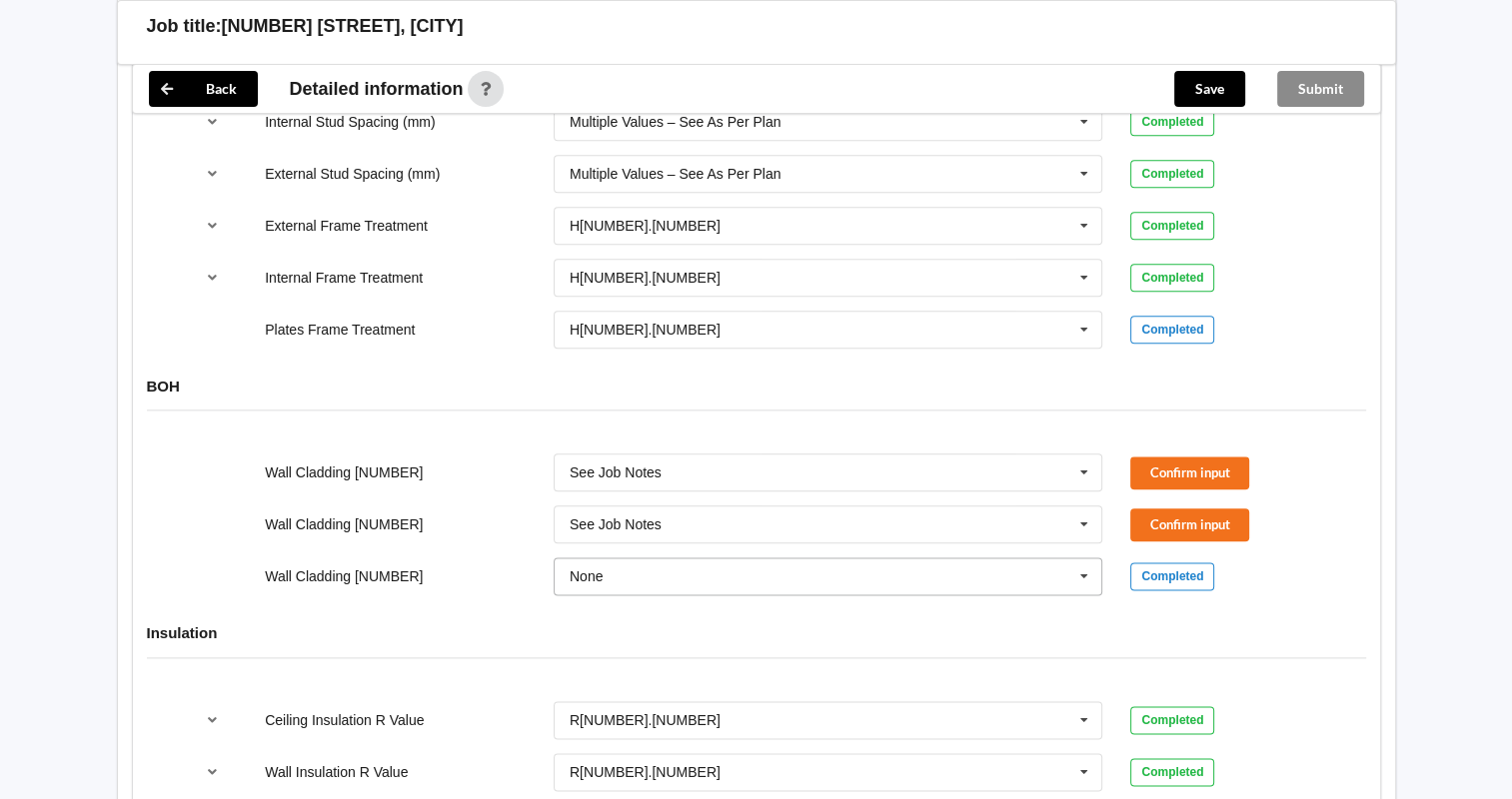 click at bounding box center [829, 576] 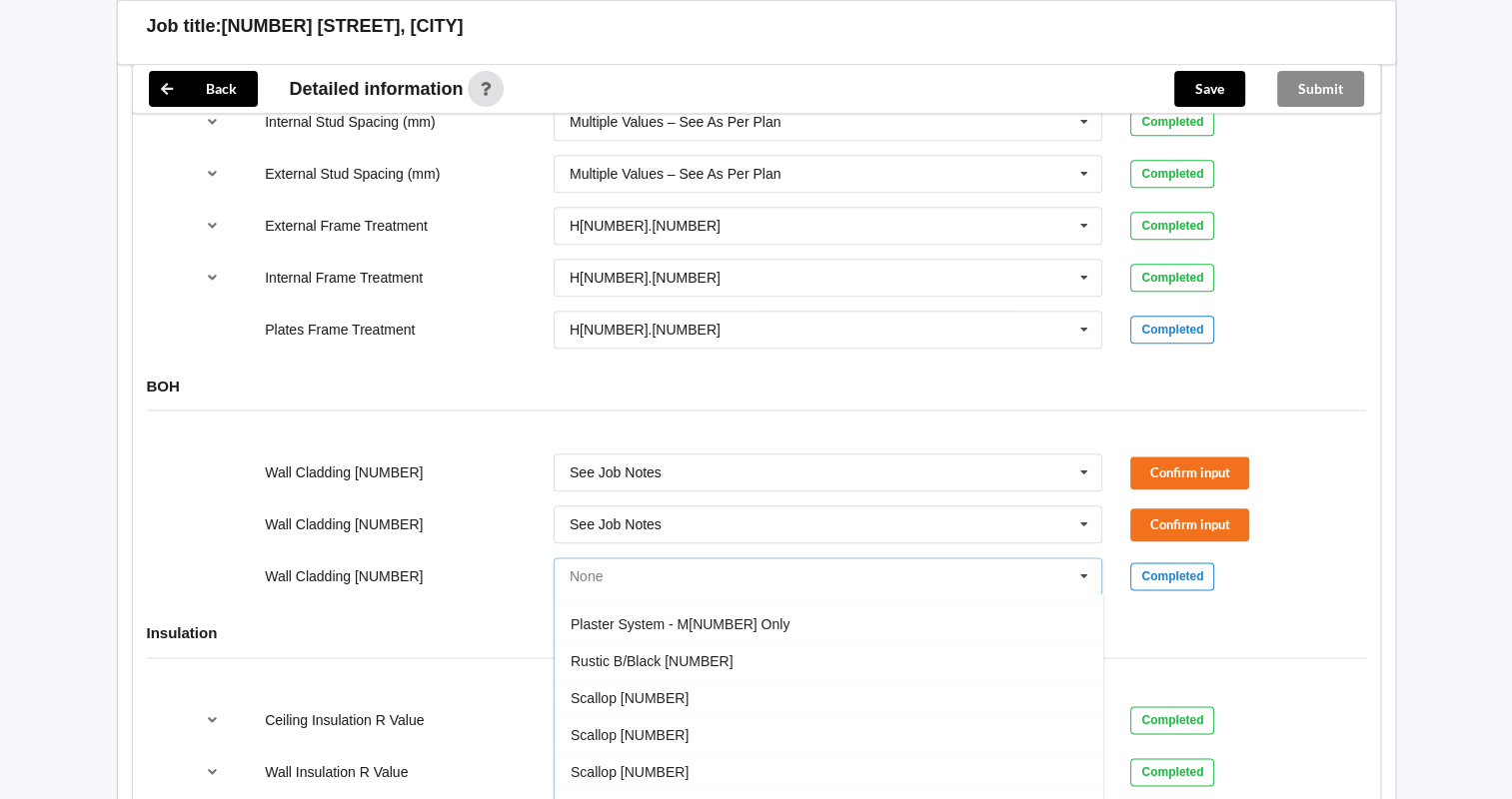 scroll, scrollTop: 1209, scrollLeft: 0, axis: vertical 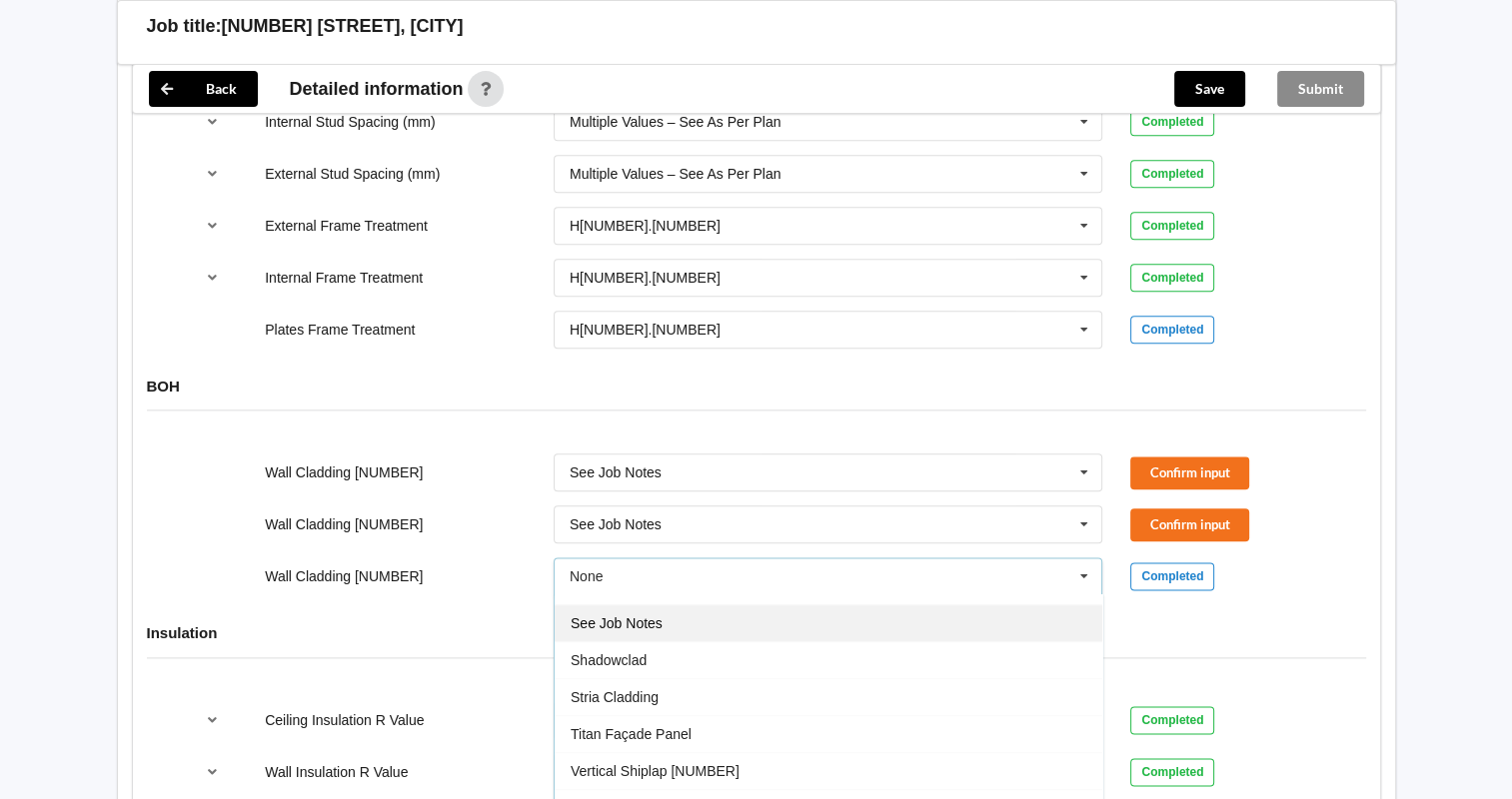 click on "See Job Notes" at bounding box center [828, 622] 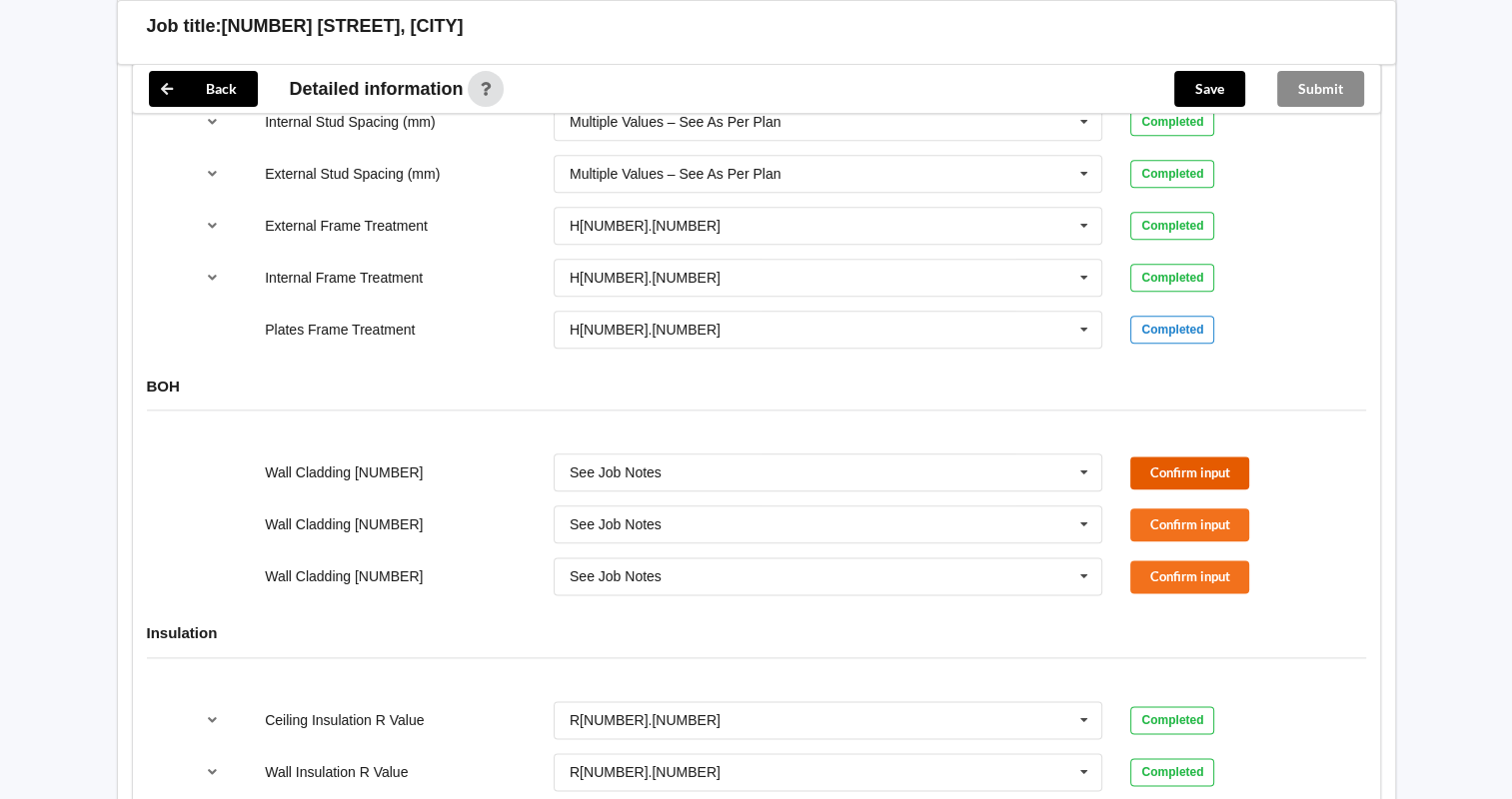 click on "Confirm input" at bounding box center [1189, 472] 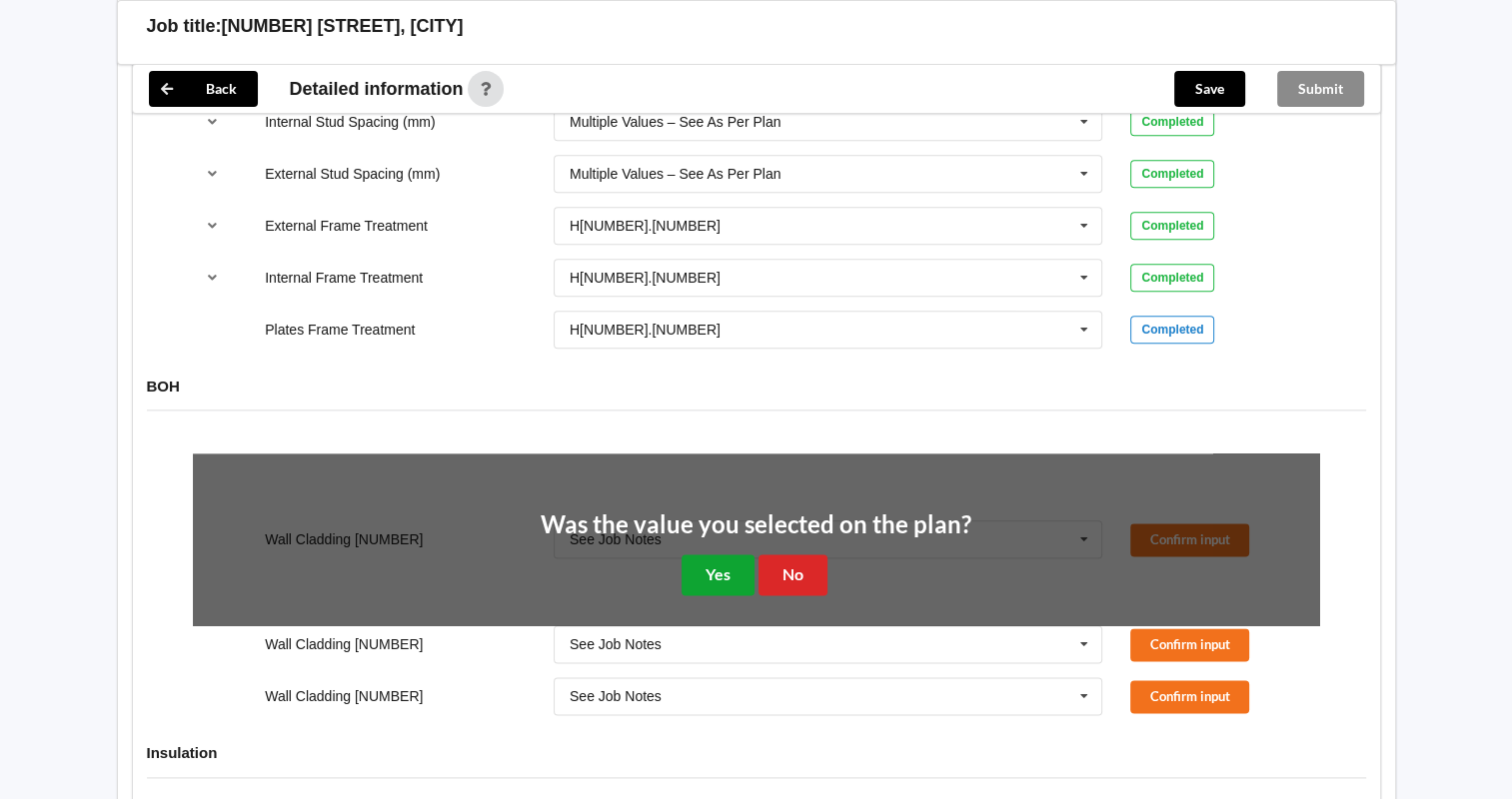 click on "Yes" at bounding box center (718, 574) 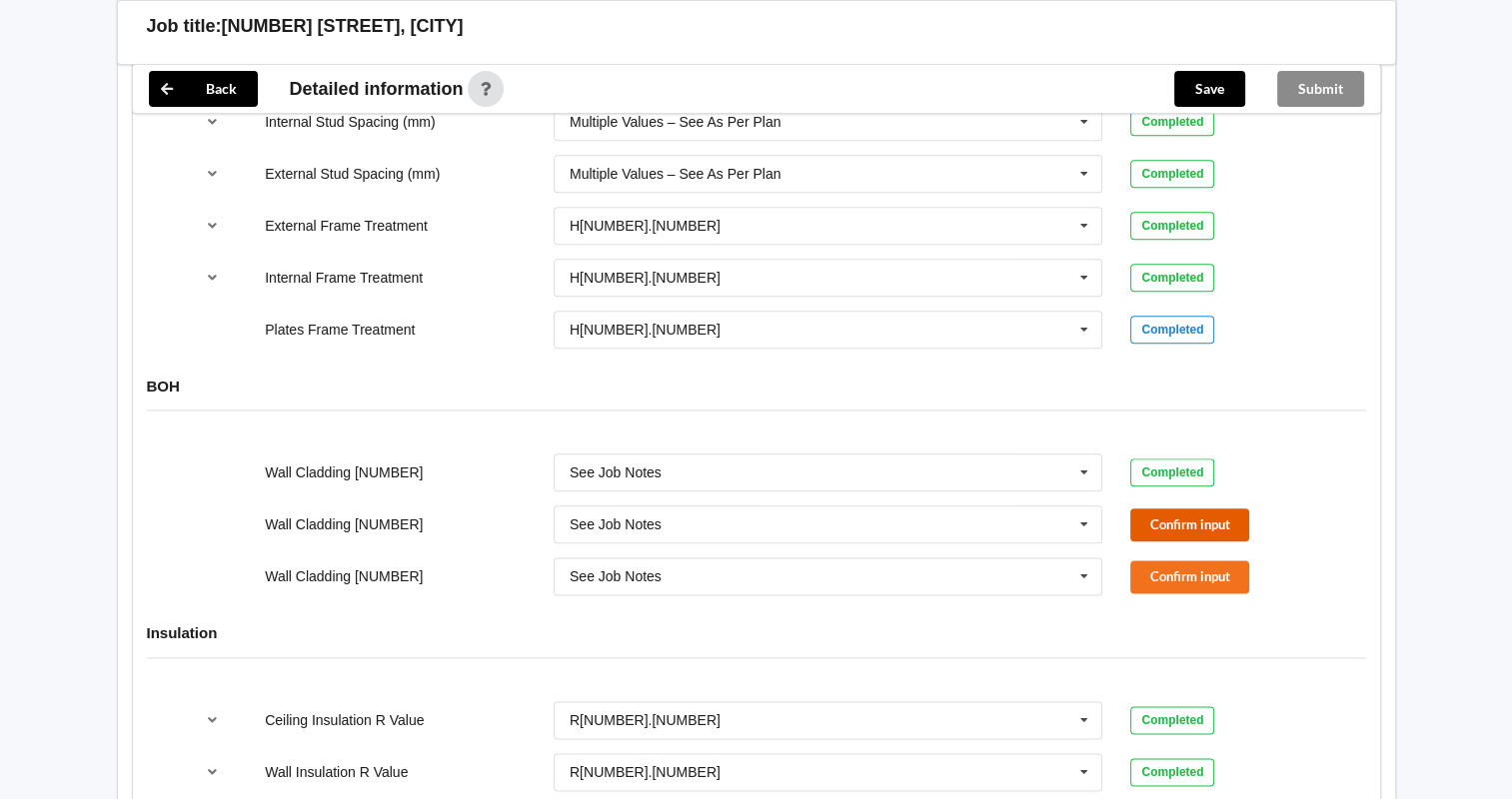 click on "Confirm input" at bounding box center [1189, 524] 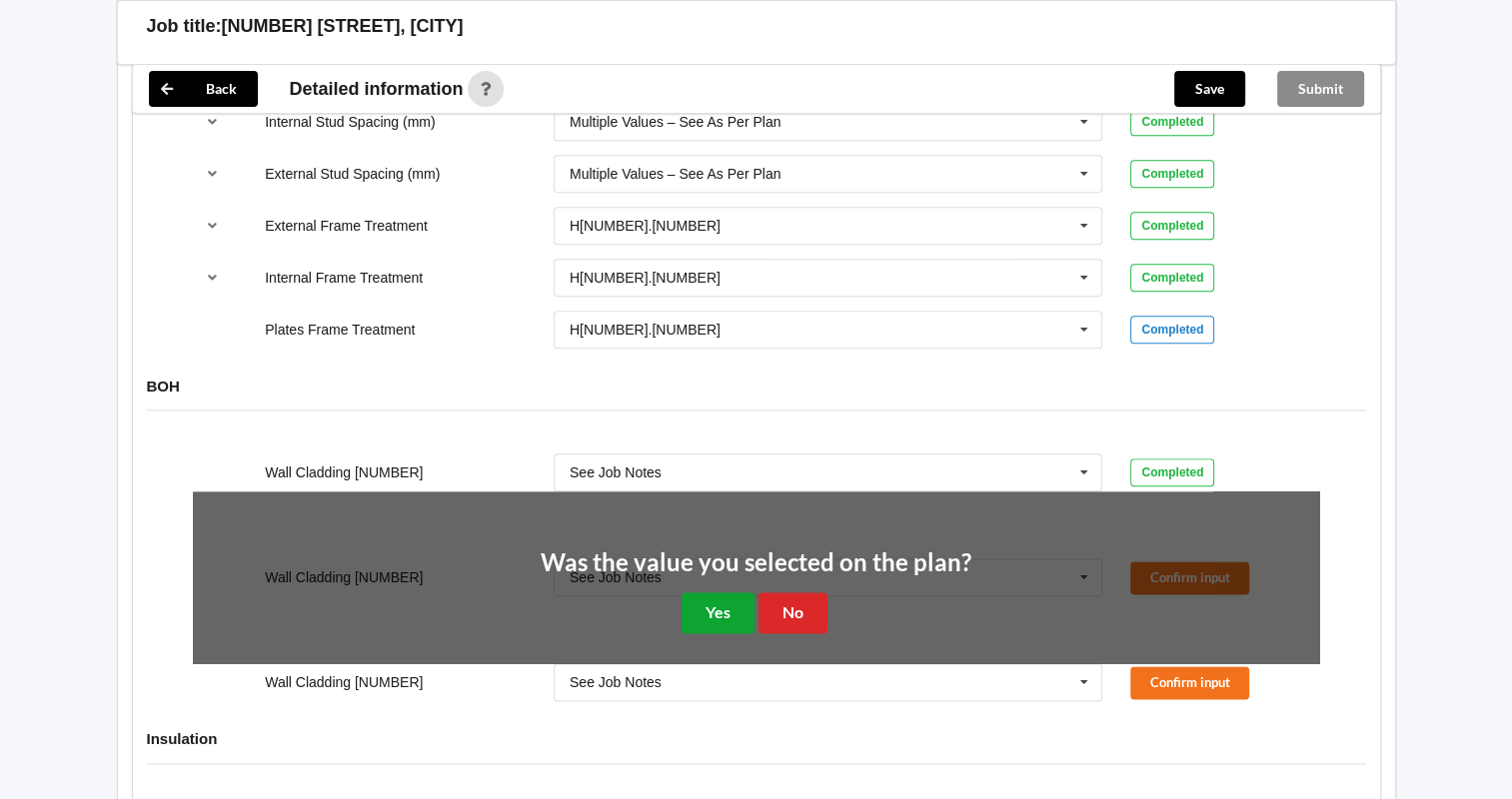 click on "Yes" at bounding box center (718, 612) 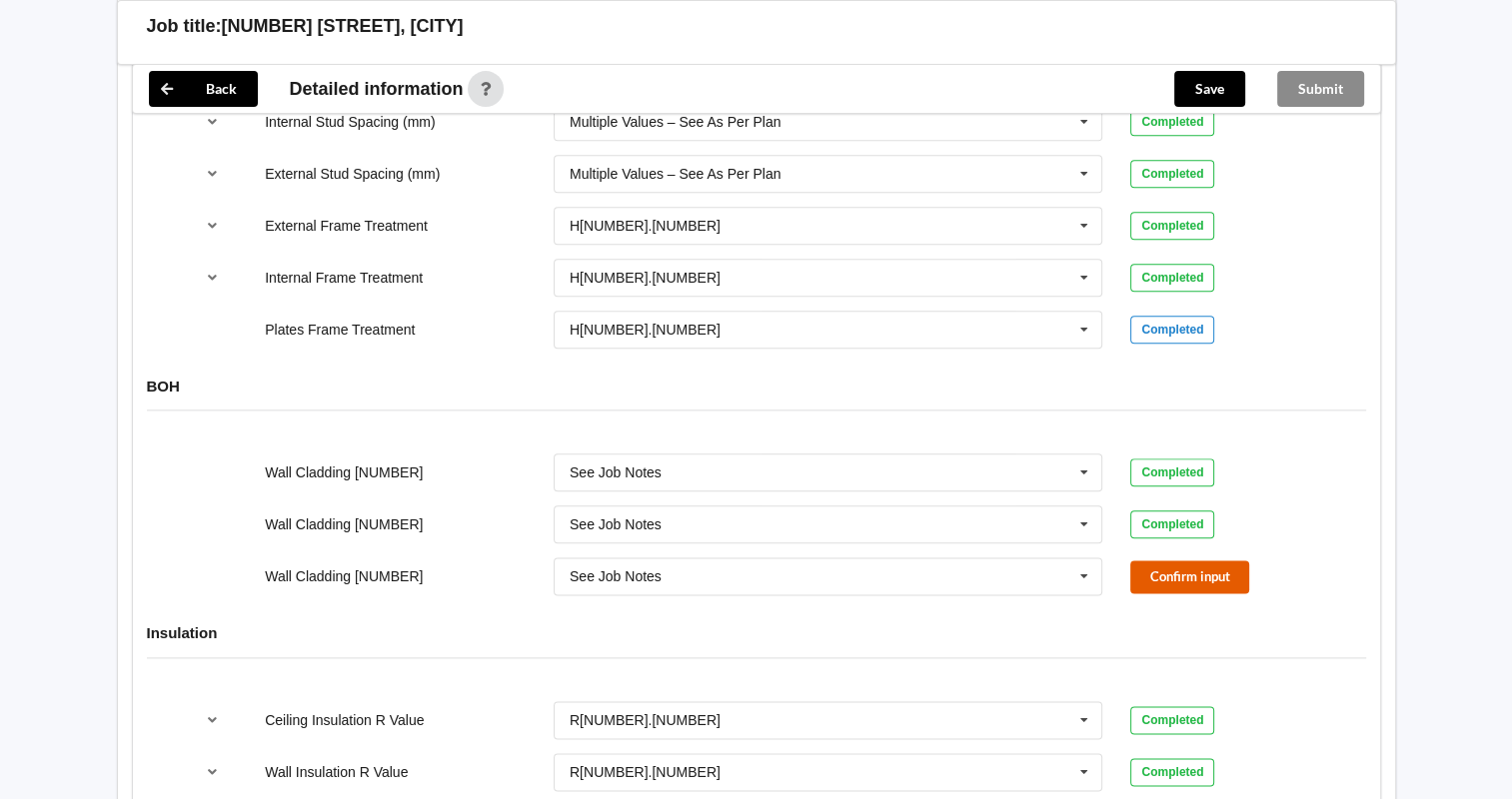click on "Confirm input" at bounding box center (1189, 576) 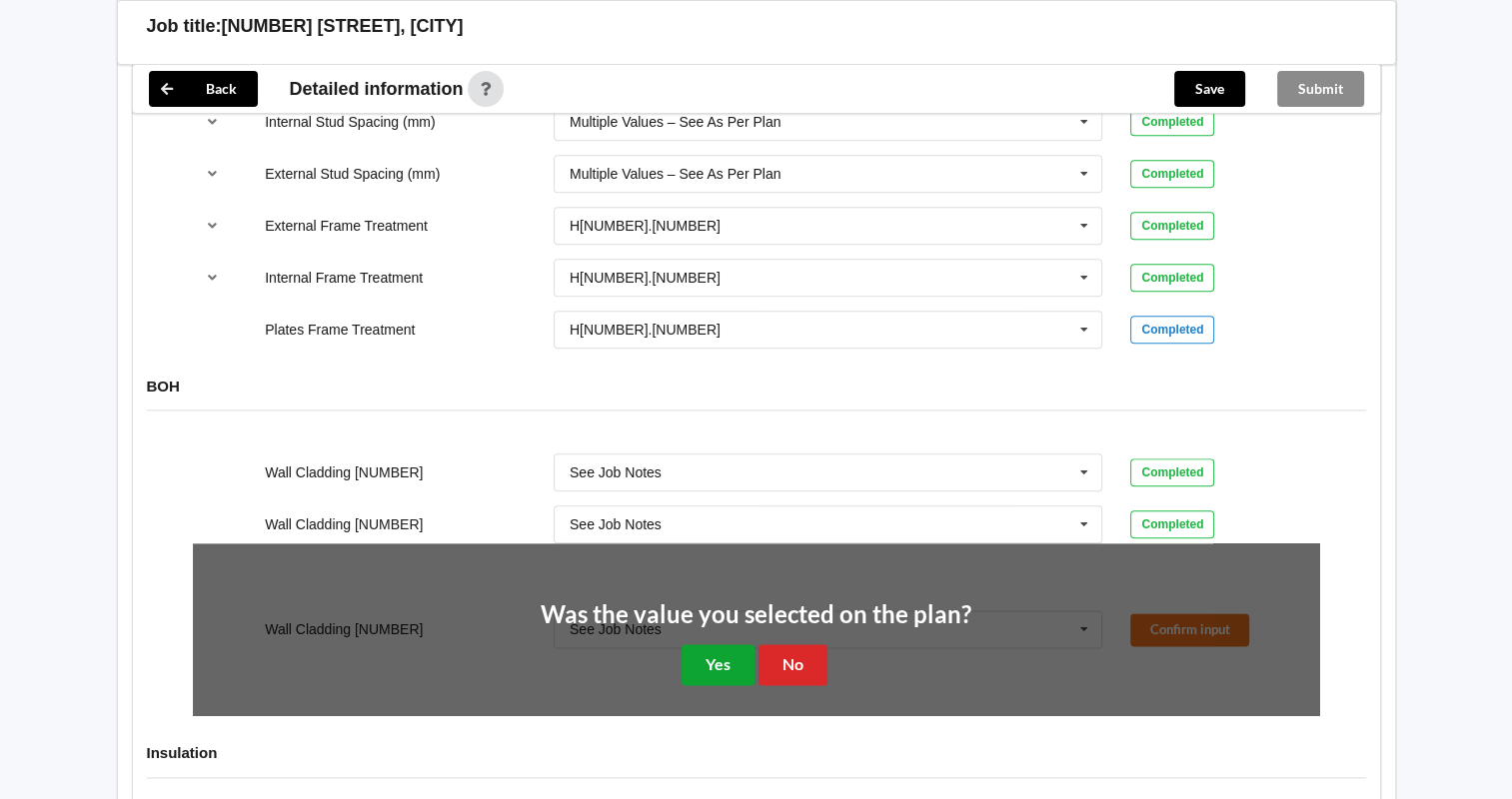 click on "Yes" at bounding box center [718, 664] 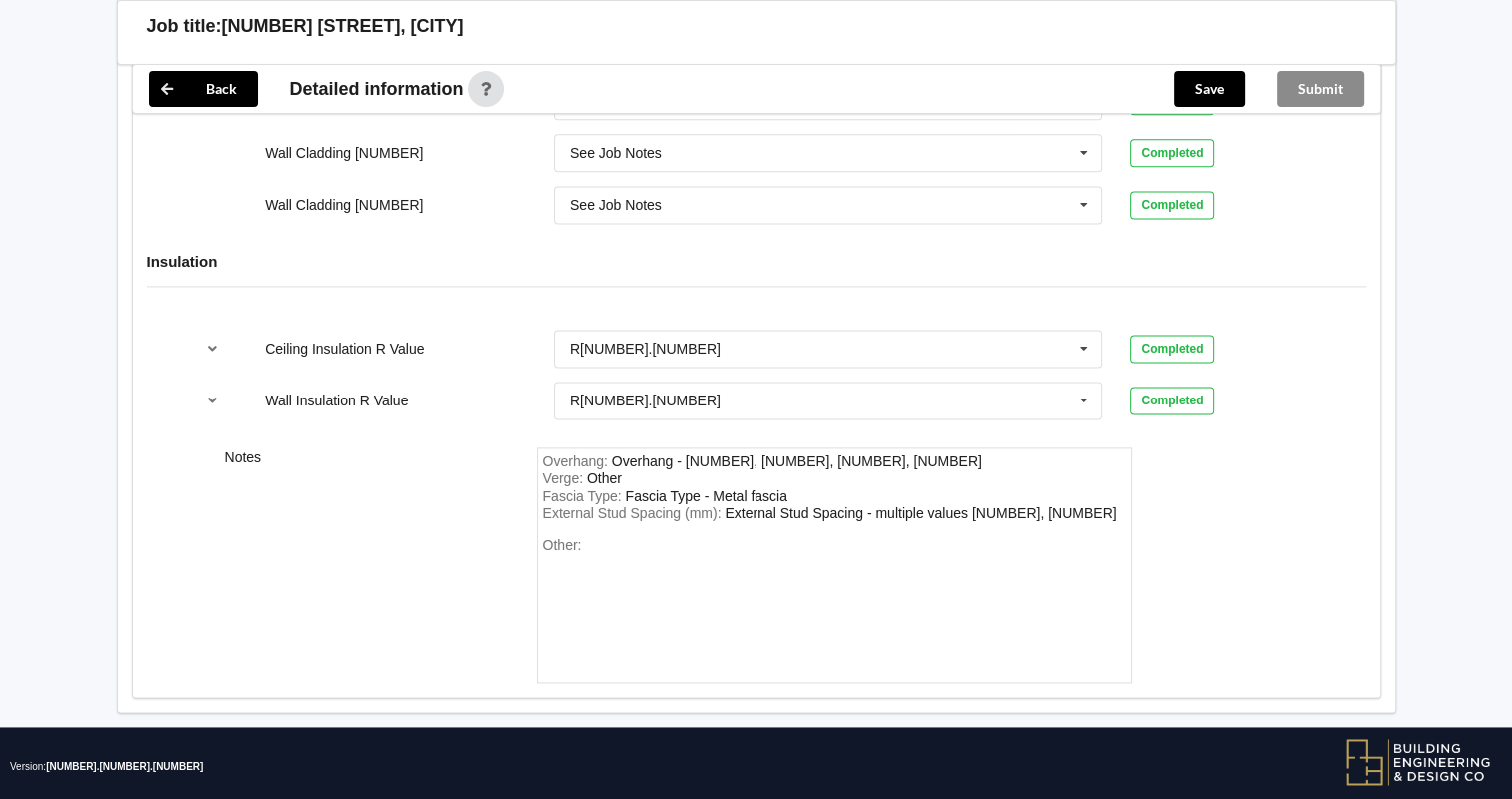 scroll, scrollTop: 2659, scrollLeft: 0, axis: vertical 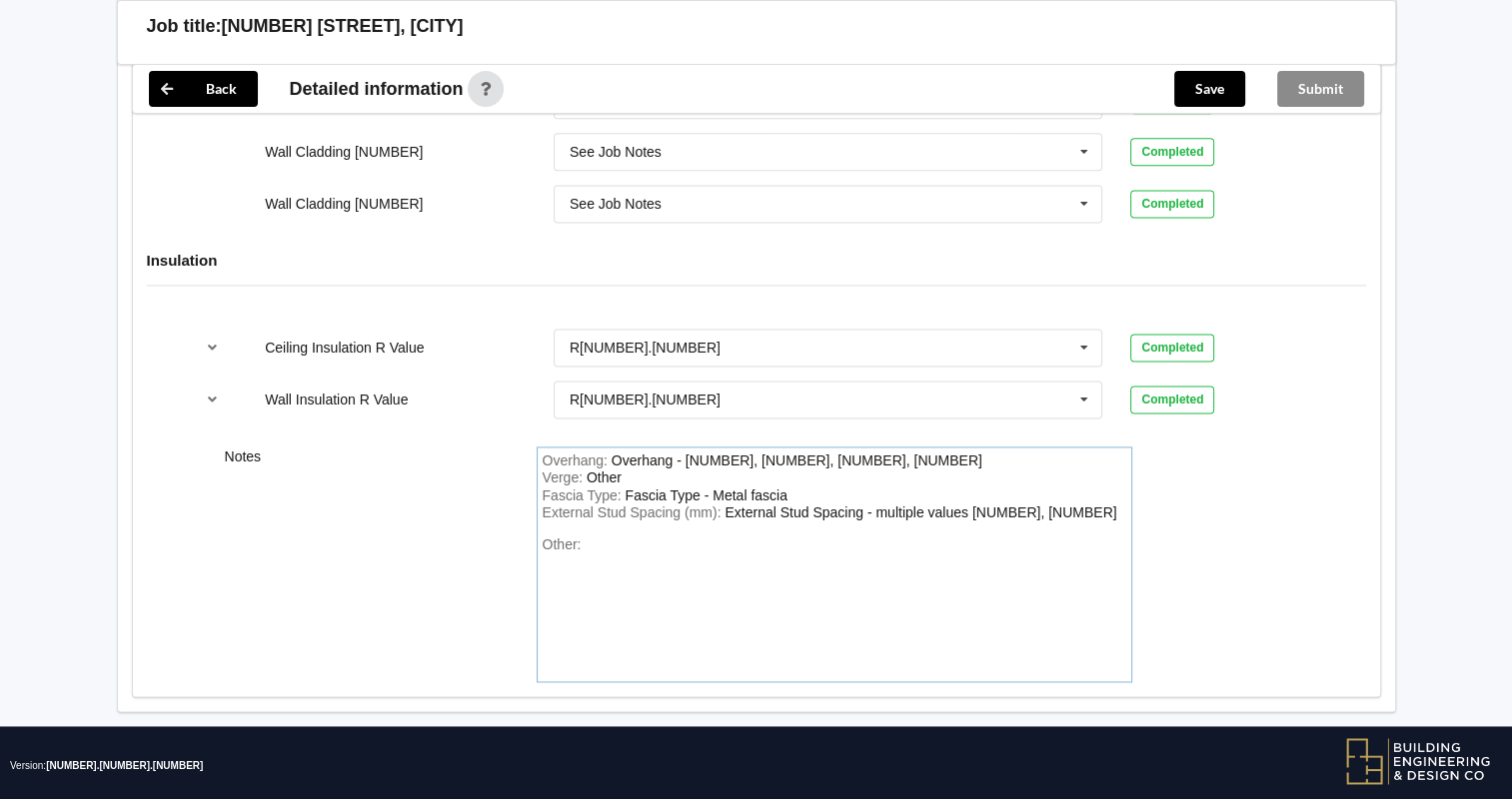 click on "External Stud Spacing (mm) :   External Stud Spacing - multiple values [NUMBER], [NUMBER]" at bounding box center (834, 513) 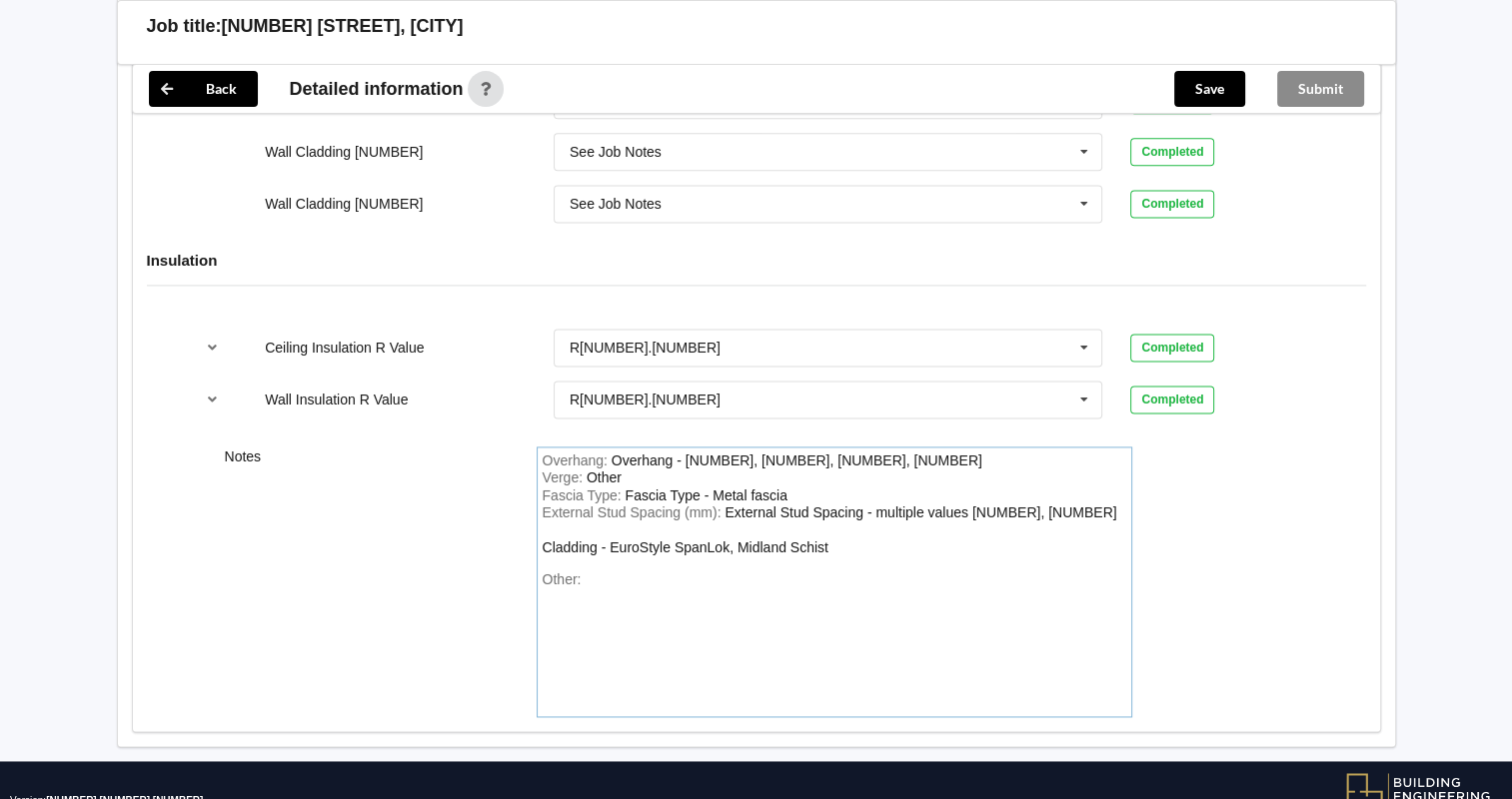click on "External Stud Spacing - multiple values [NUMBER], [NUMBER] Cladding - EuroStyle SpanLok, Midland Schist" at bounding box center [829, 529] 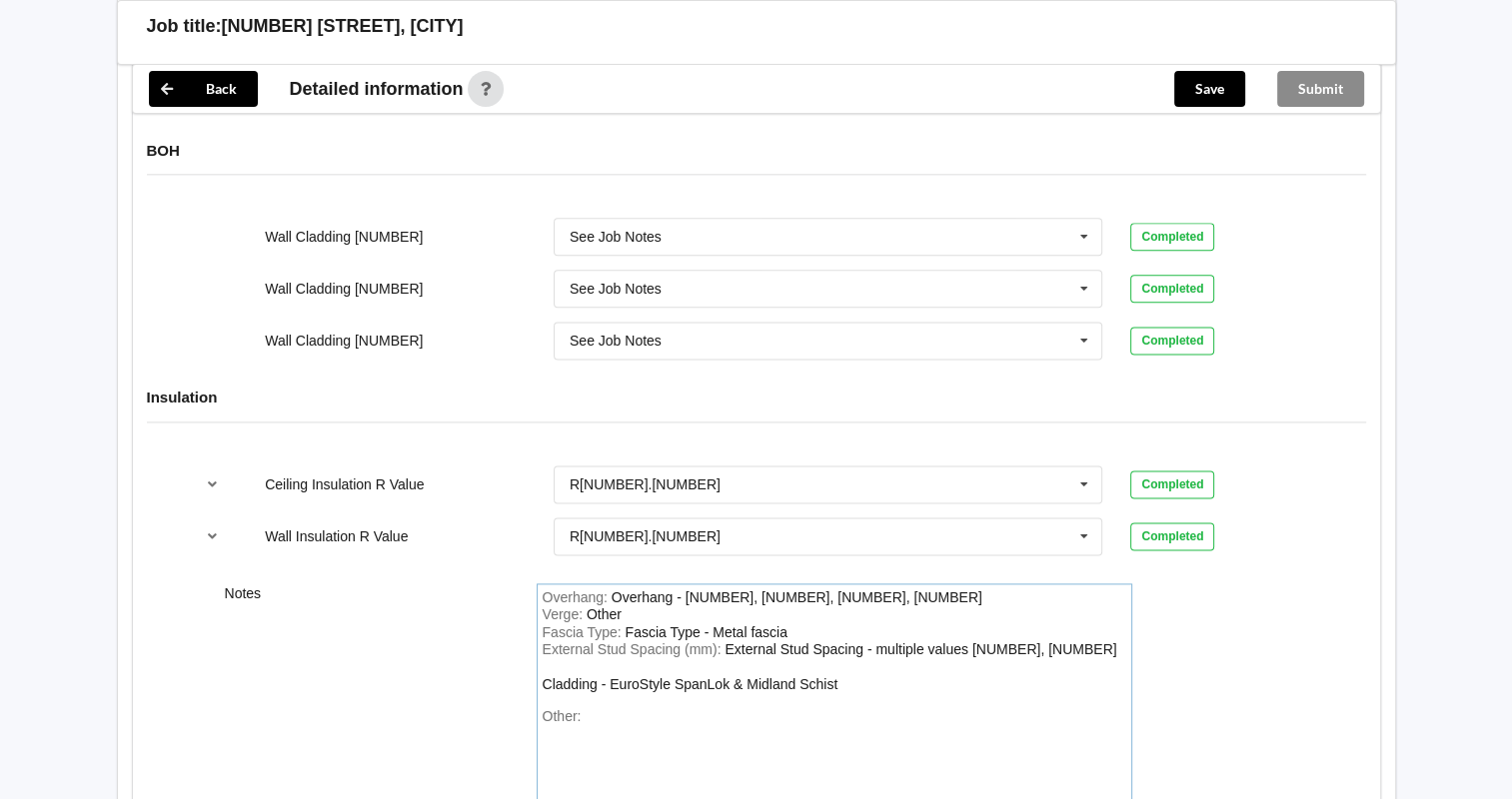 scroll, scrollTop: 2159, scrollLeft: 0, axis: vertical 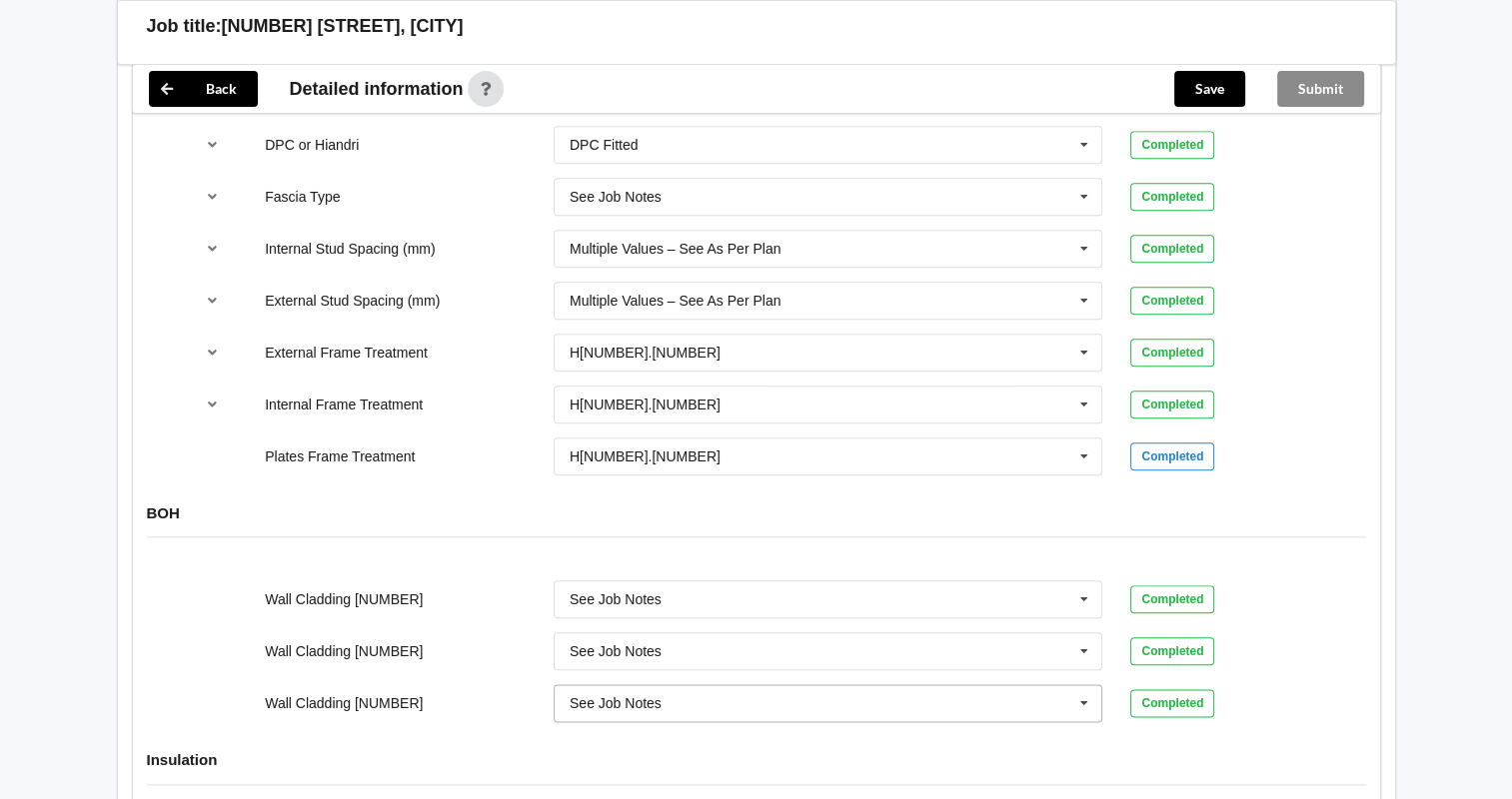 click at bounding box center [1084, 703] 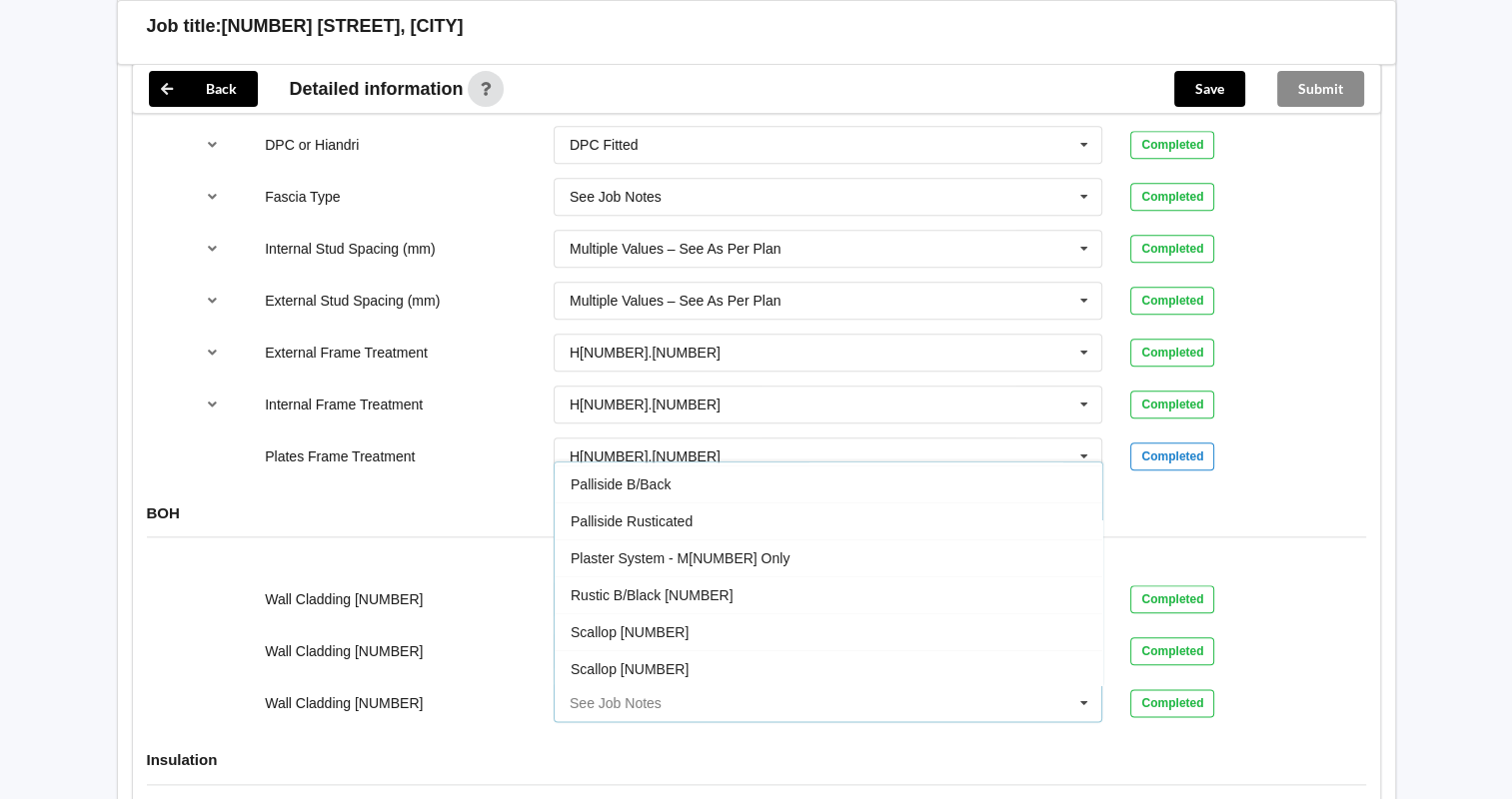 scroll, scrollTop: 876, scrollLeft: 0, axis: vertical 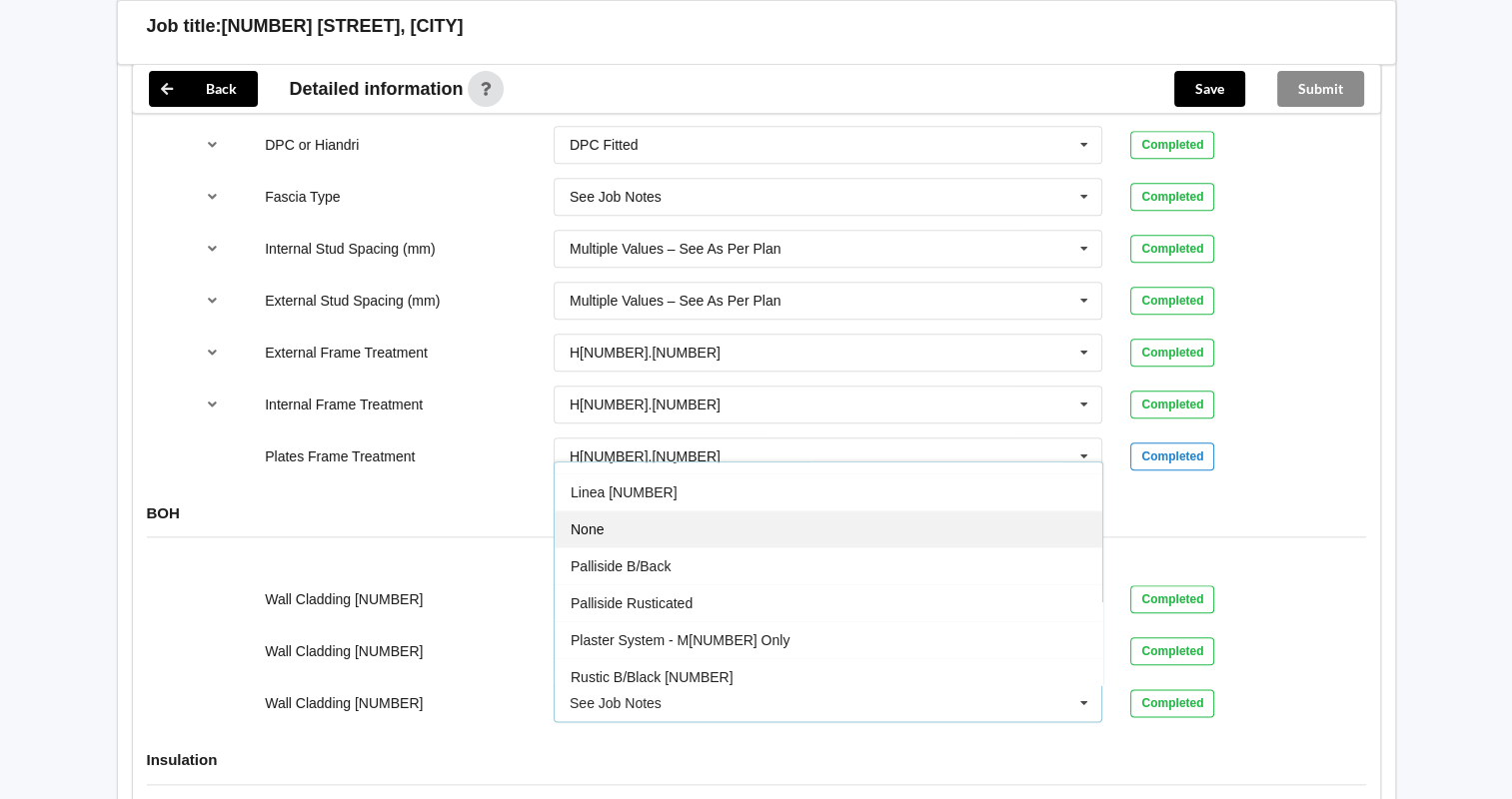 click on "None" at bounding box center [828, 528] 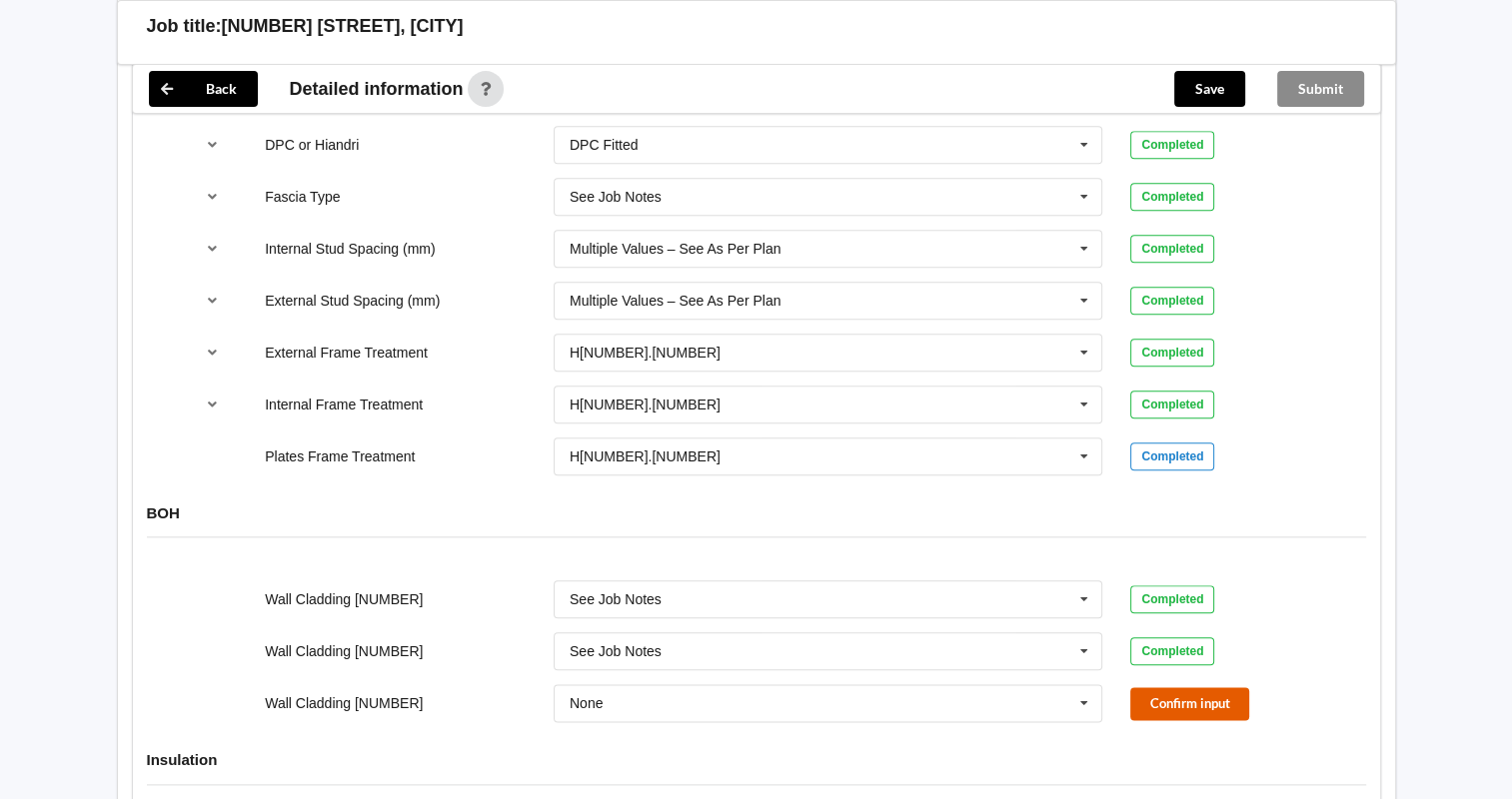 click on "Confirm input" at bounding box center [1189, 703] 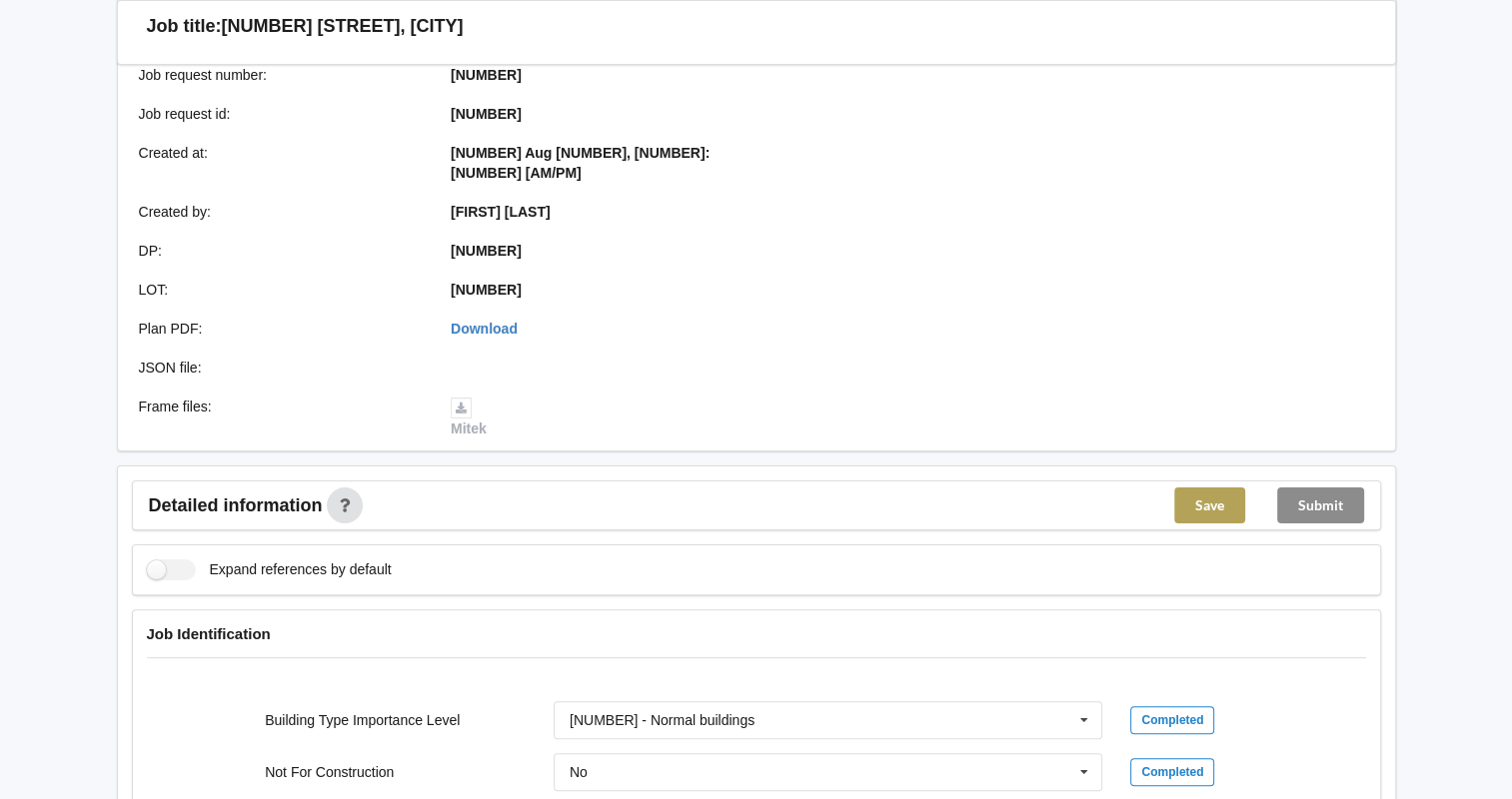 click on "Save" at bounding box center [1209, 505] 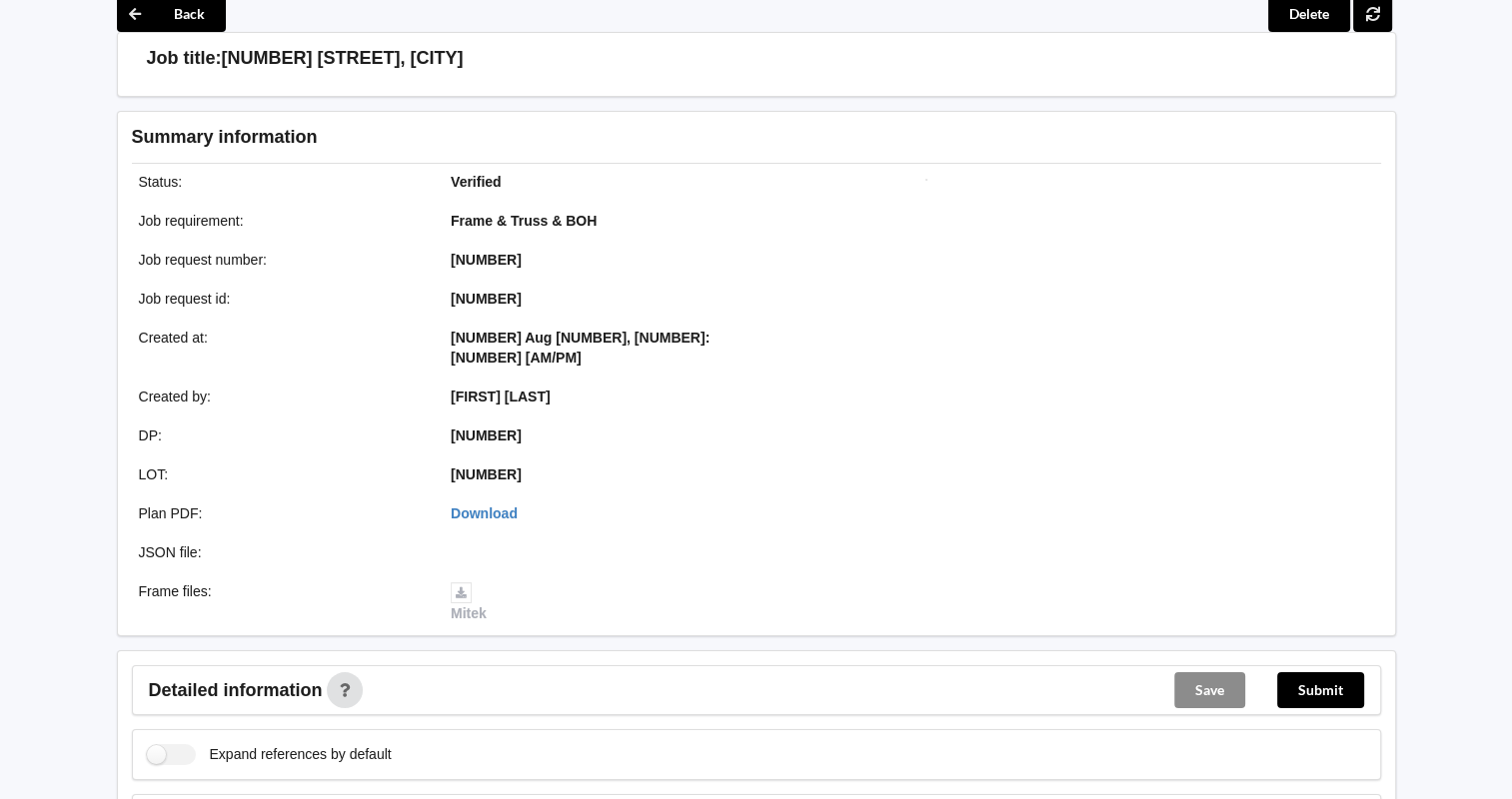 scroll, scrollTop: 364, scrollLeft: 0, axis: vertical 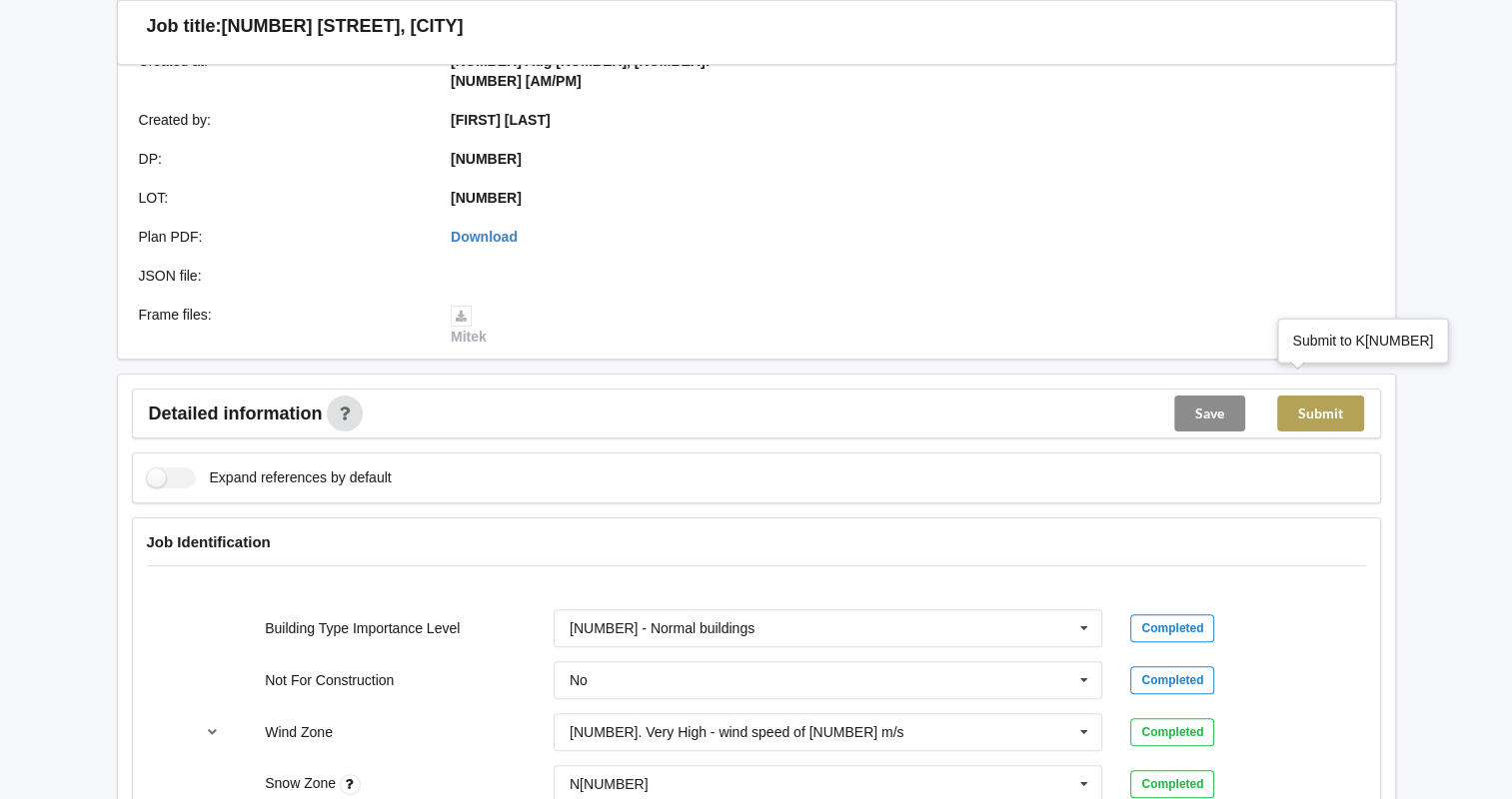 click on "Submit" at bounding box center (1320, 413) 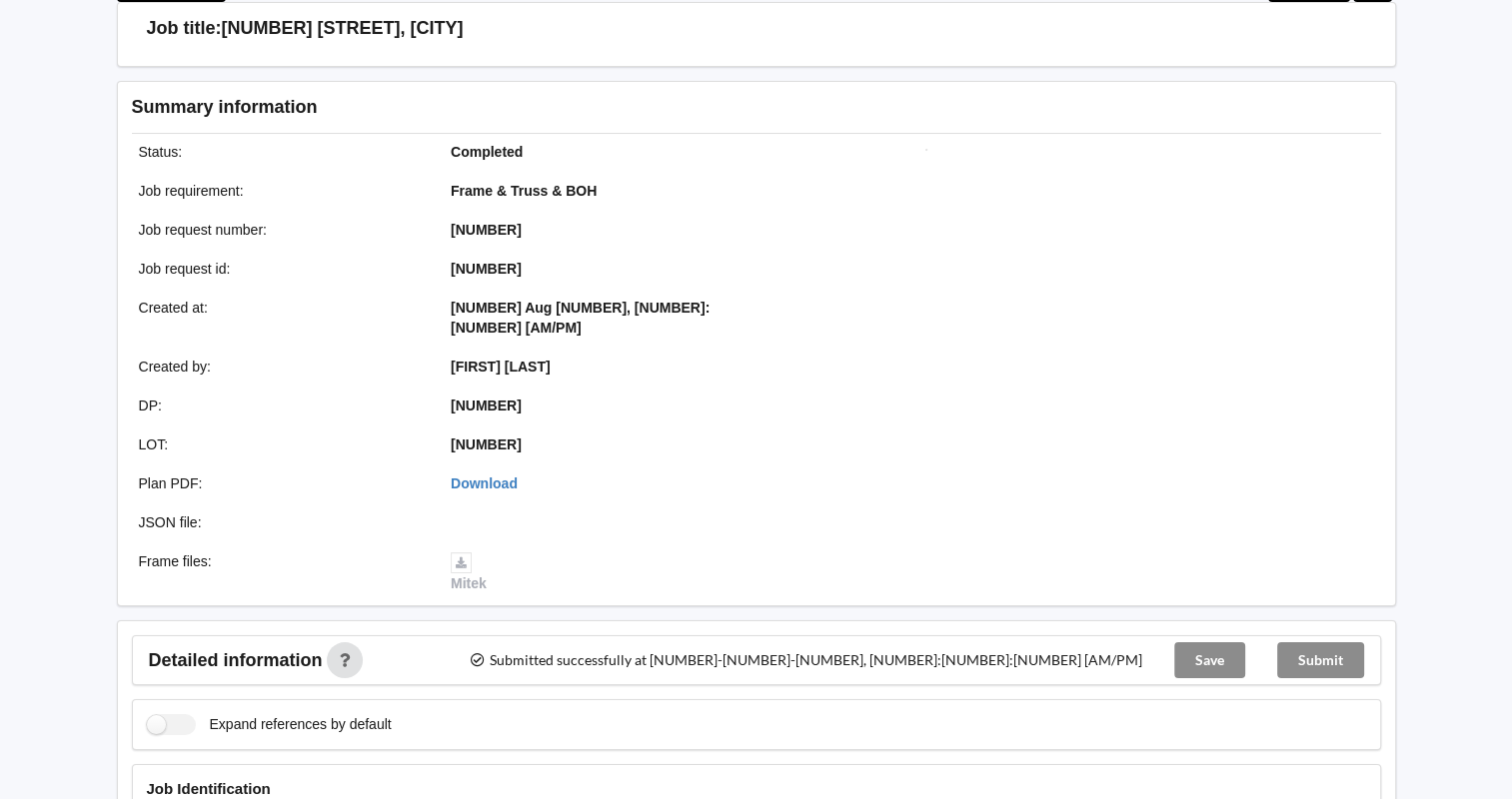 scroll, scrollTop: 0, scrollLeft: 0, axis: both 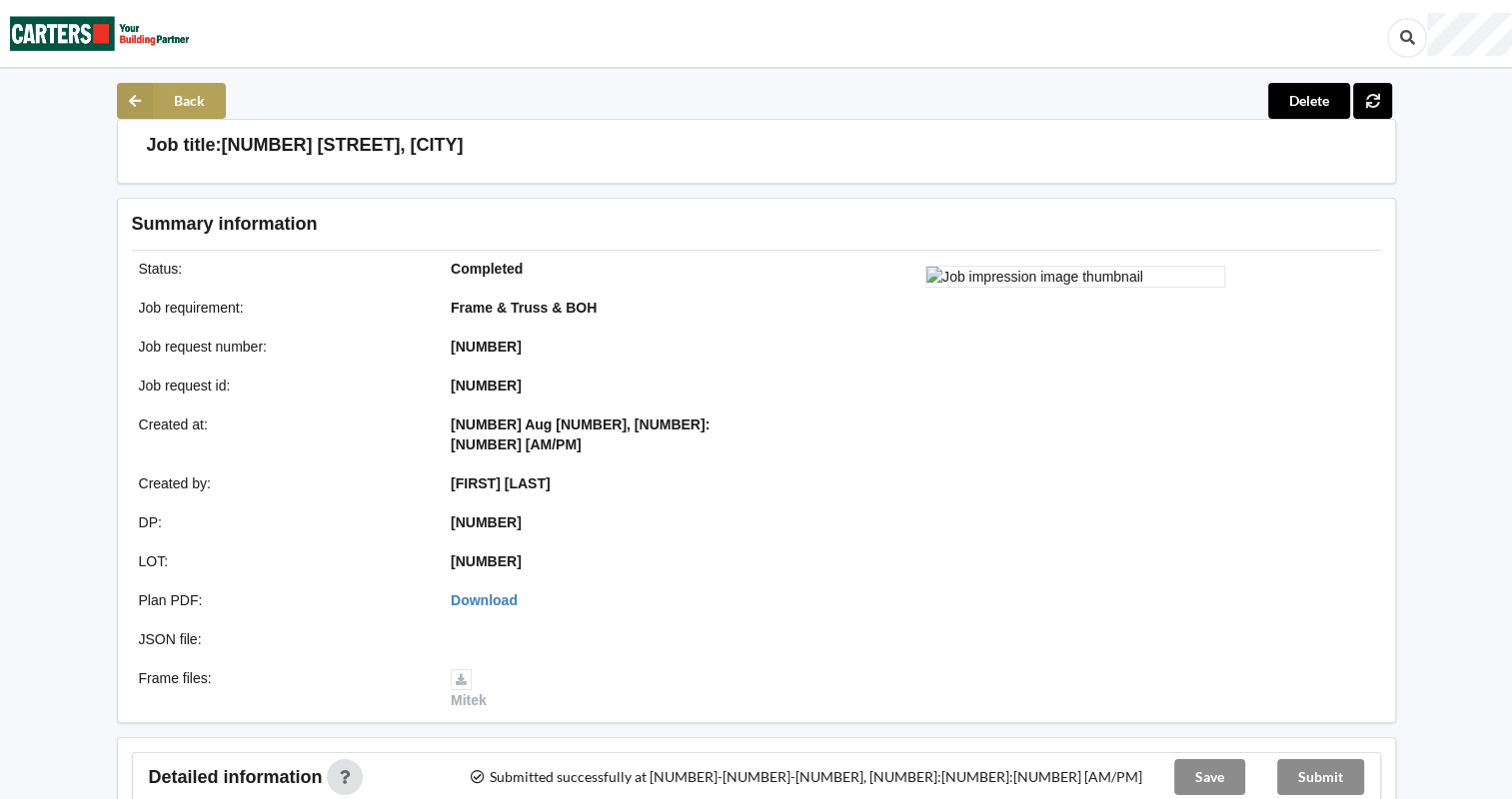 click at bounding box center [135, 101] 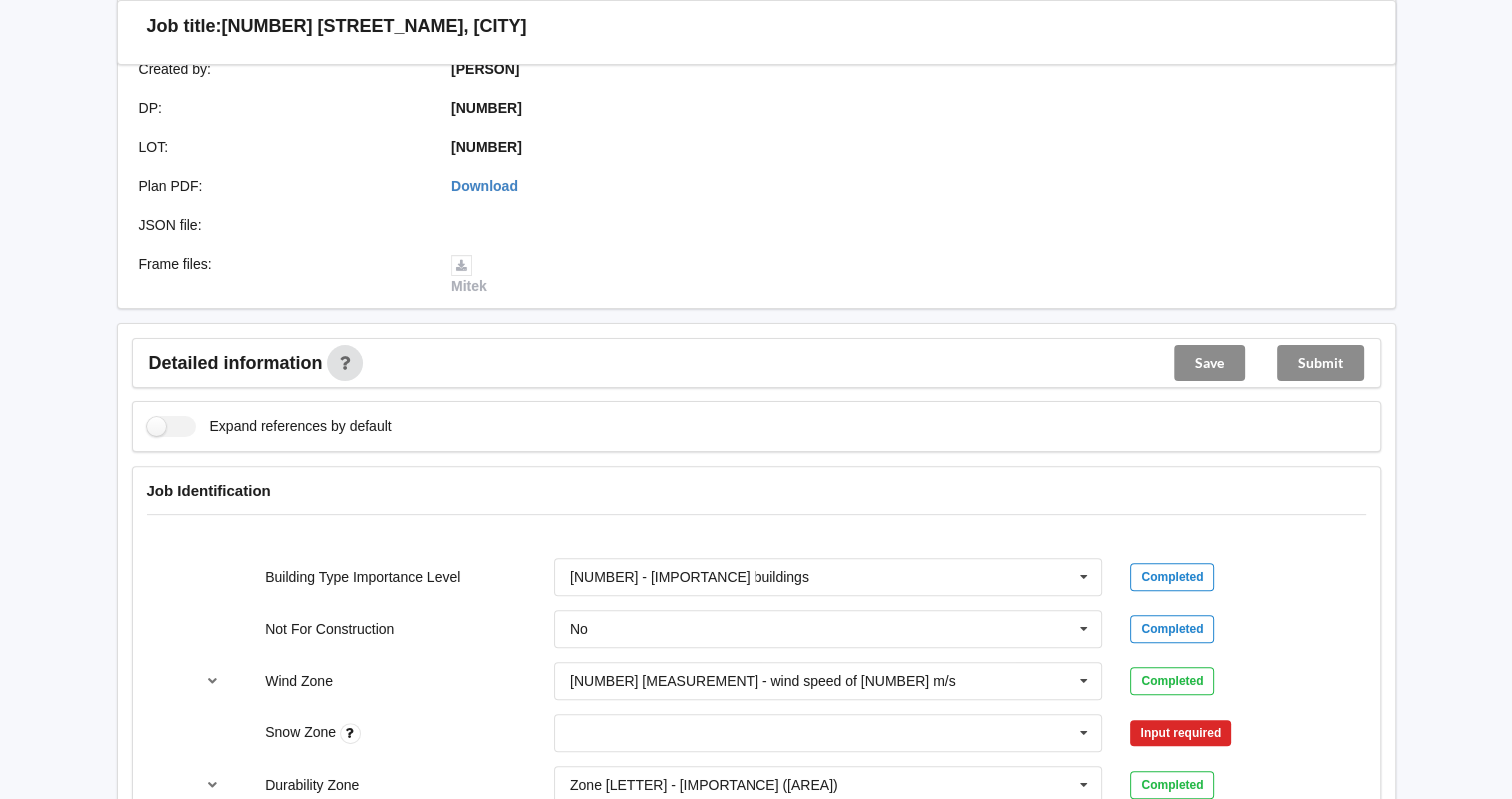 scroll, scrollTop: 665, scrollLeft: 0, axis: vertical 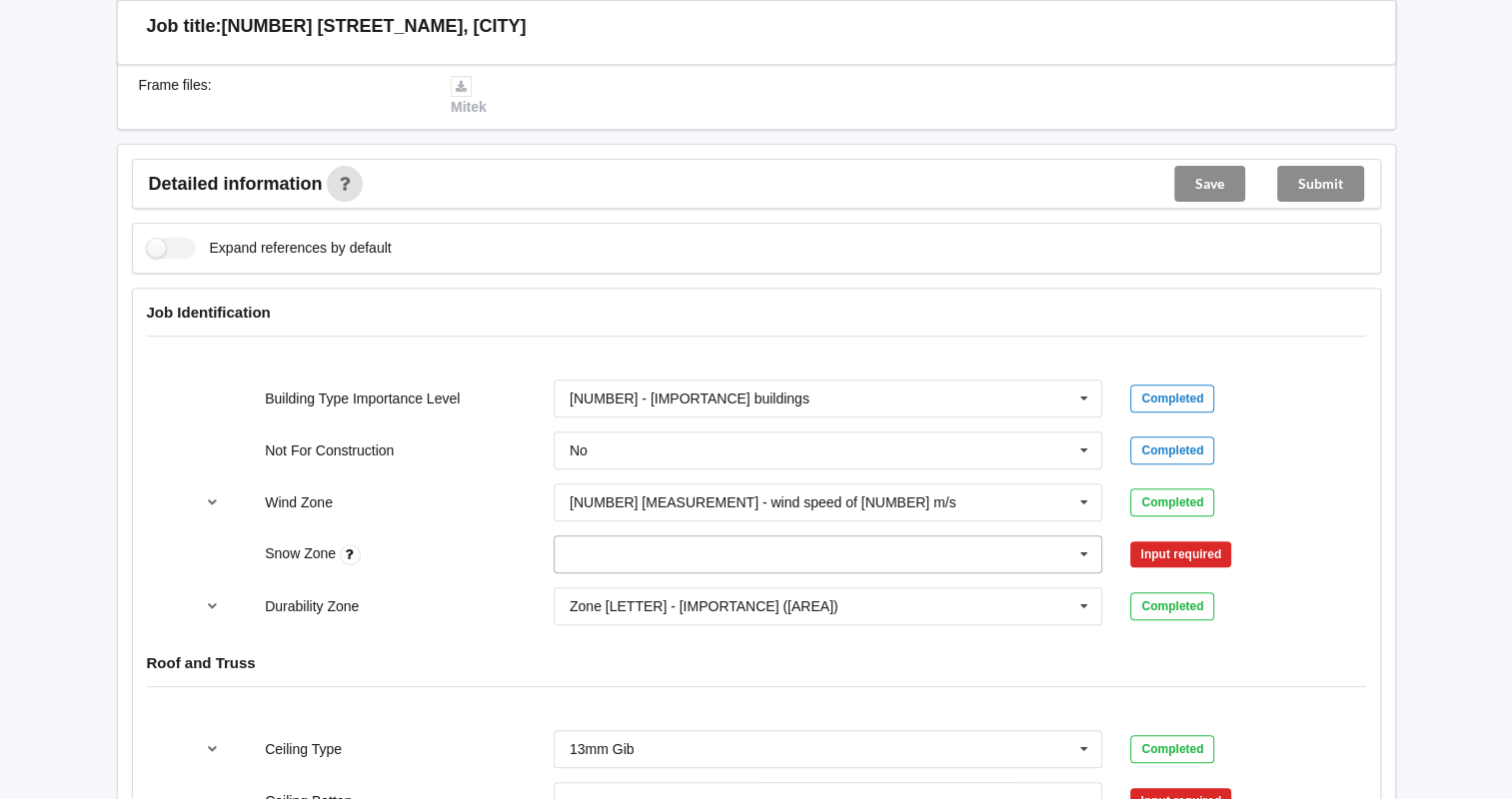 click at bounding box center (1084, 554) 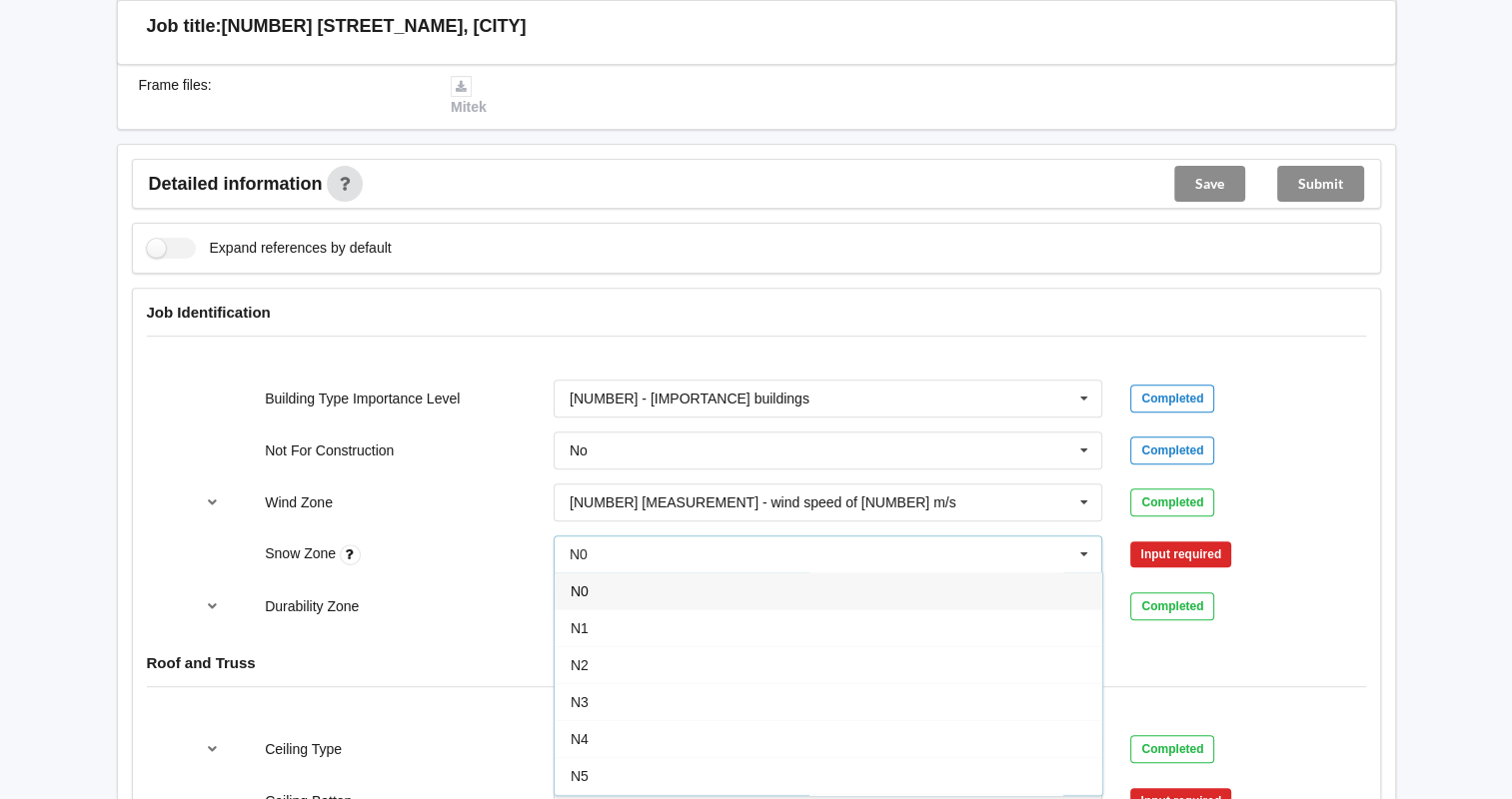click on "N0" at bounding box center (828, 590) 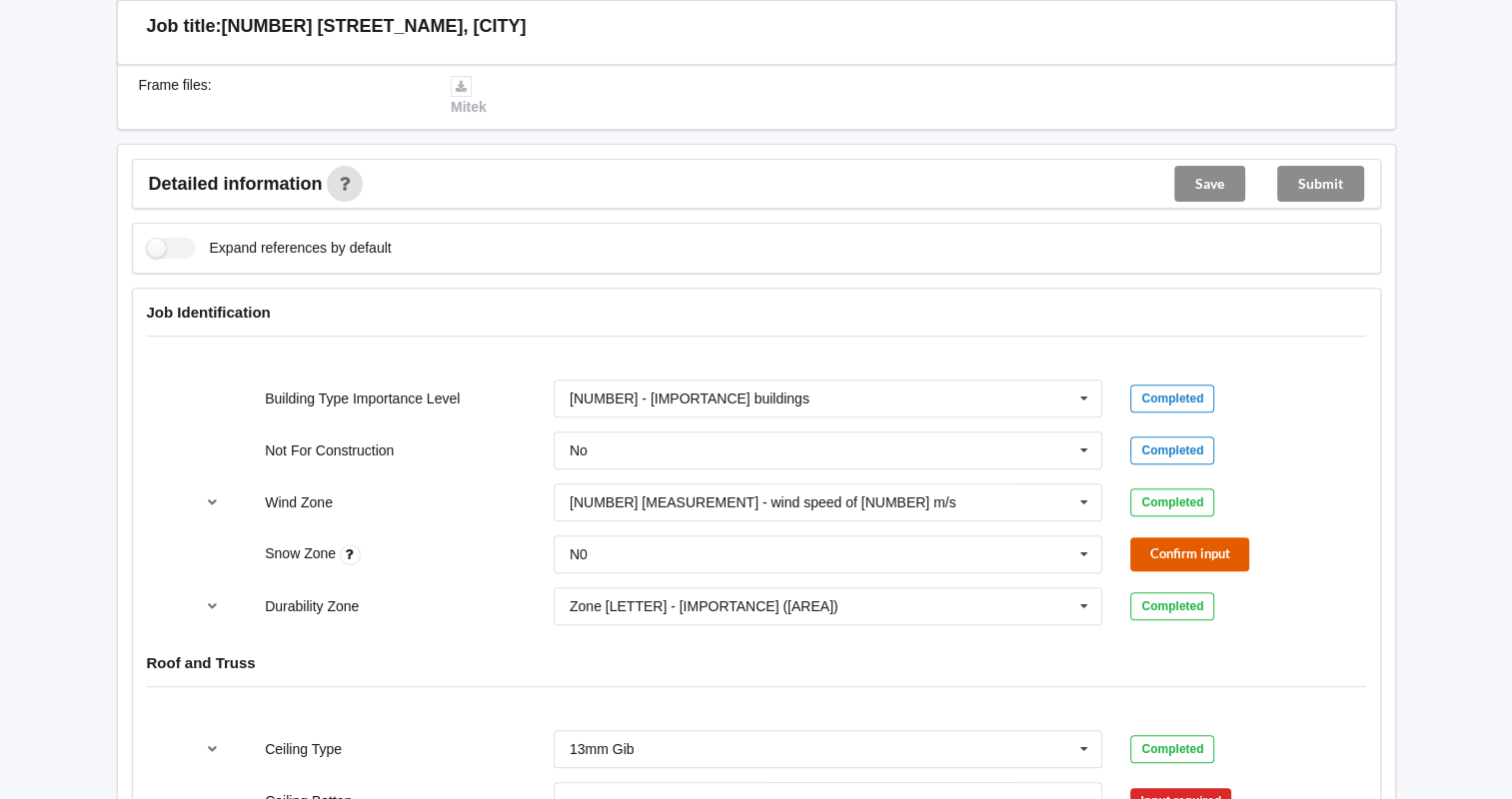 click on "Confirm input" at bounding box center (1189, 553) 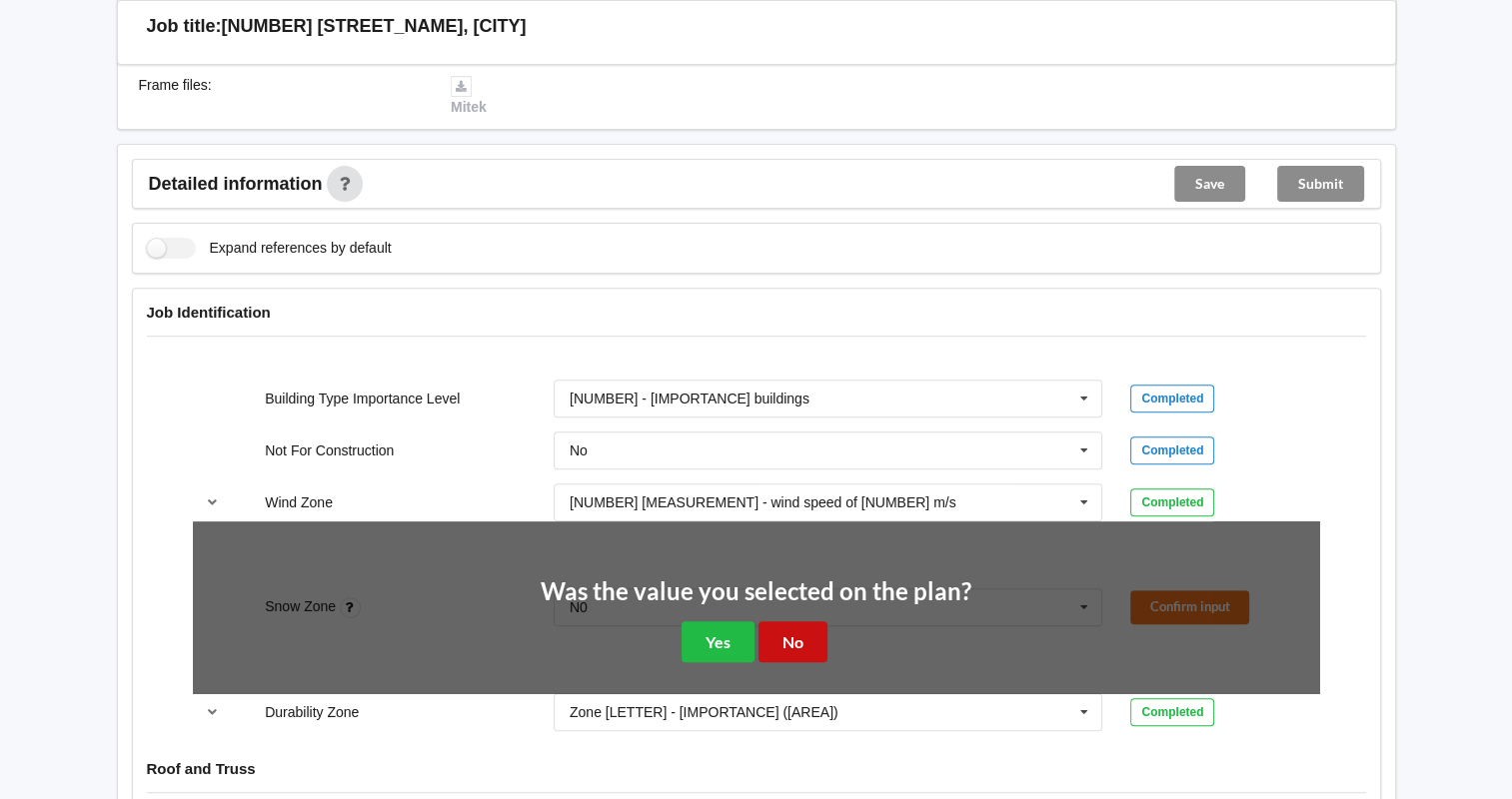 click on "No" at bounding box center [792, 641] 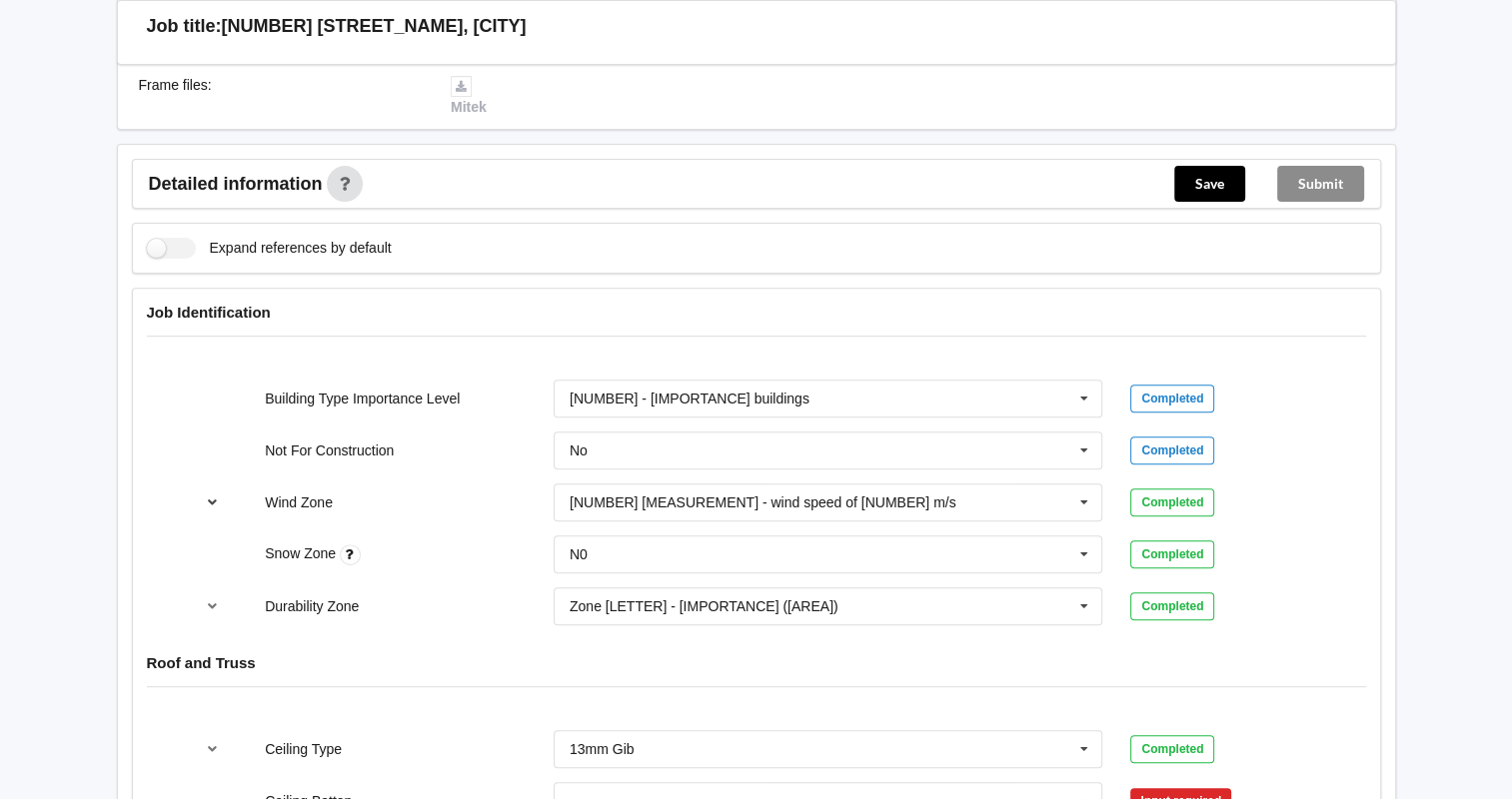 click at bounding box center (212, 501) 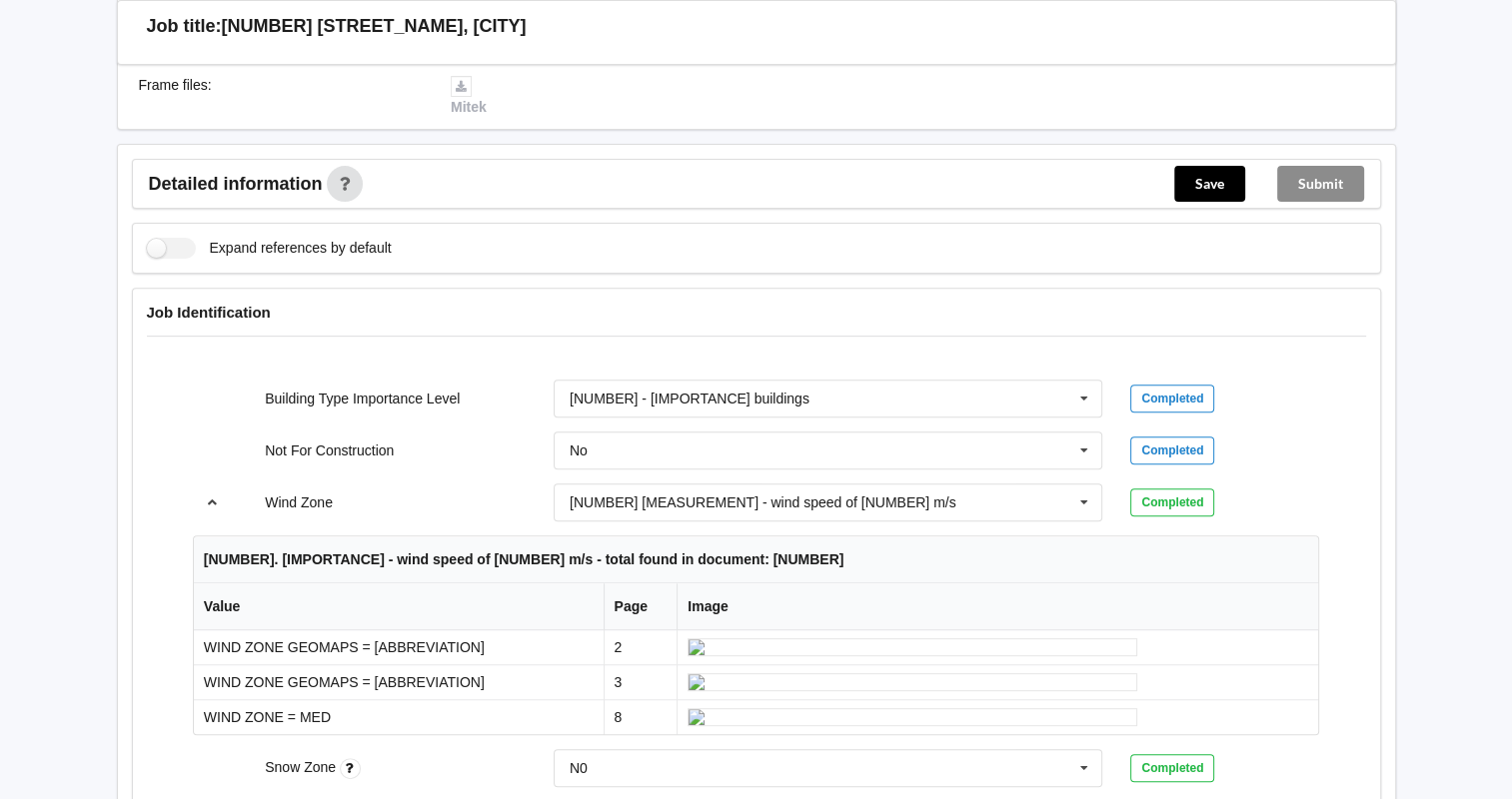click at bounding box center (212, 501) 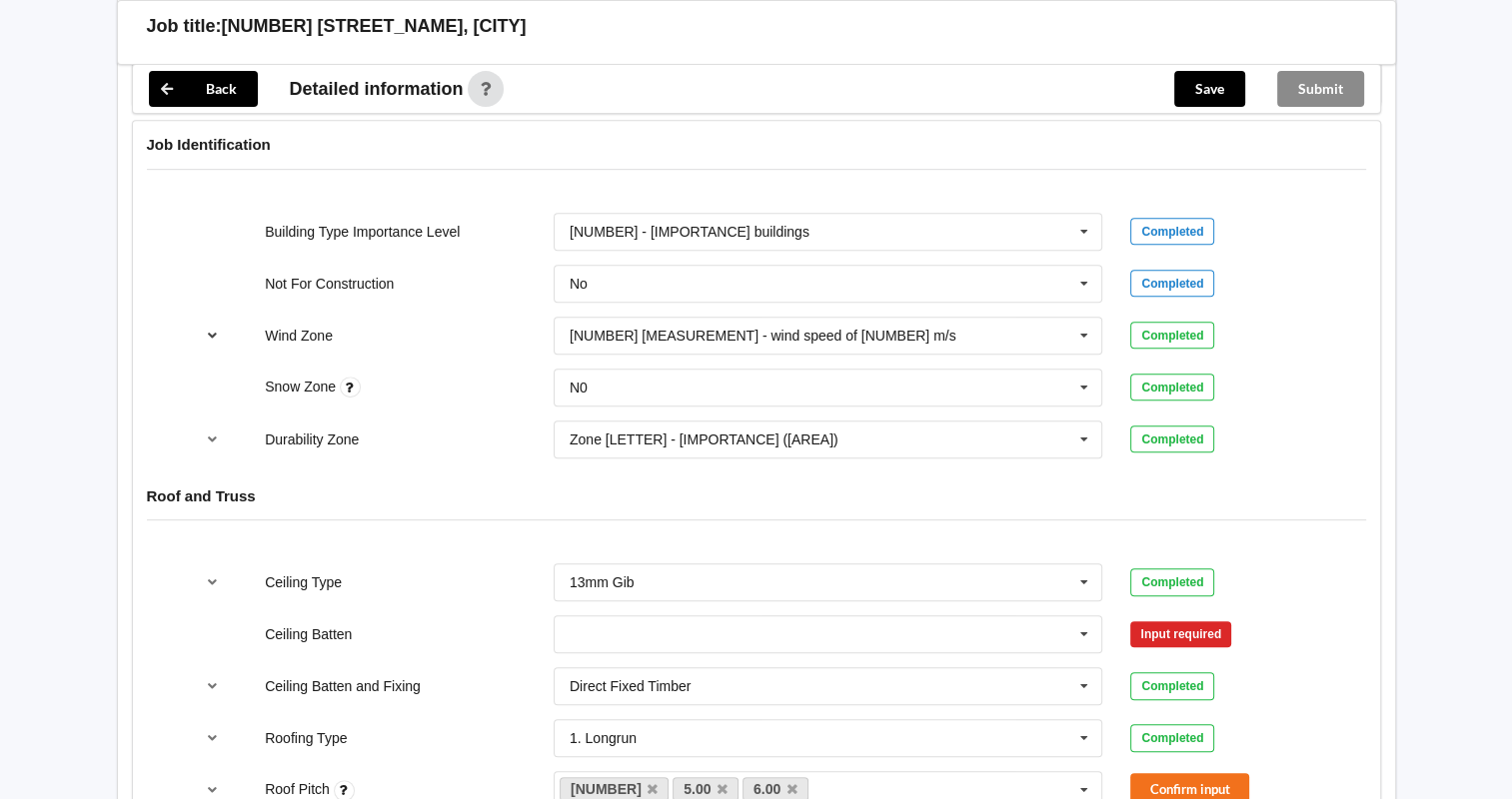 scroll, scrollTop: 999, scrollLeft: 0, axis: vertical 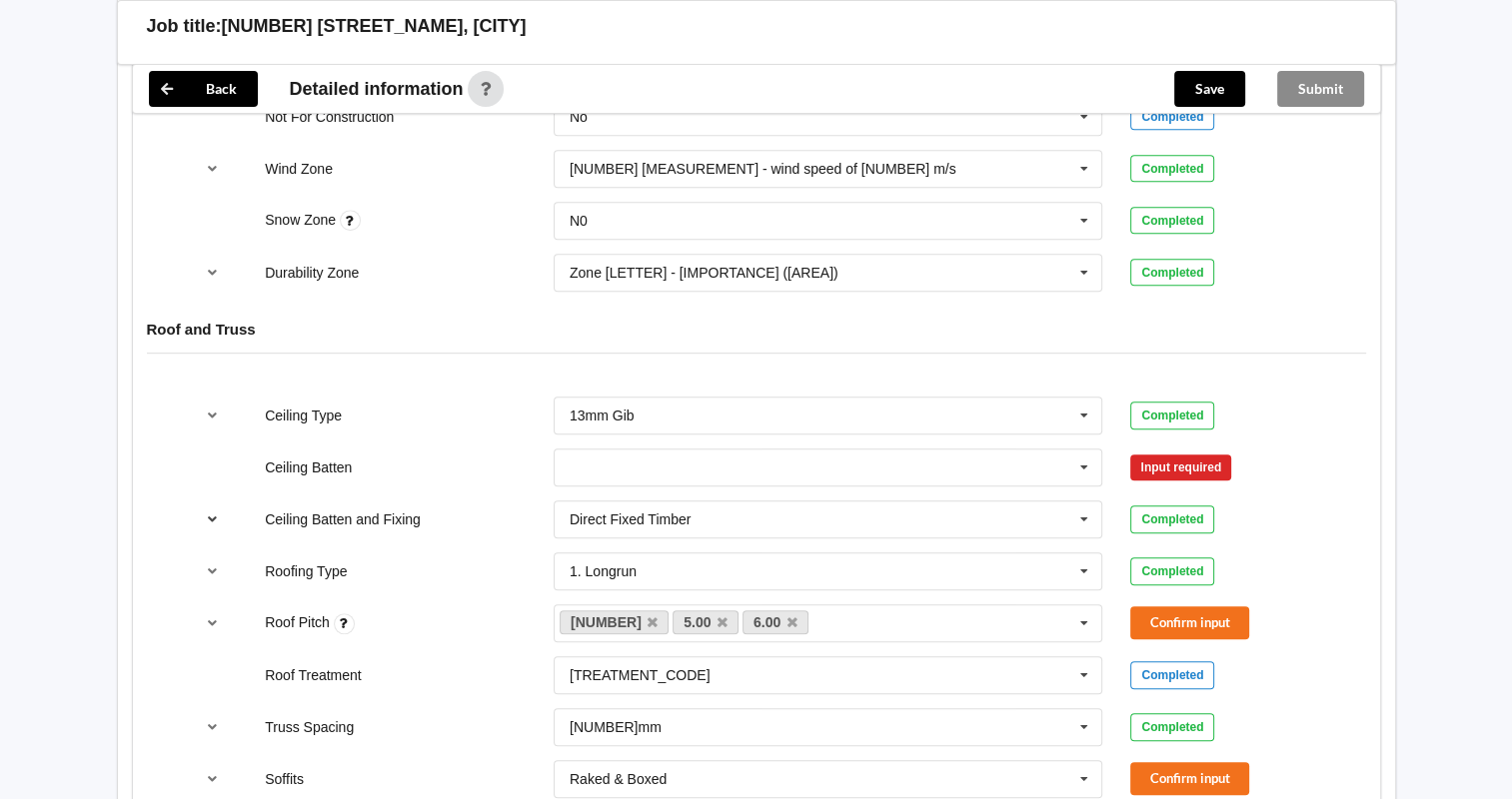 click at bounding box center [212, 518] 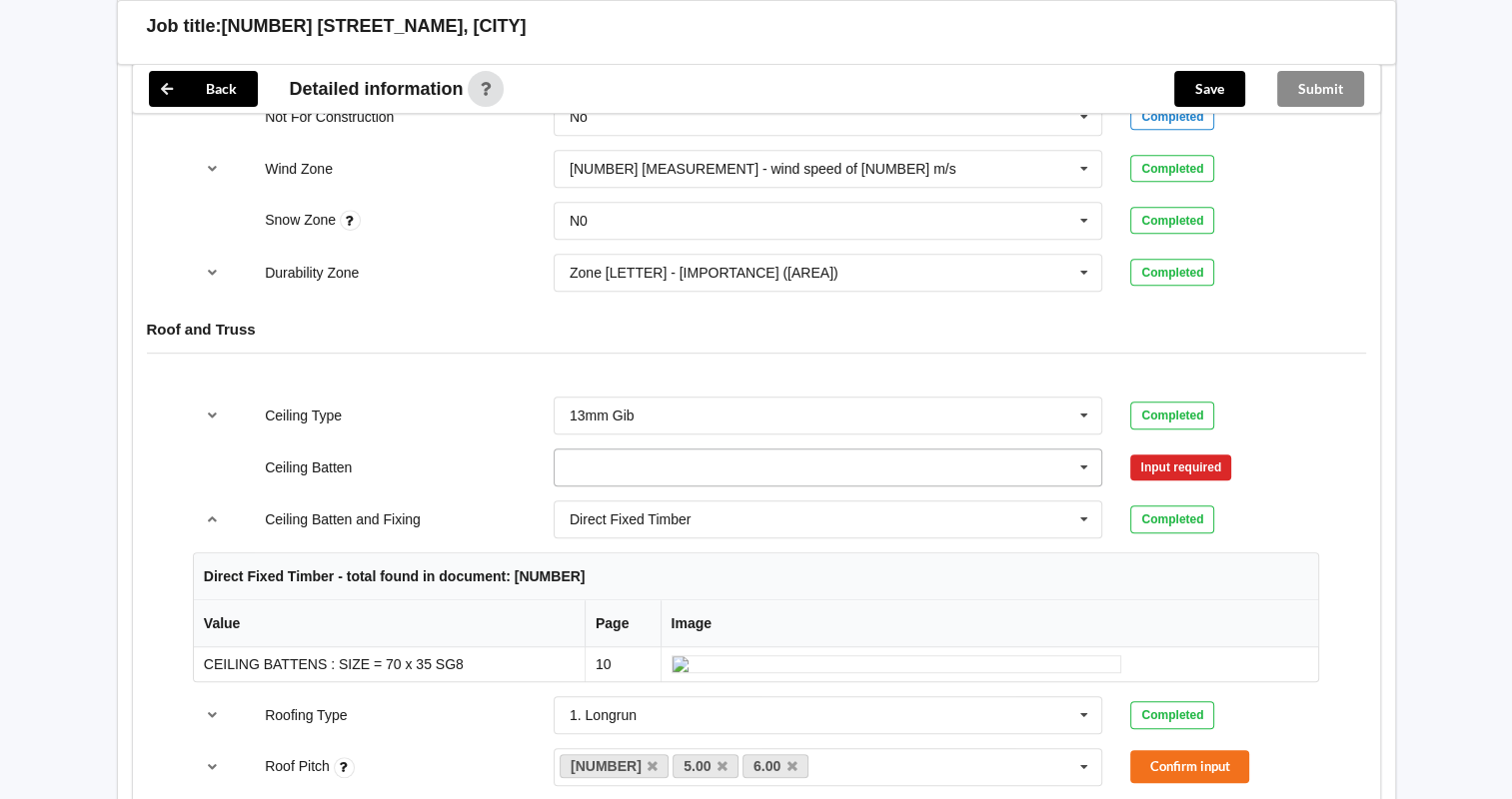click at bounding box center [1084, 467] 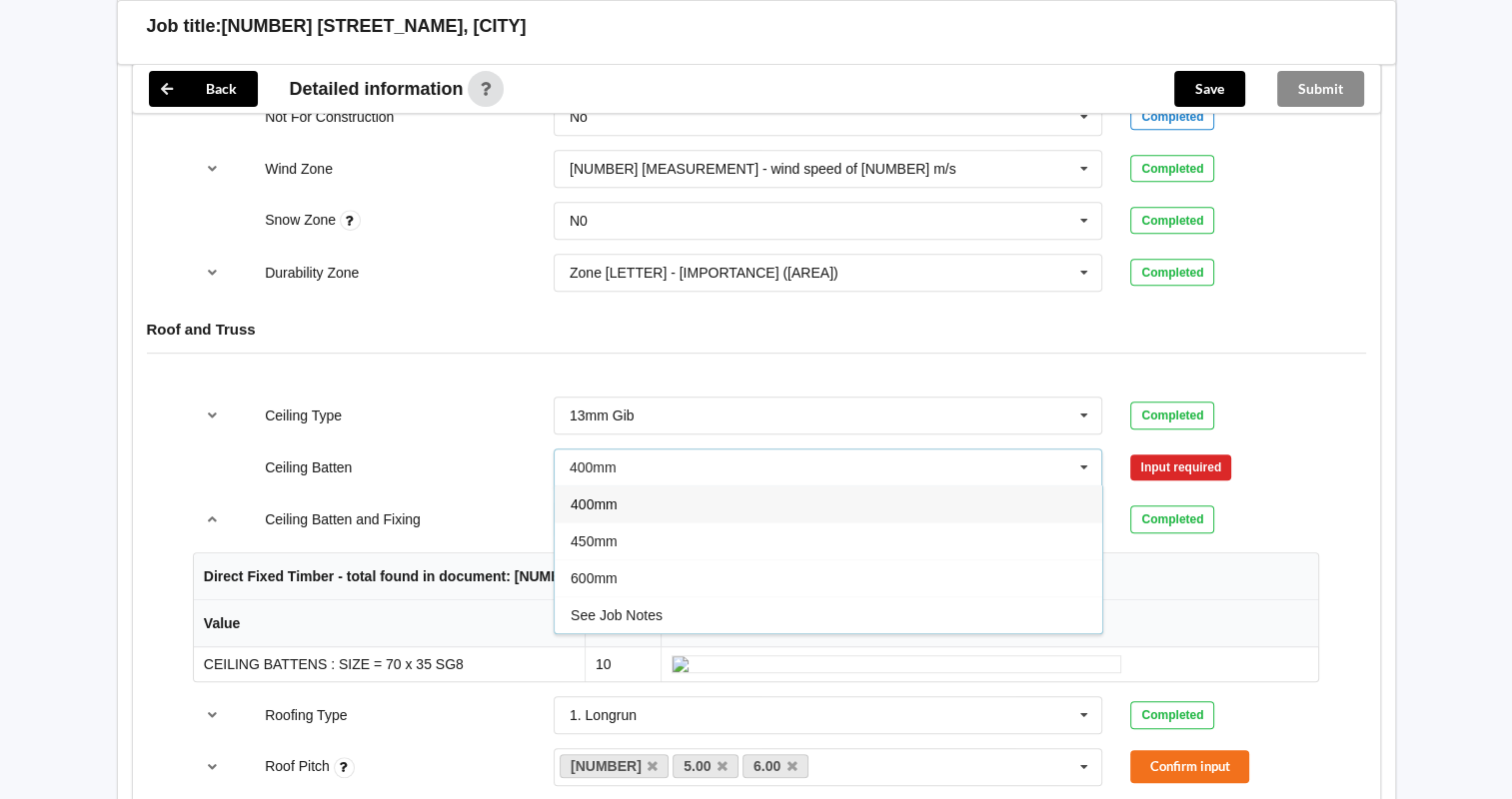 click on "[NUMBER]mm" at bounding box center (828, 503) 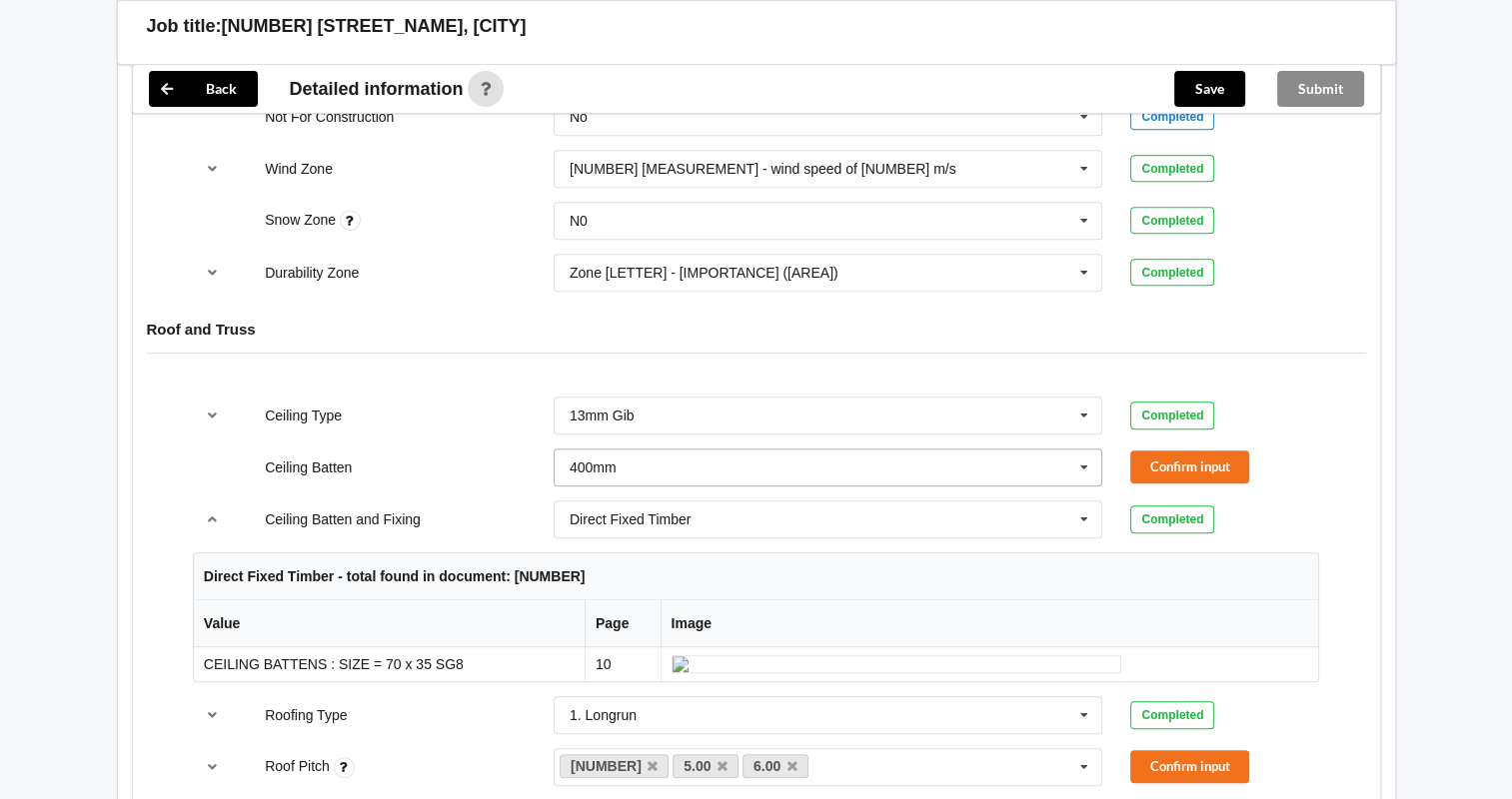 click at bounding box center (1084, 467) 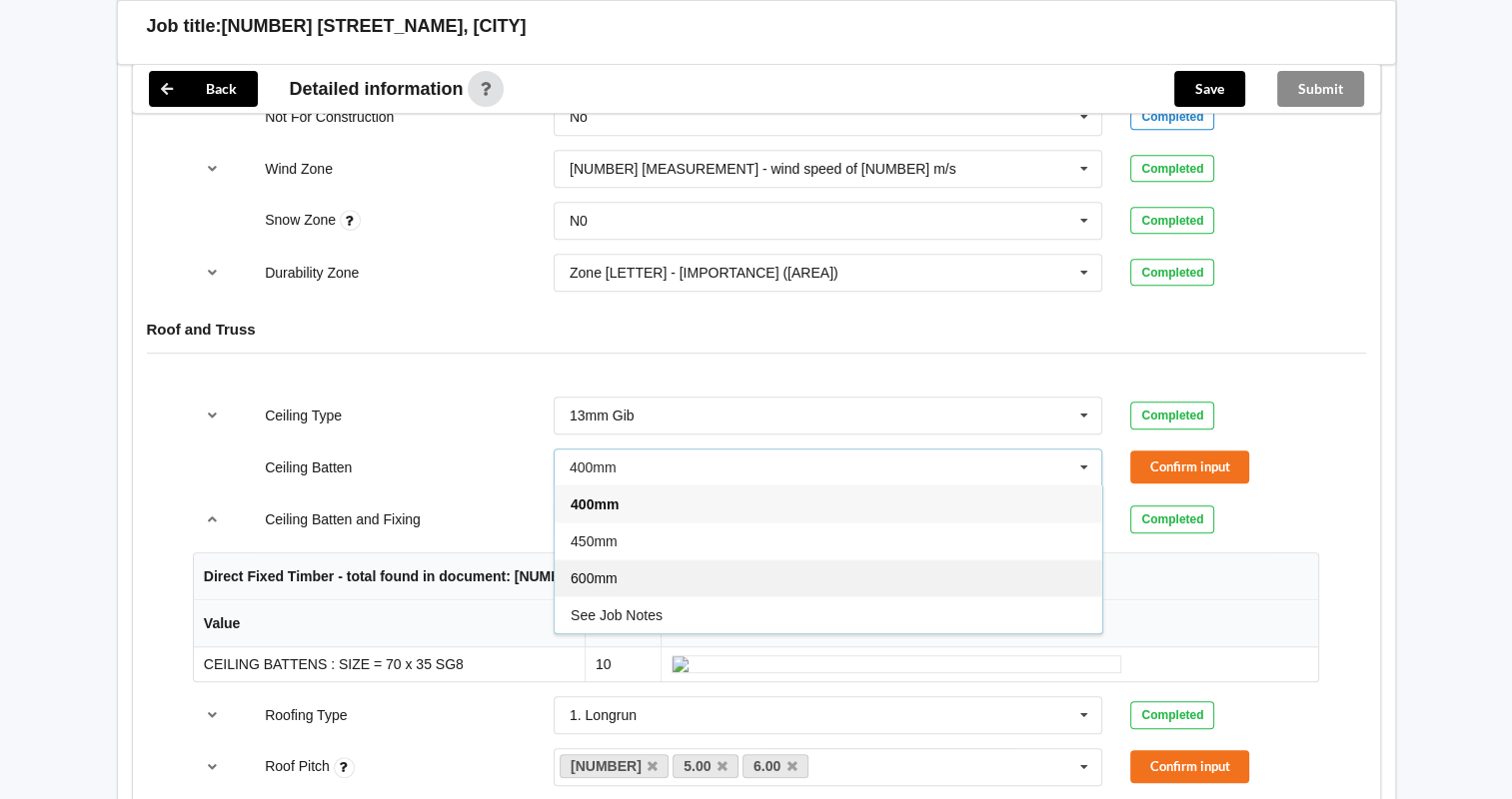 click on "[NUMBER]mm" at bounding box center (594, 578) 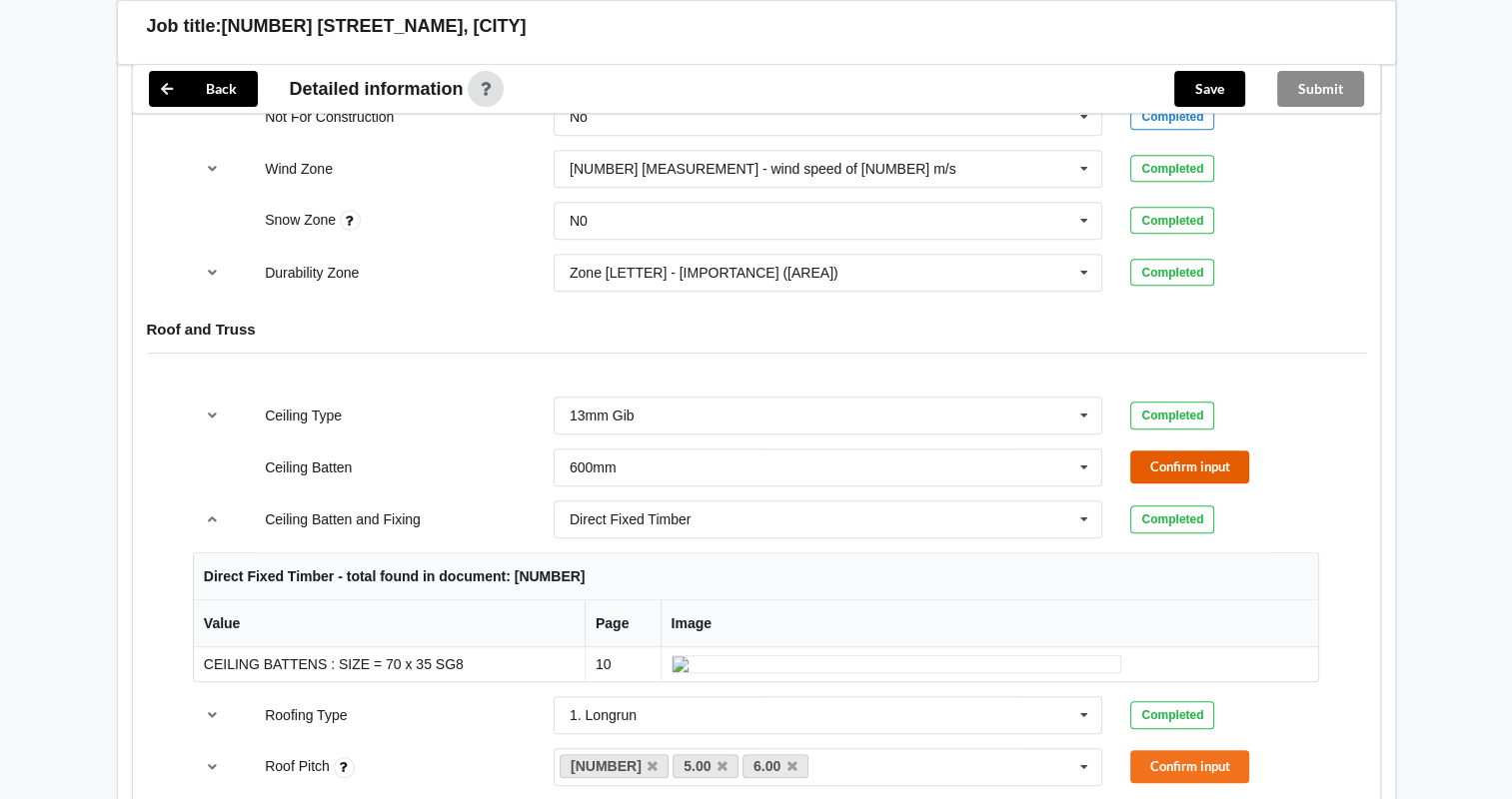 click on "Confirm input" at bounding box center [1189, 466] 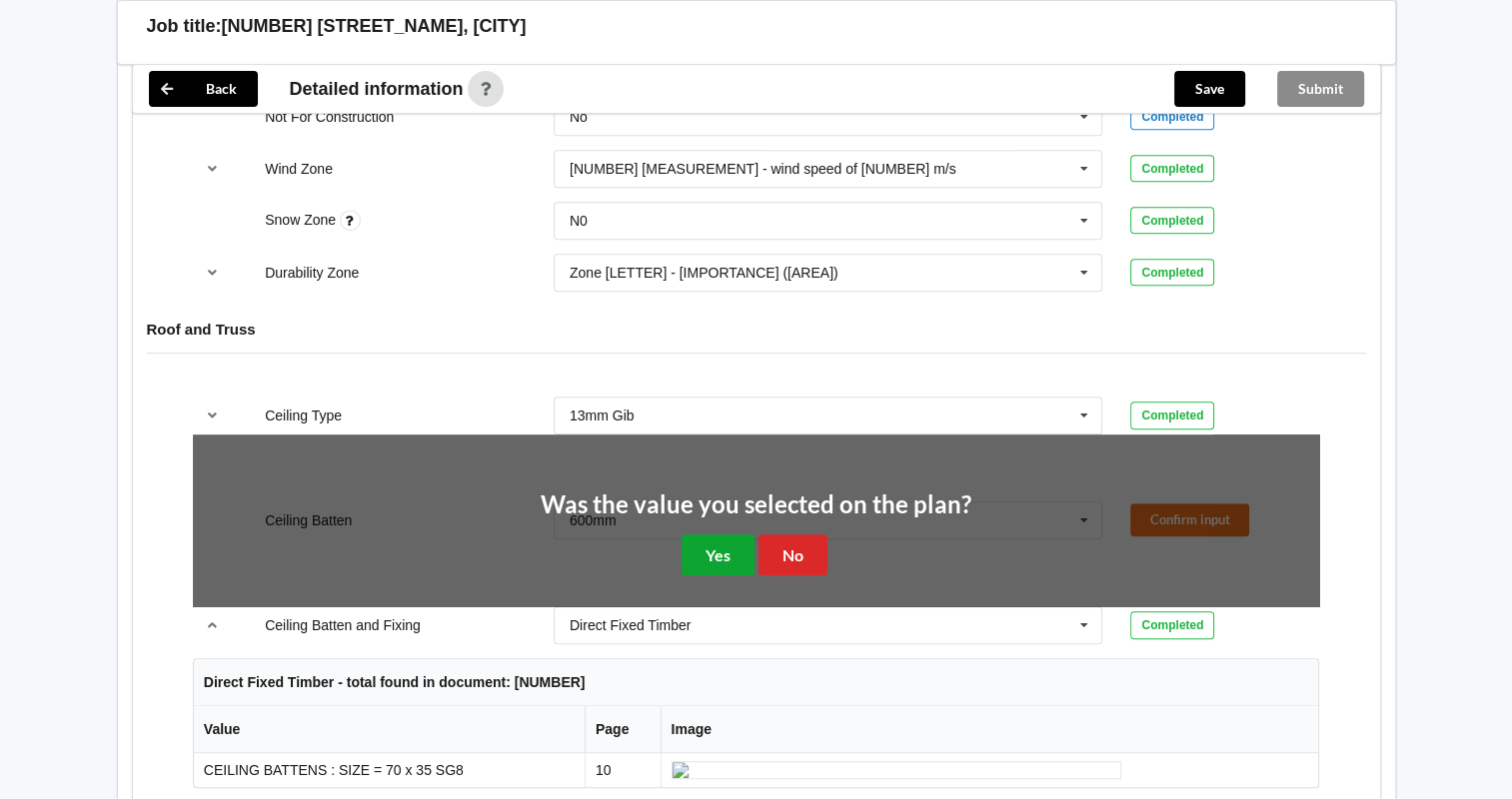 click on "Yes" at bounding box center (718, 554) 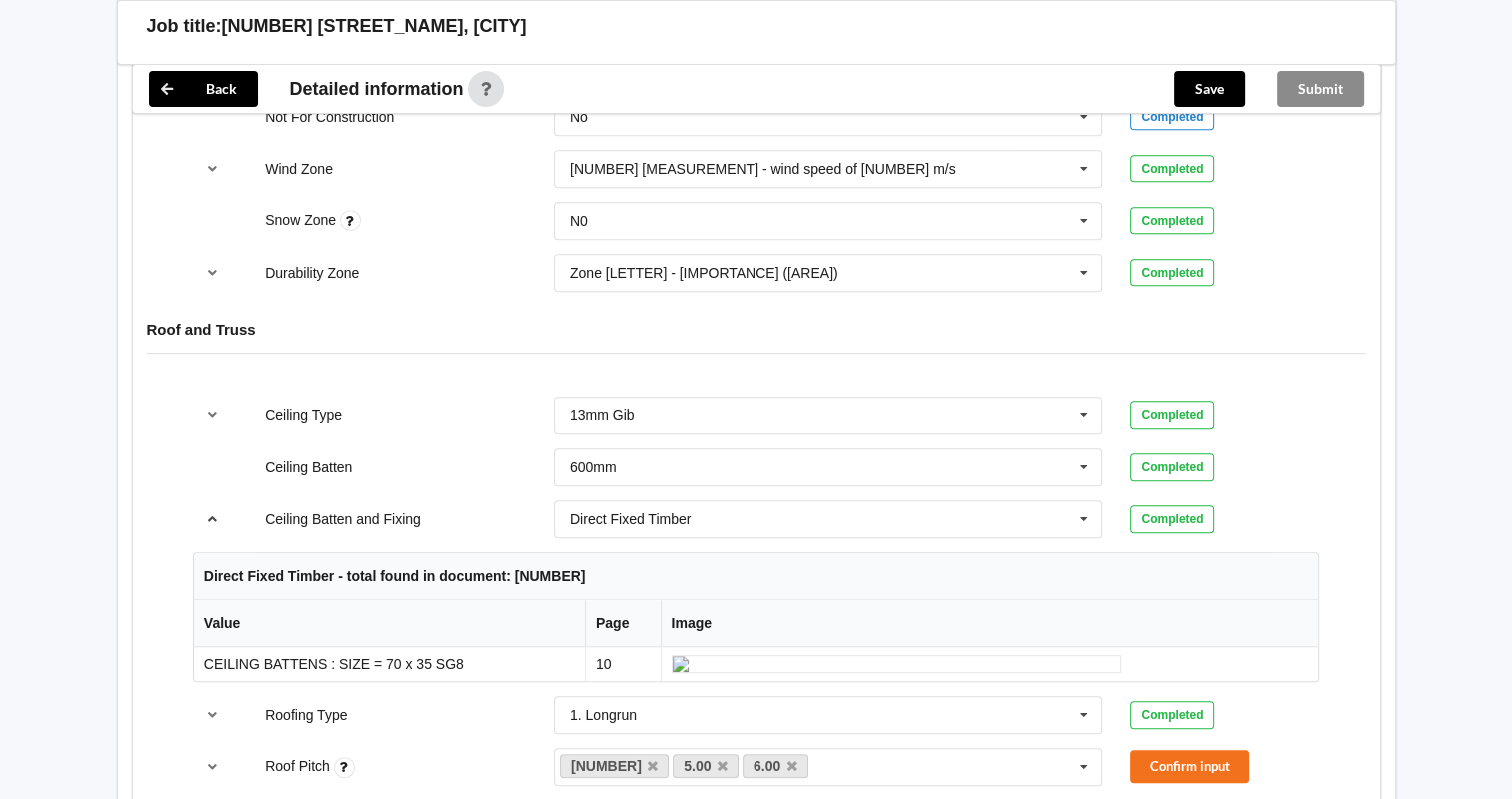 click at bounding box center (212, 519) 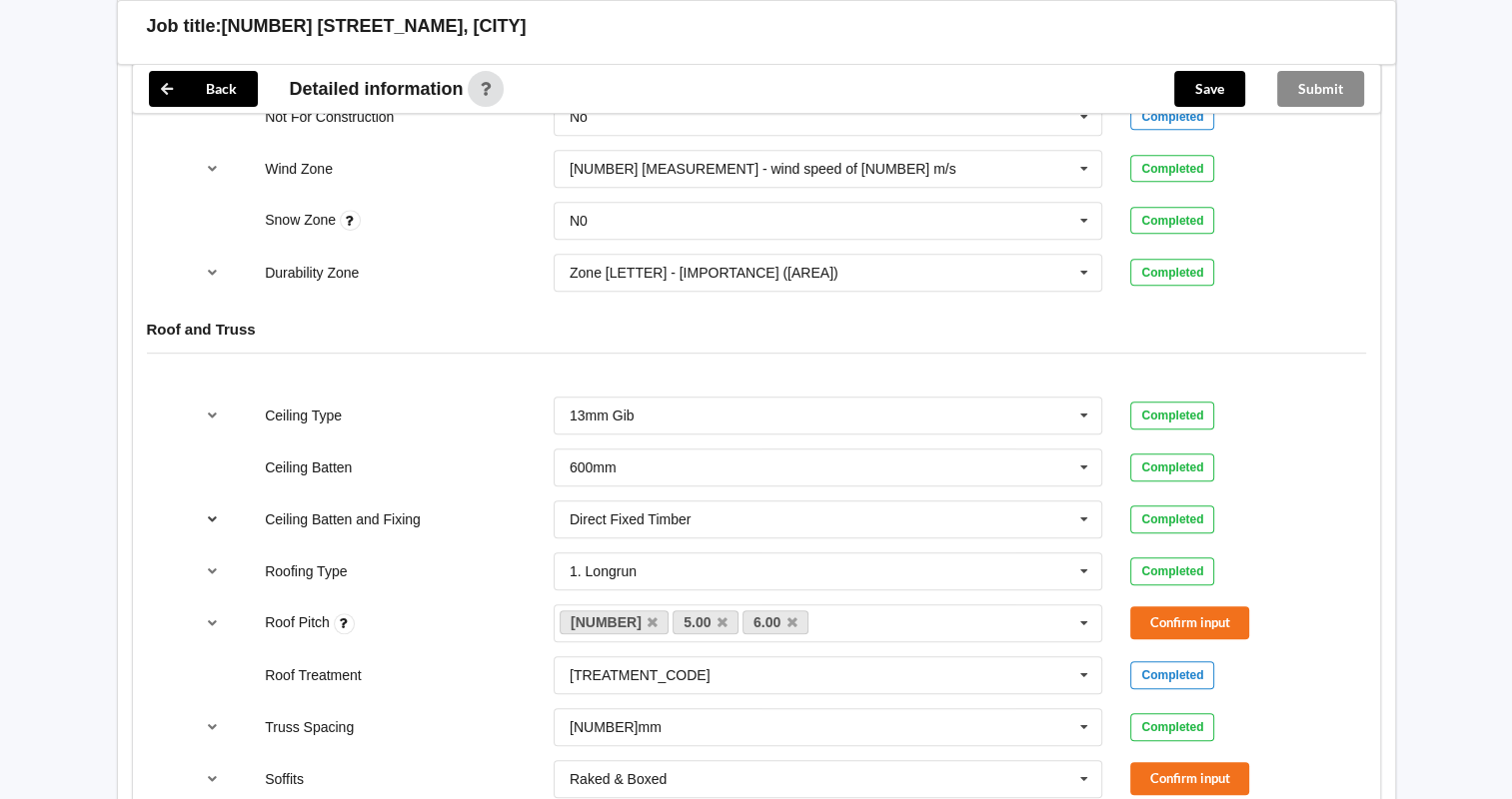 scroll, scrollTop: 1165, scrollLeft: 0, axis: vertical 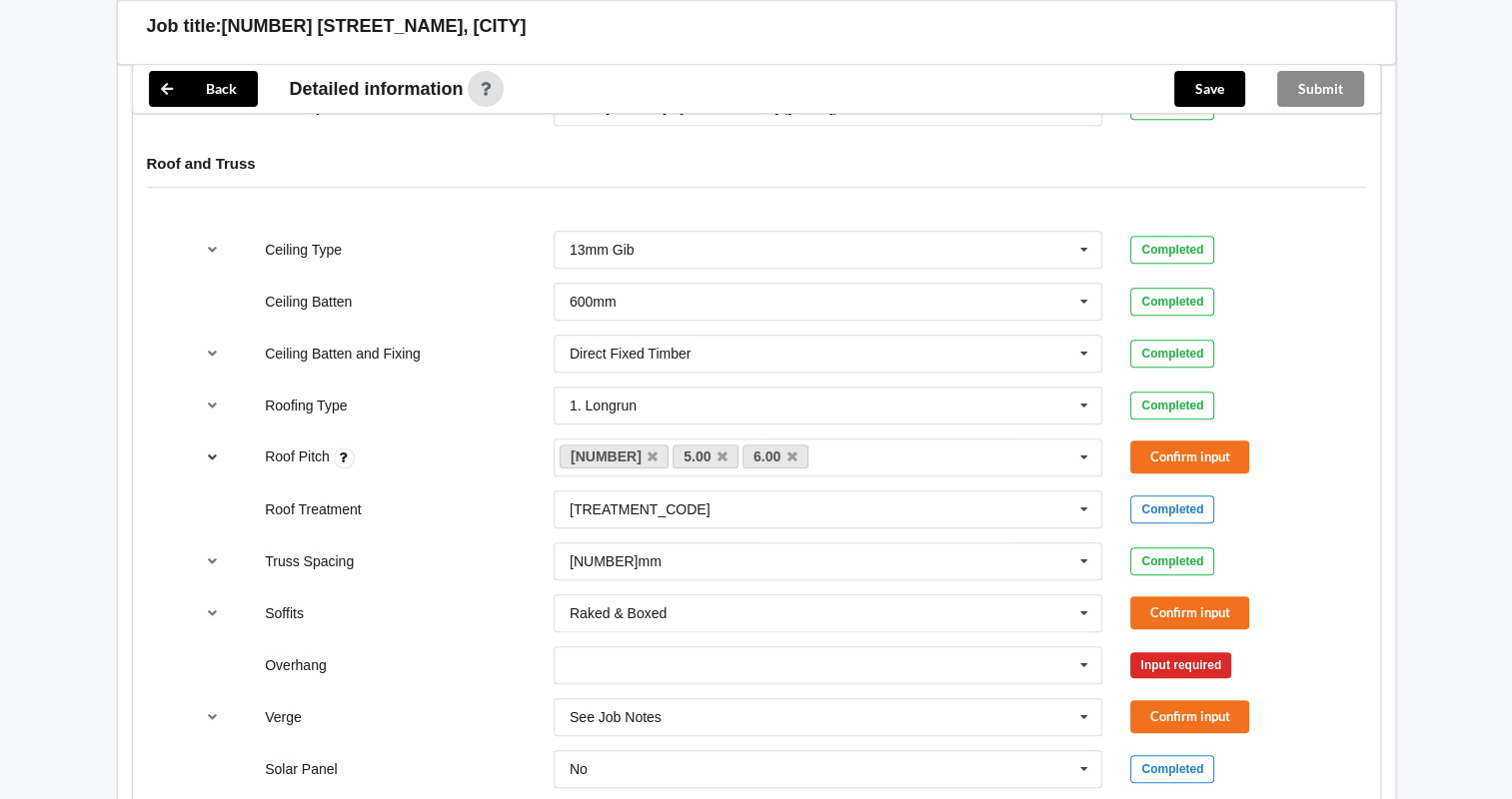 click at bounding box center (212, 456) 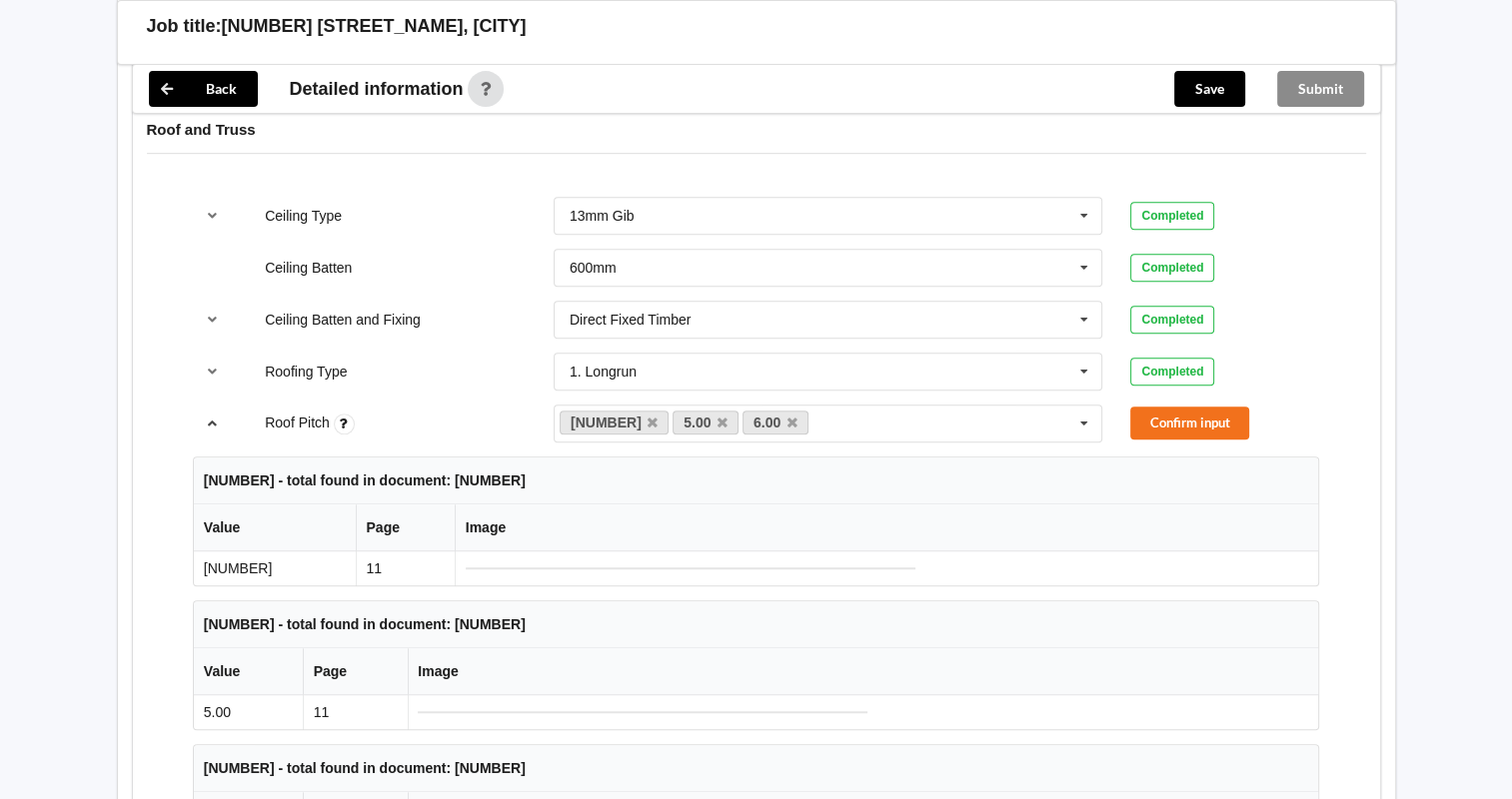 scroll, scrollTop: 999, scrollLeft: 0, axis: vertical 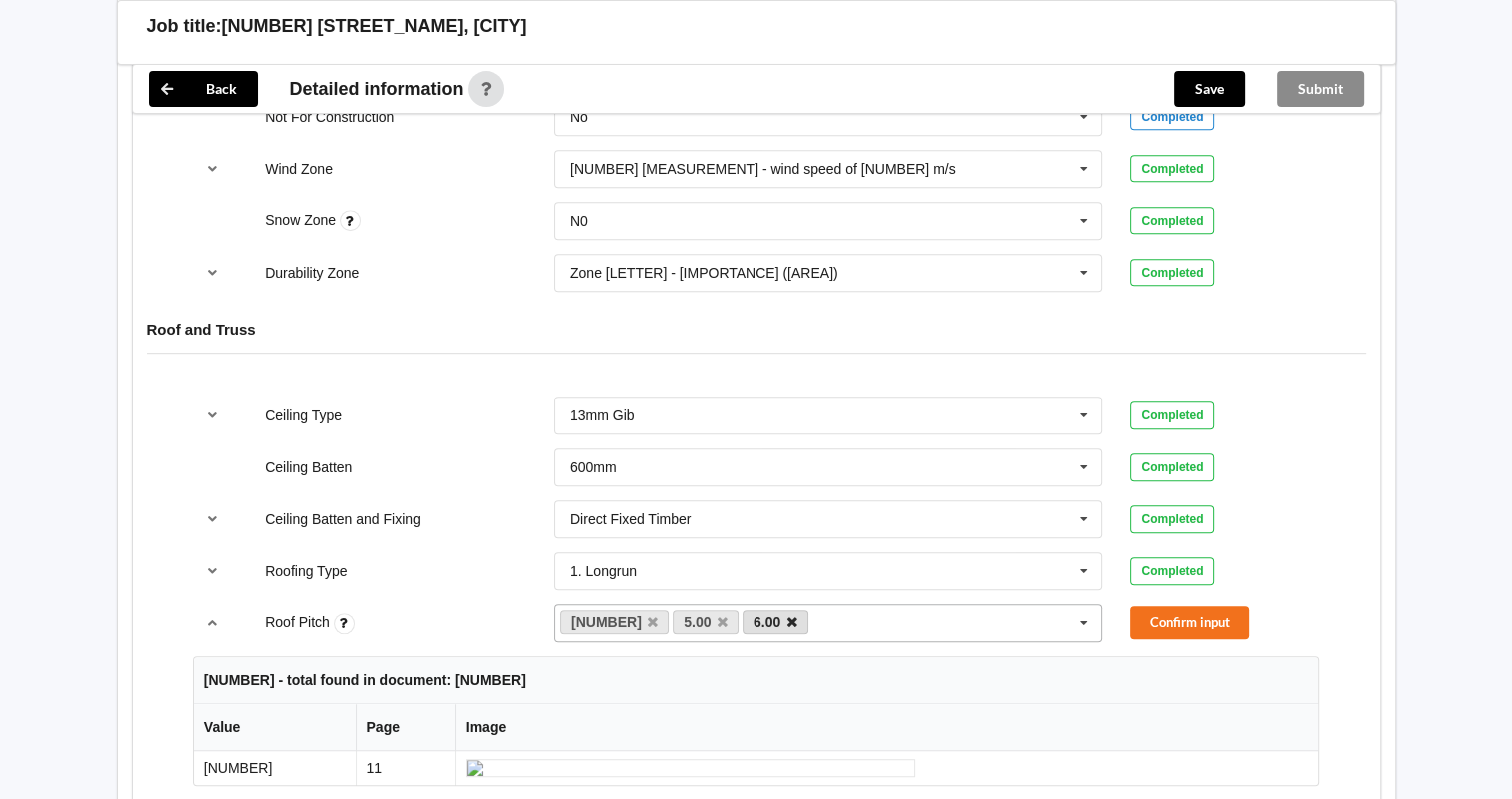 click at bounding box center (723, 622) 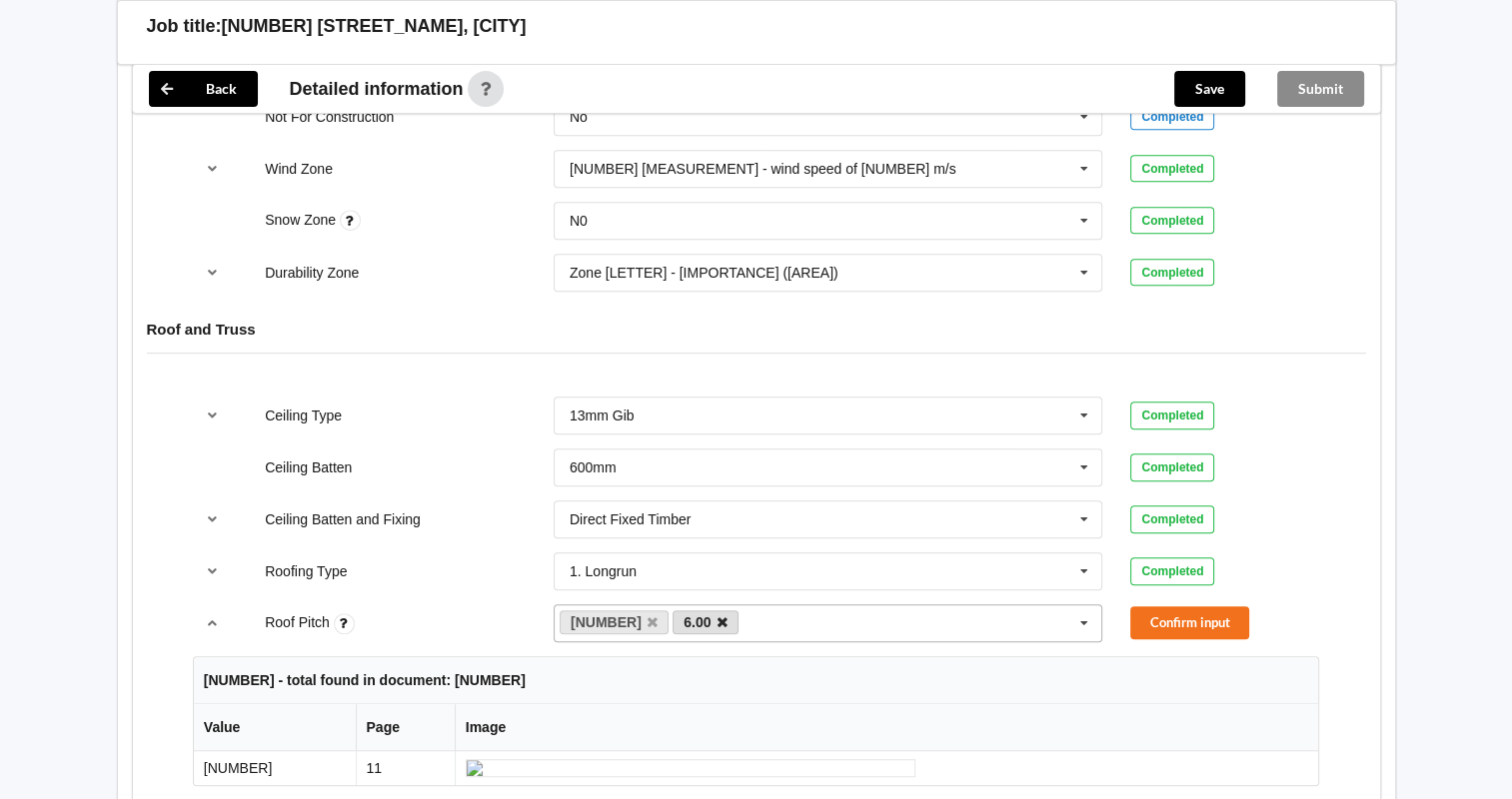 click at bounding box center [723, 622] 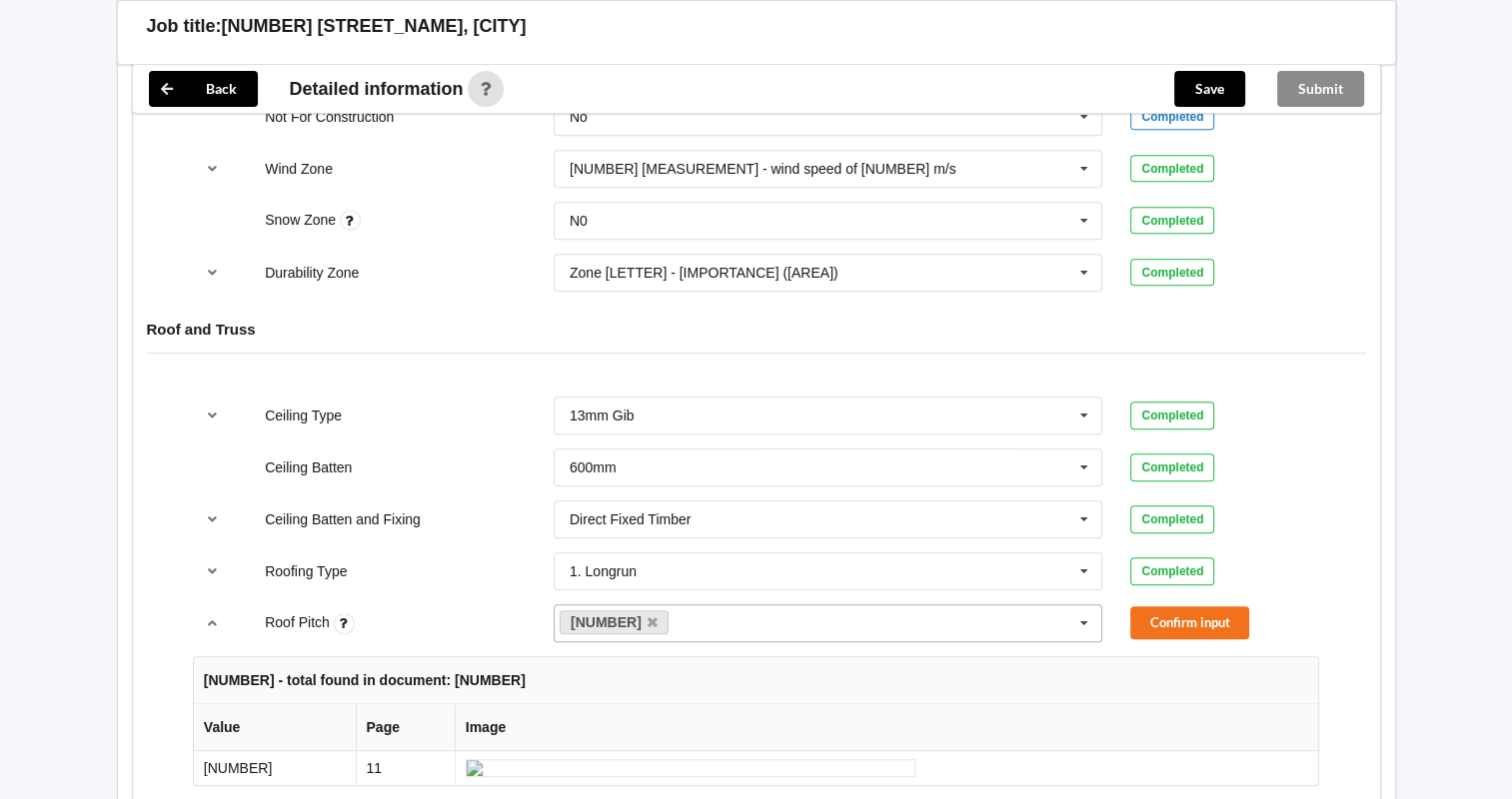 click on "3.00 5.00 6.00 None" at bounding box center (828, 623) 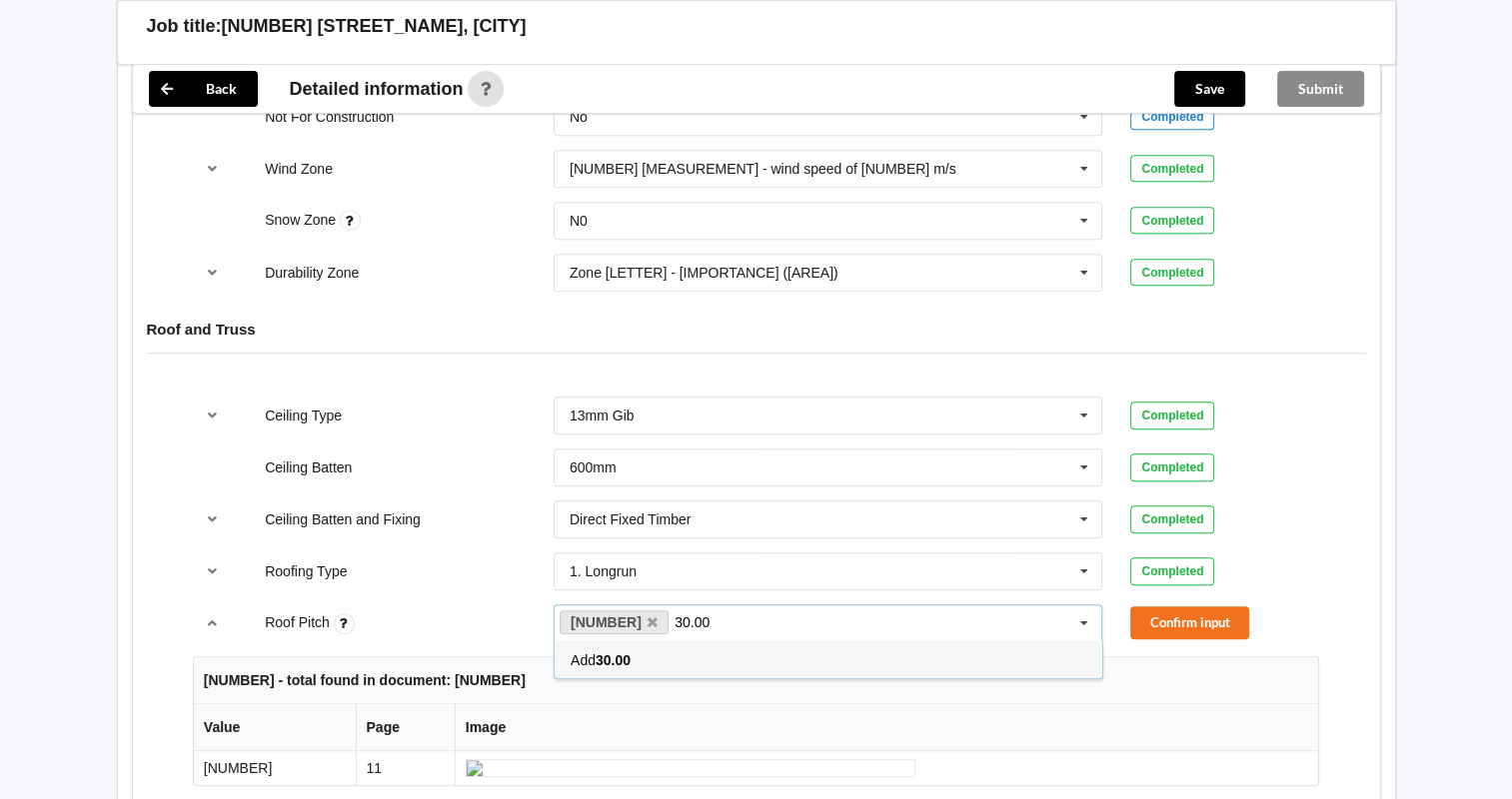 type on "30.00" 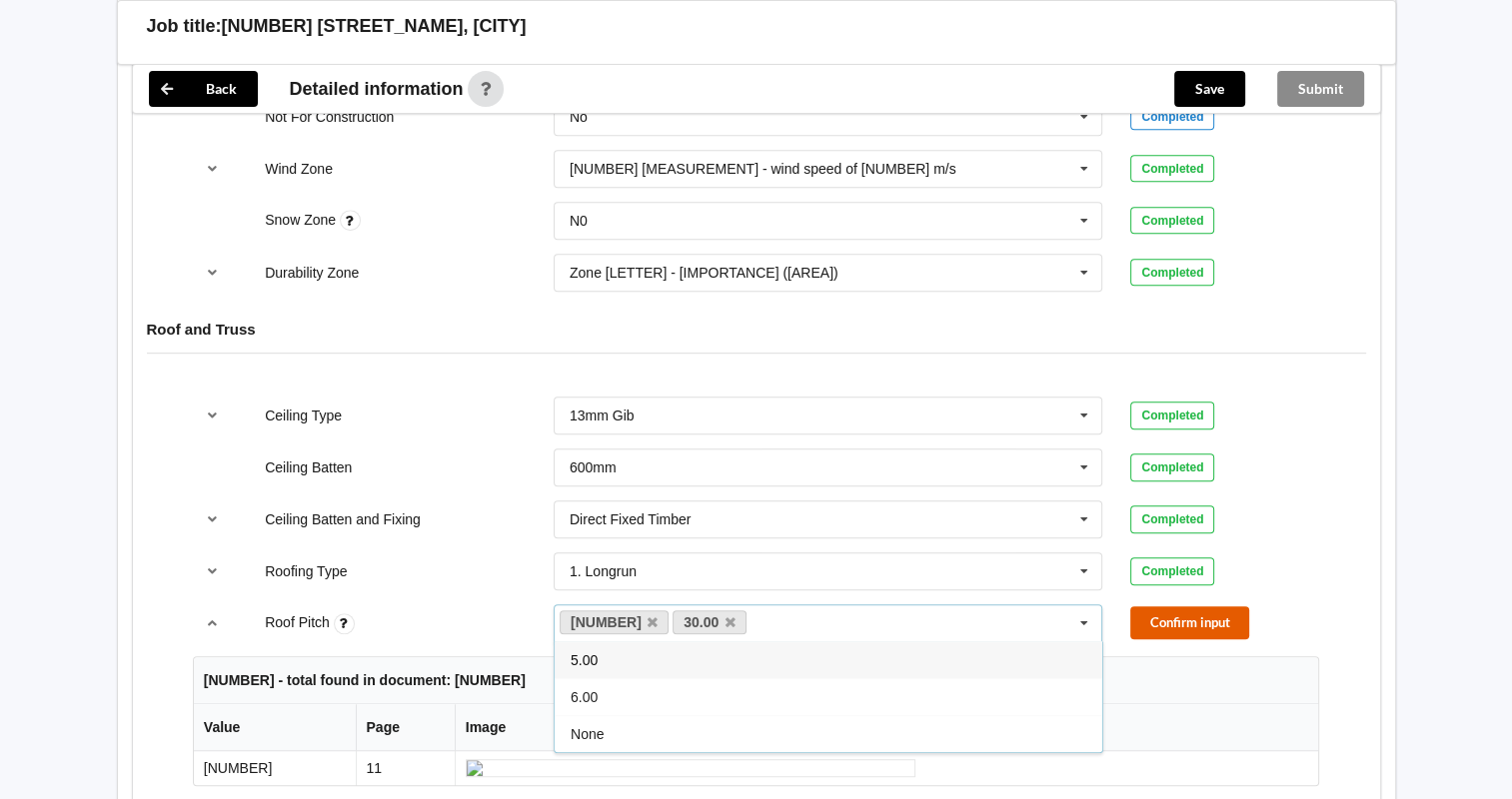 click on "Confirm input" at bounding box center (1189, 622) 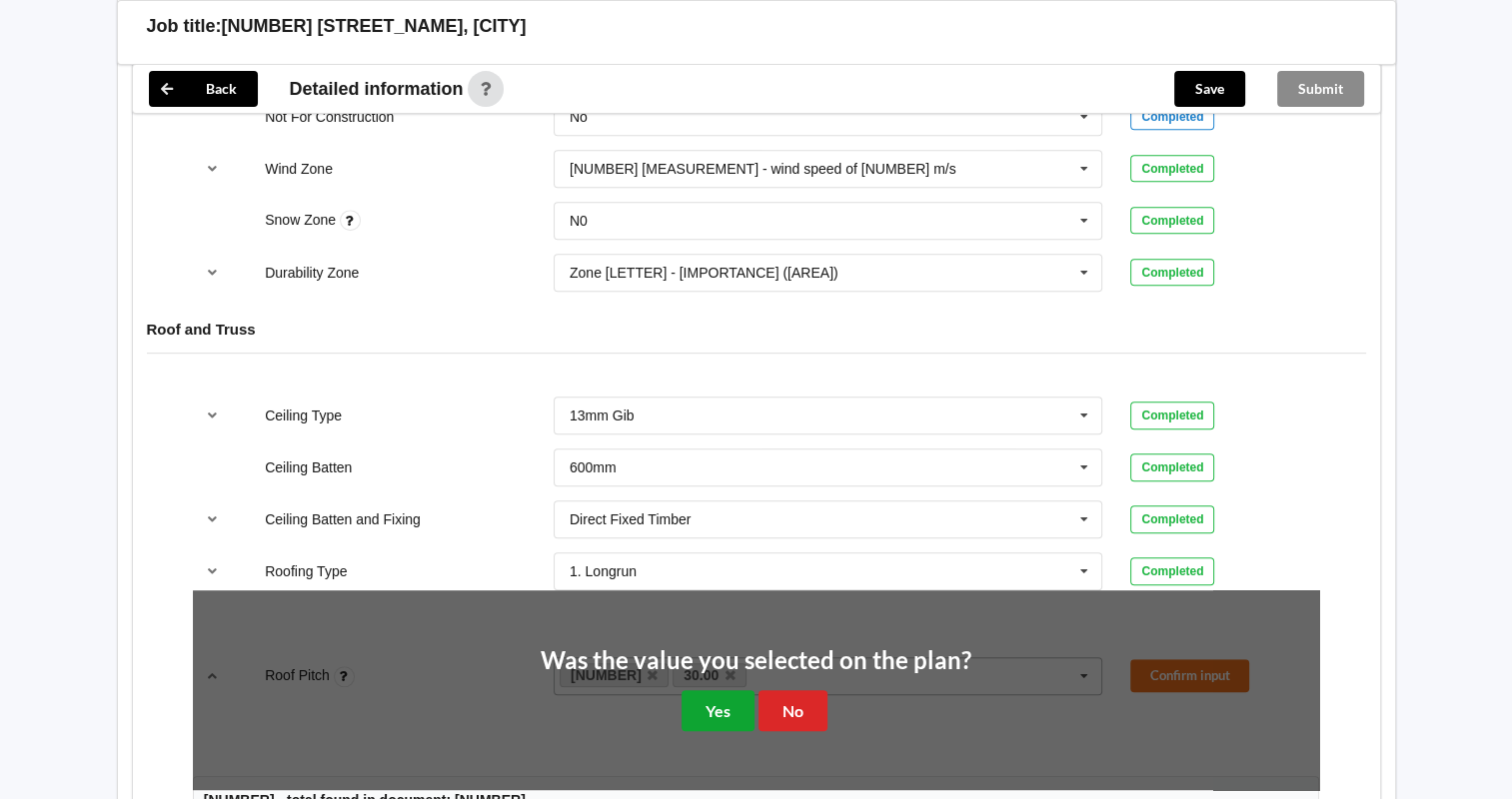 click on "Yes" at bounding box center [718, 710] 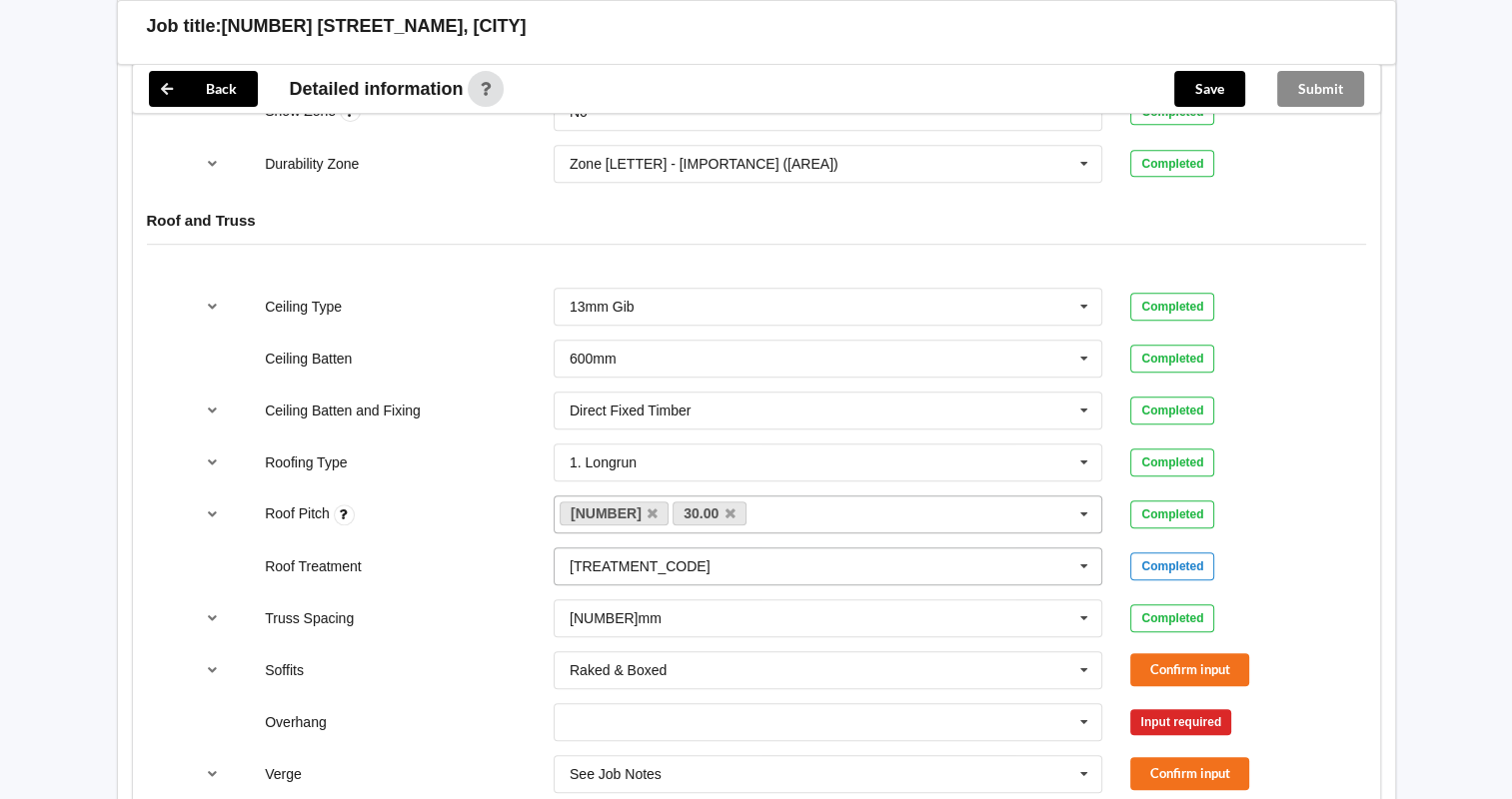 scroll, scrollTop: 1165, scrollLeft: 0, axis: vertical 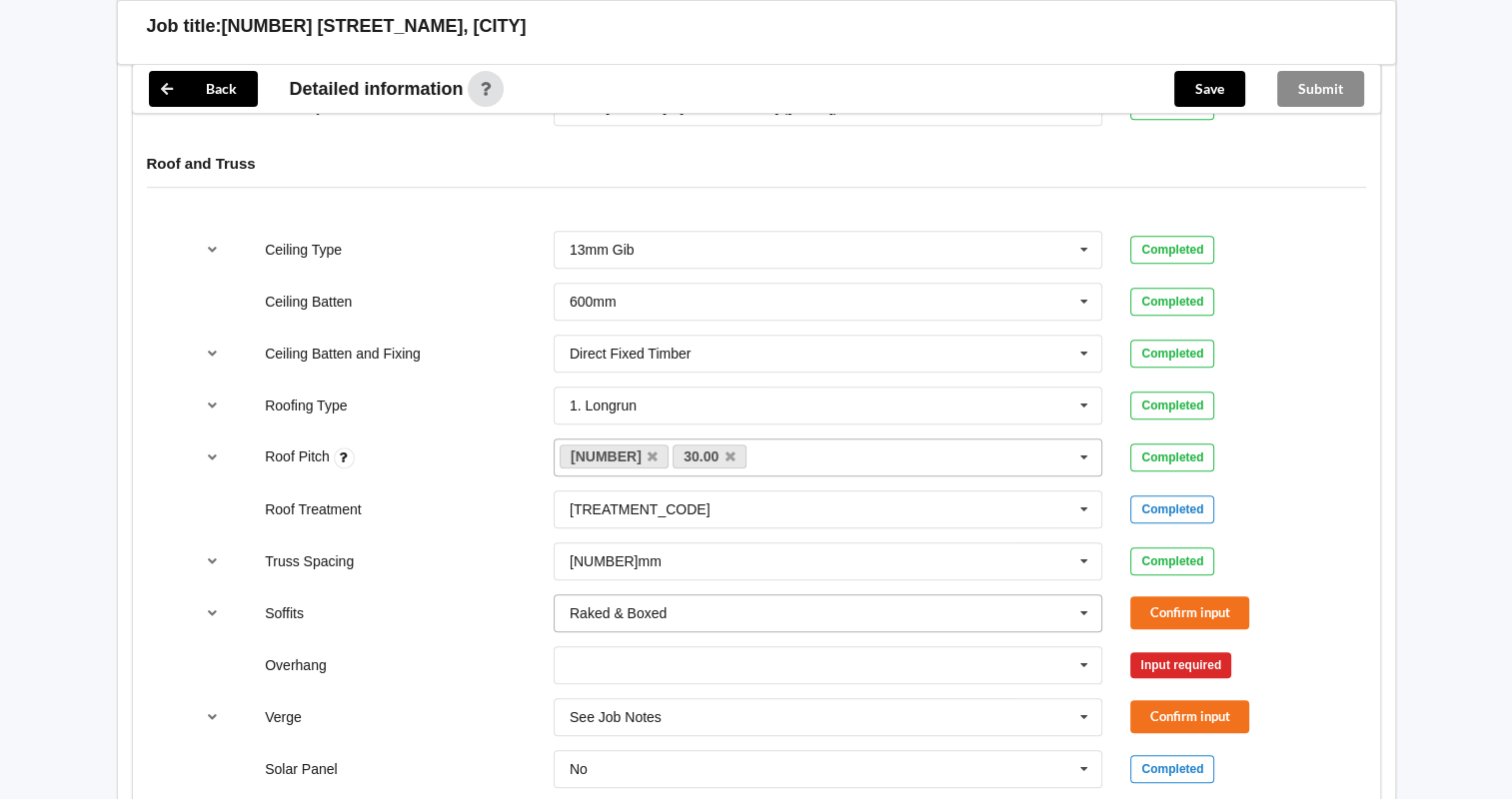 click at bounding box center [1084, 613] 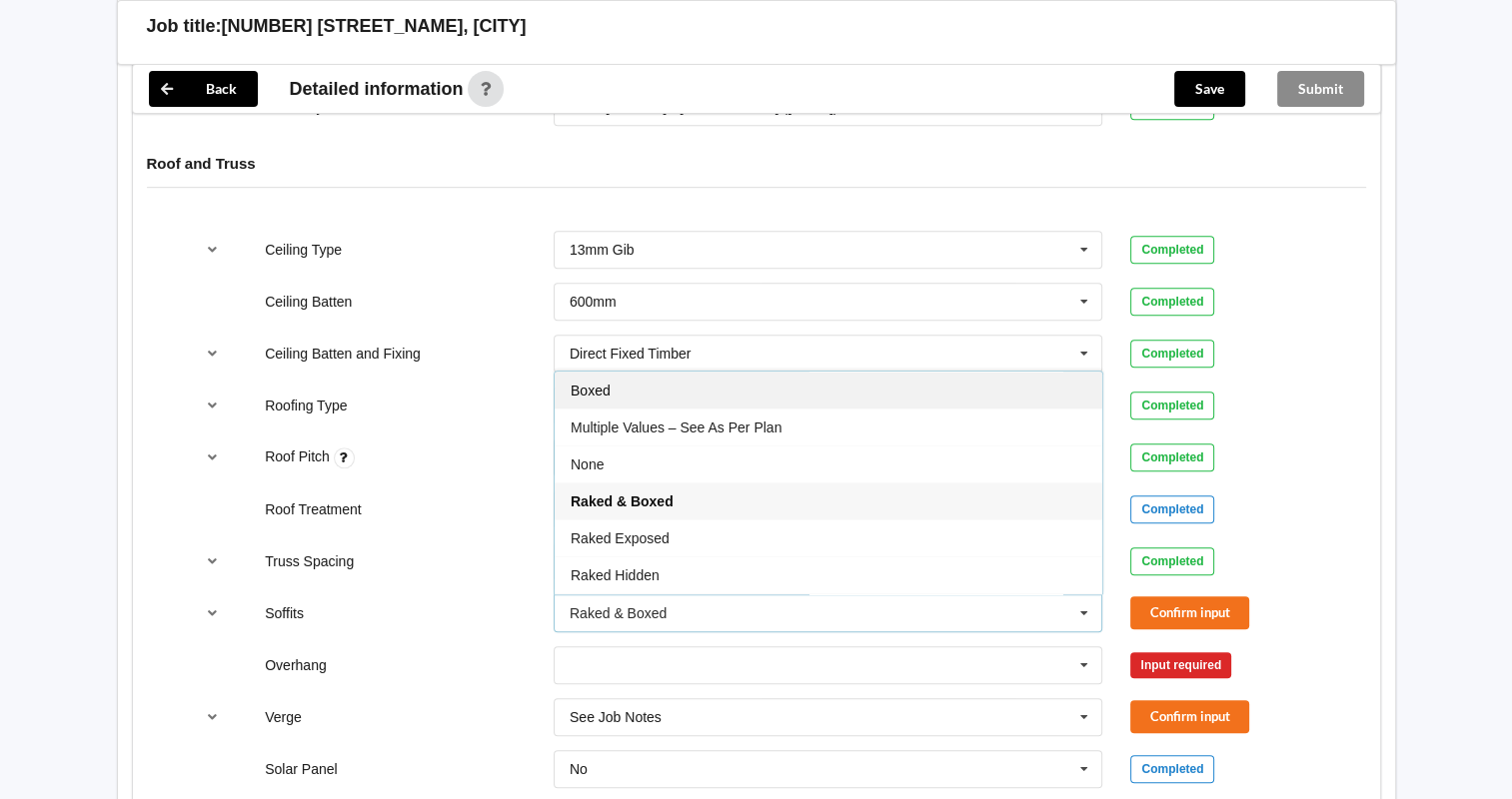 click on "Boxed" at bounding box center (828, 390) 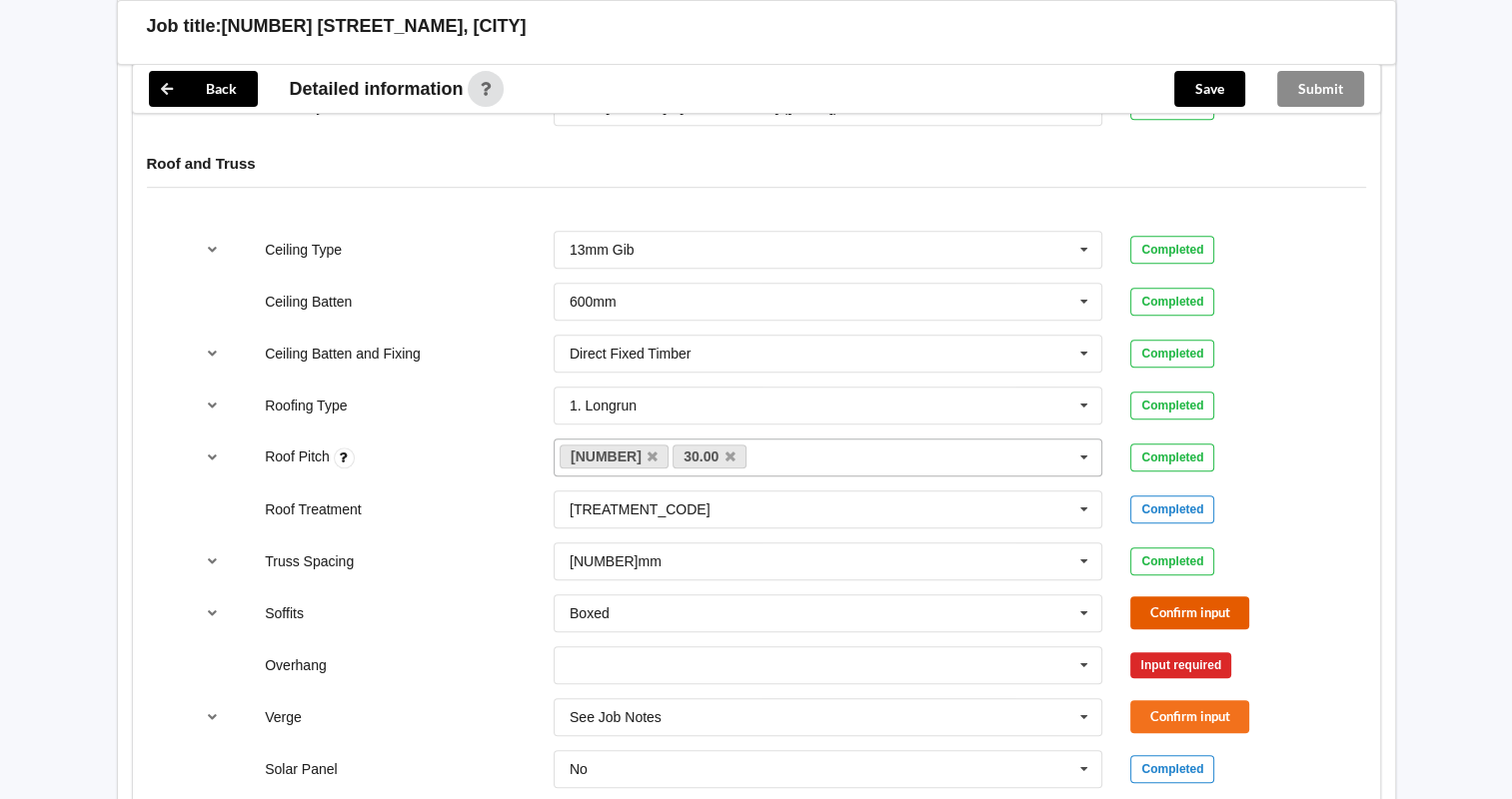 click on "Confirm input" at bounding box center [1189, 612] 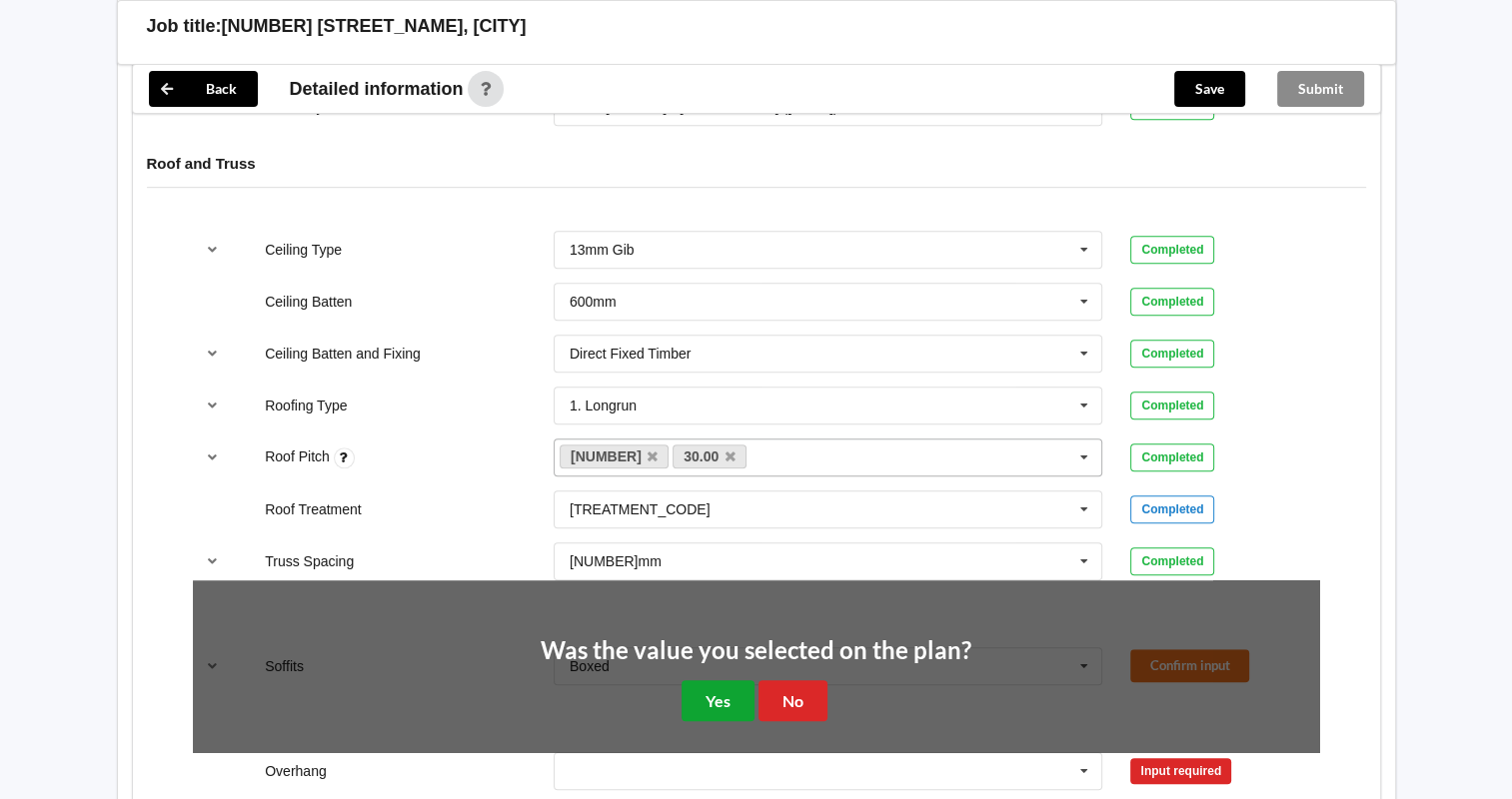 click on "Yes" at bounding box center (718, 700) 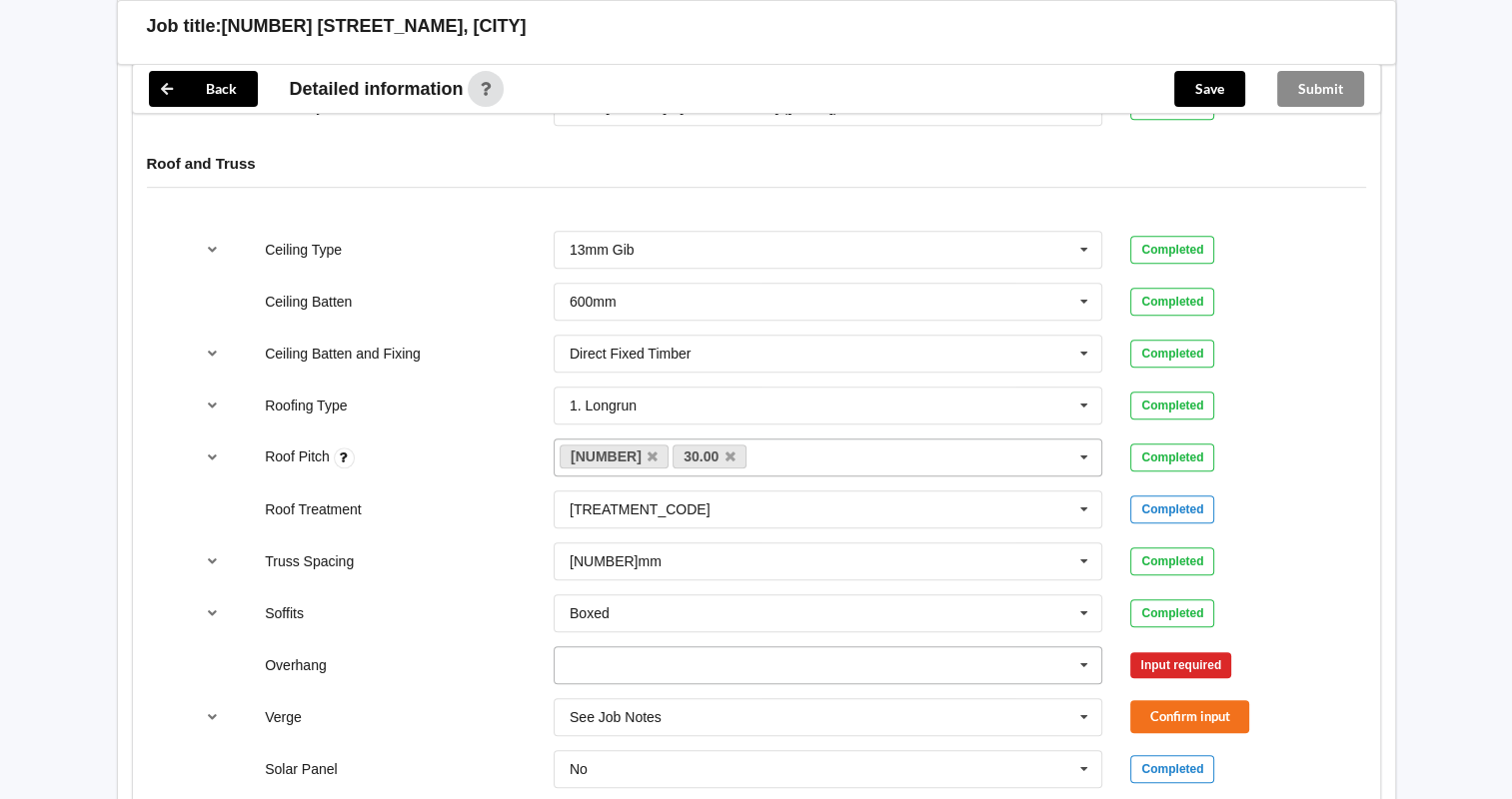click at bounding box center (1084, 665) 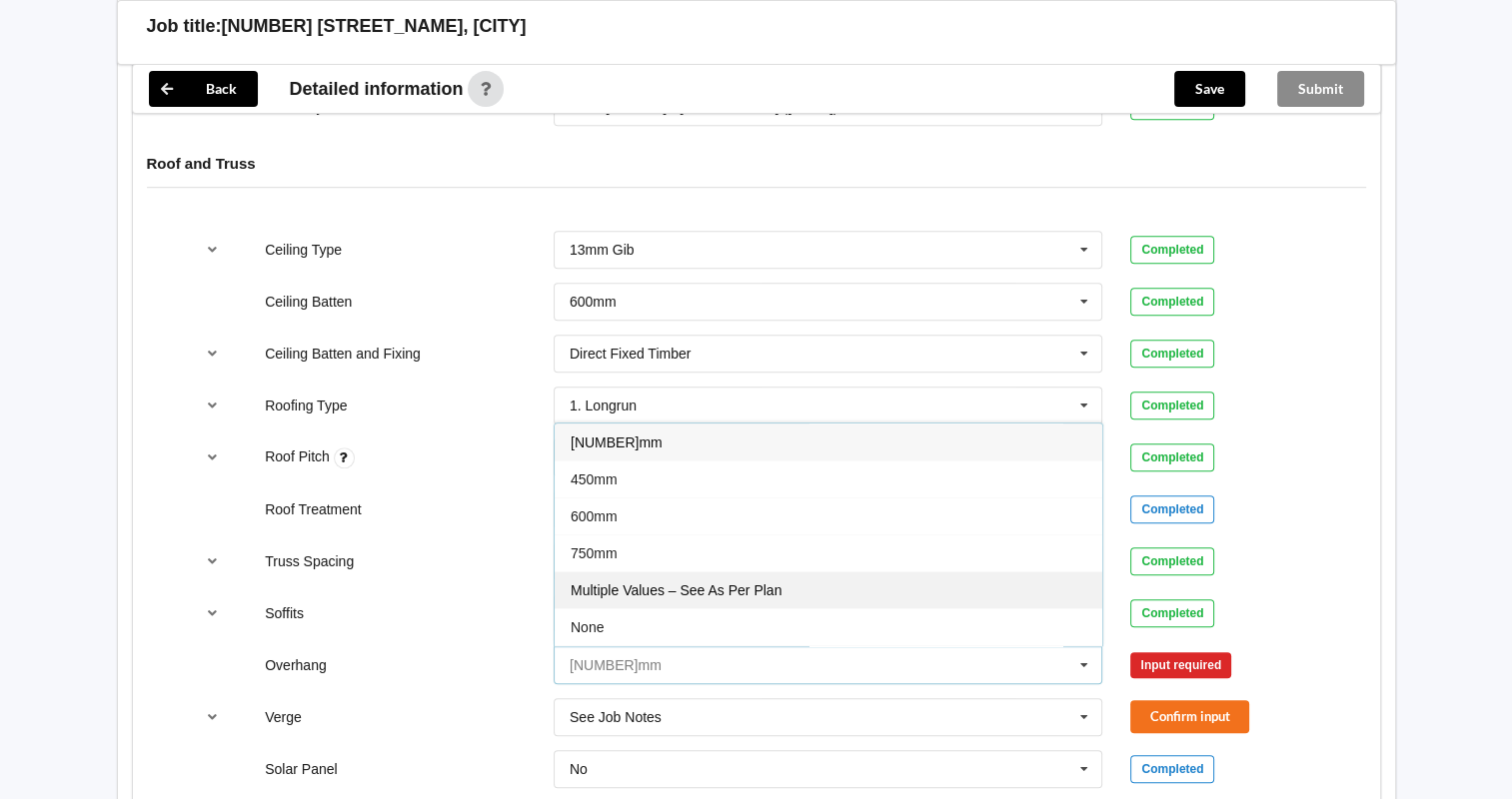 scroll, scrollTop: 33, scrollLeft: 0, axis: vertical 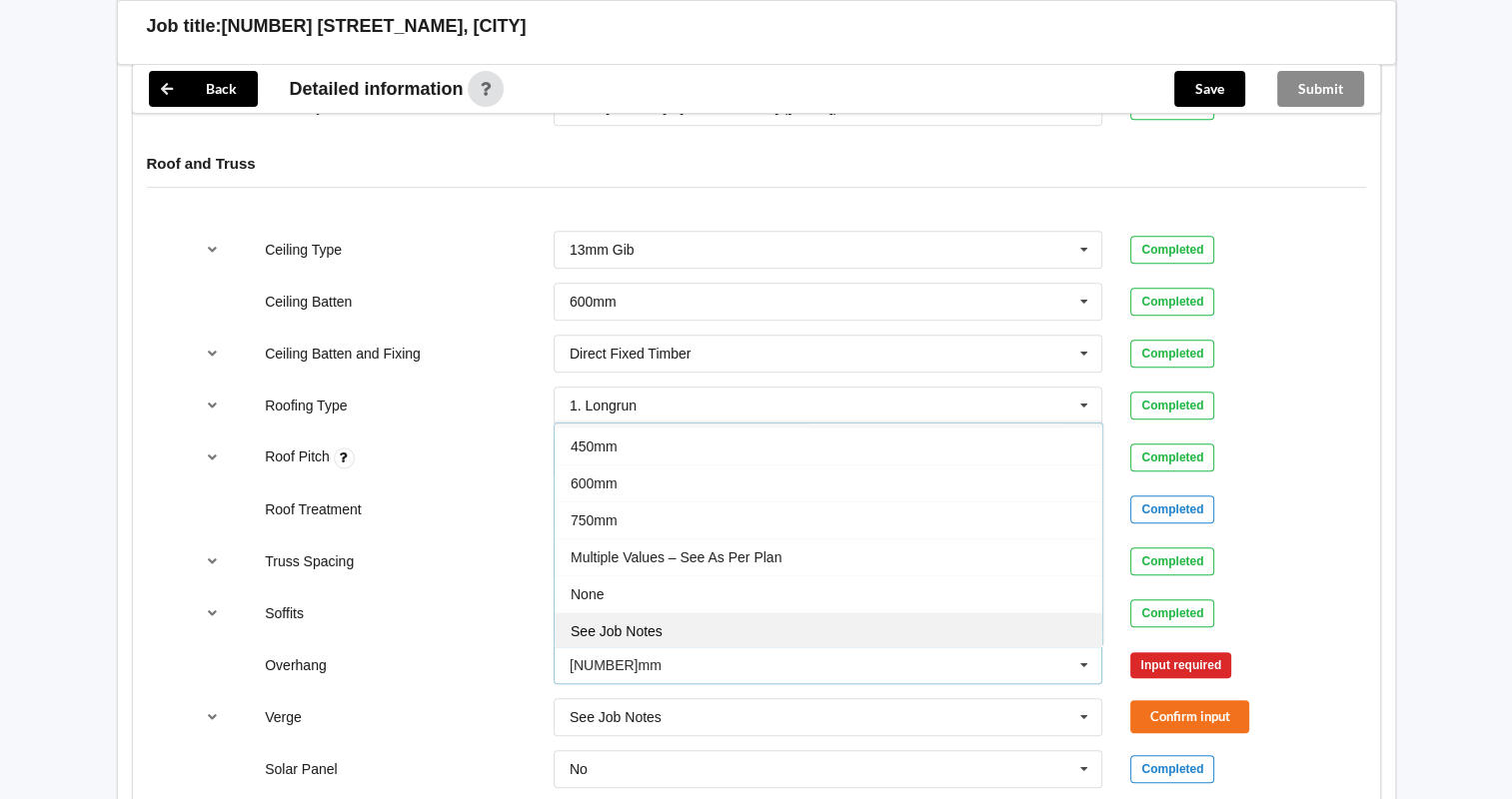 drag, startPoint x: 719, startPoint y: 619, endPoint x: 1123, endPoint y: 652, distance: 405.34553 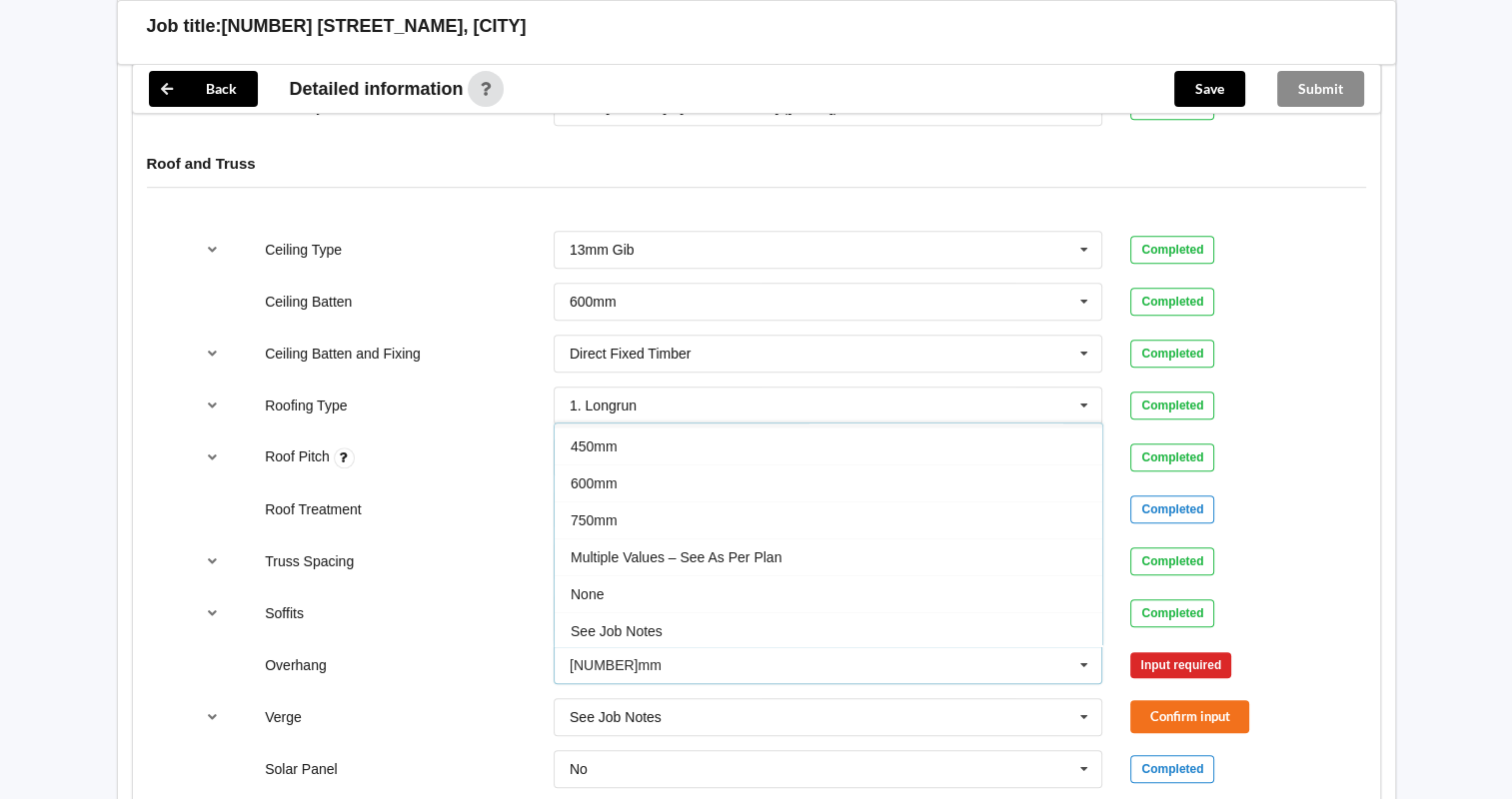 click on "See Job Notes" at bounding box center [828, 630] 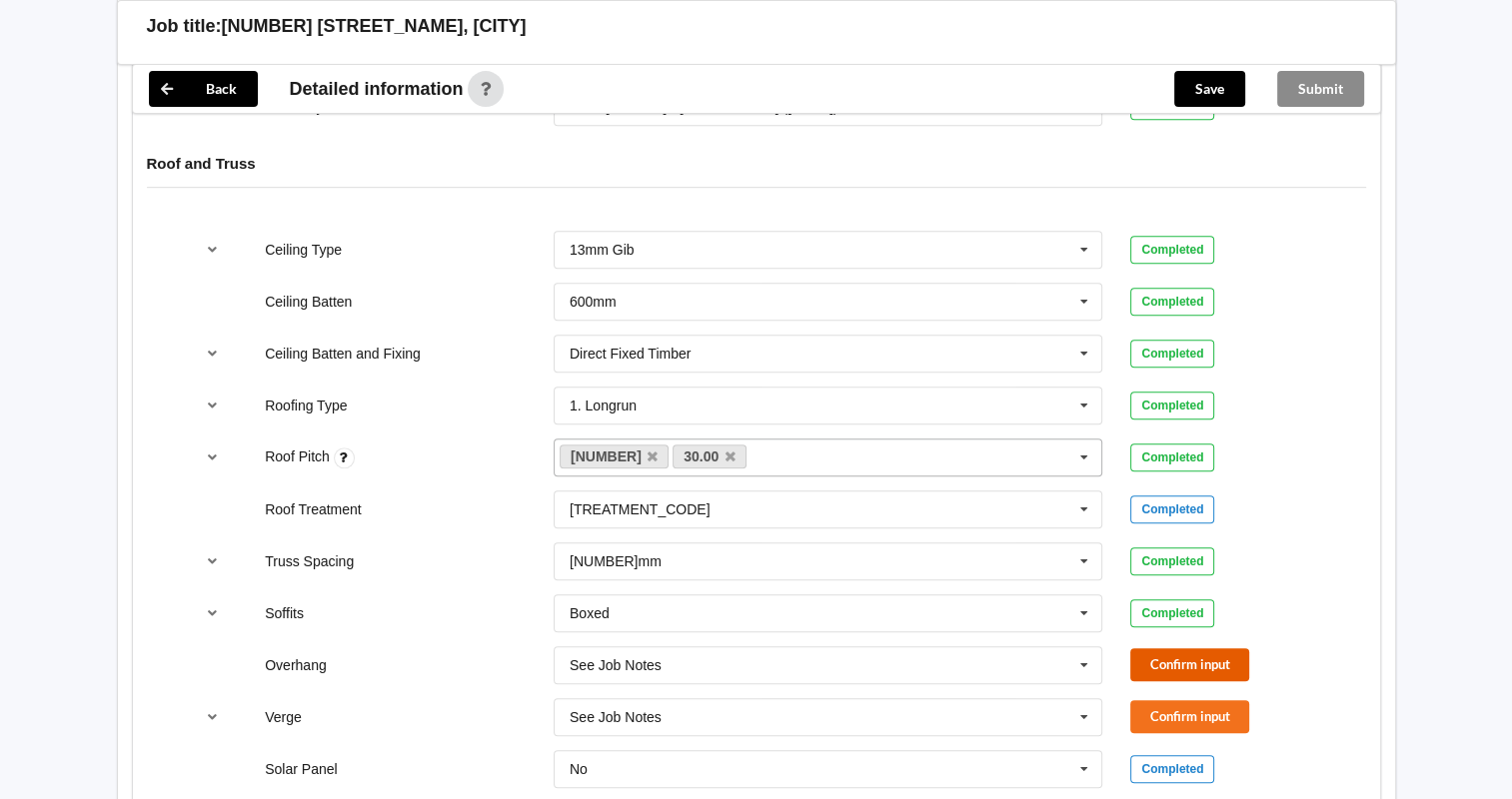 click on "Confirm input" at bounding box center [1189, 664] 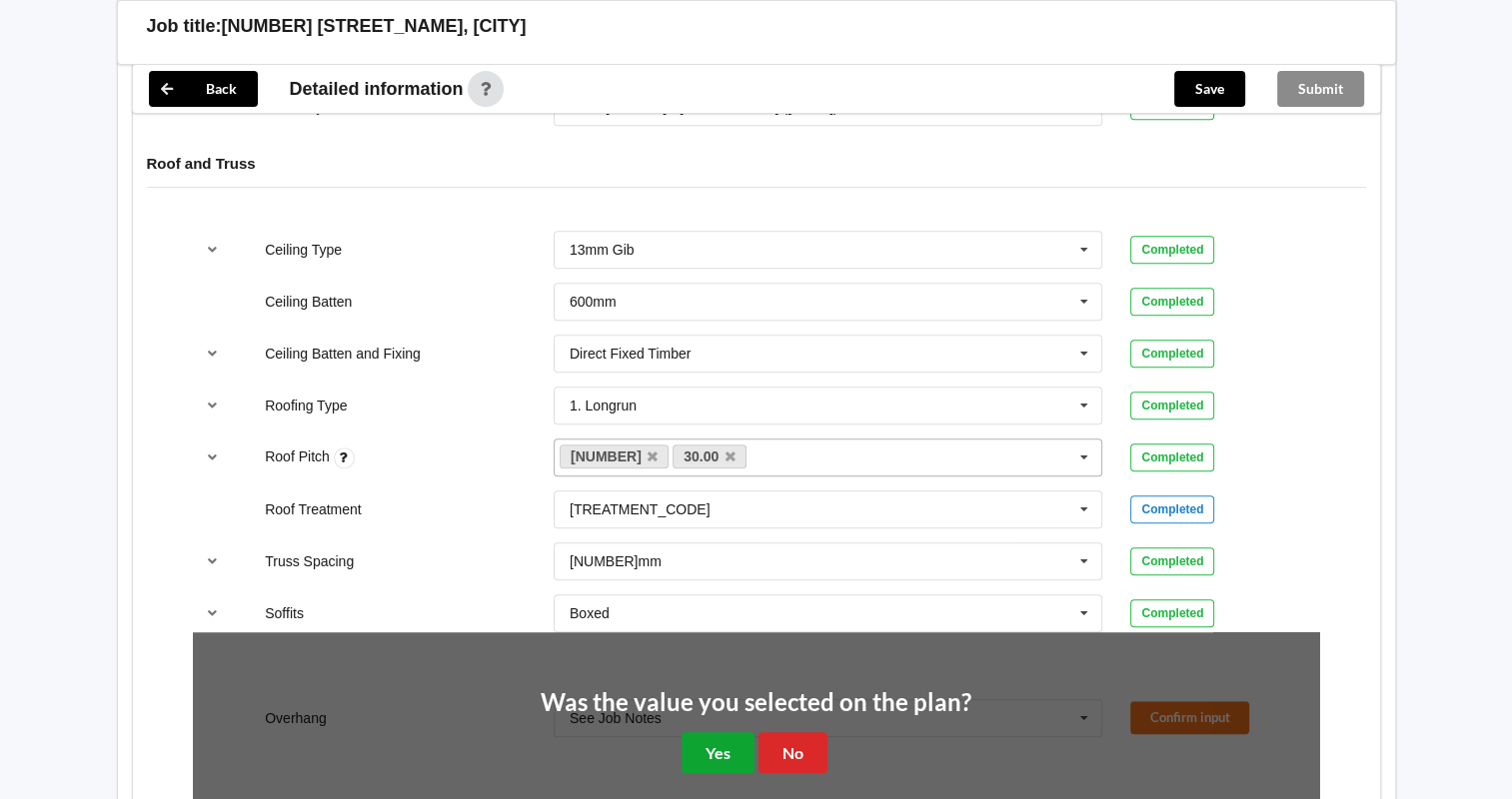 drag, startPoint x: 720, startPoint y: 743, endPoint x: 752, endPoint y: 742, distance: 32.01562 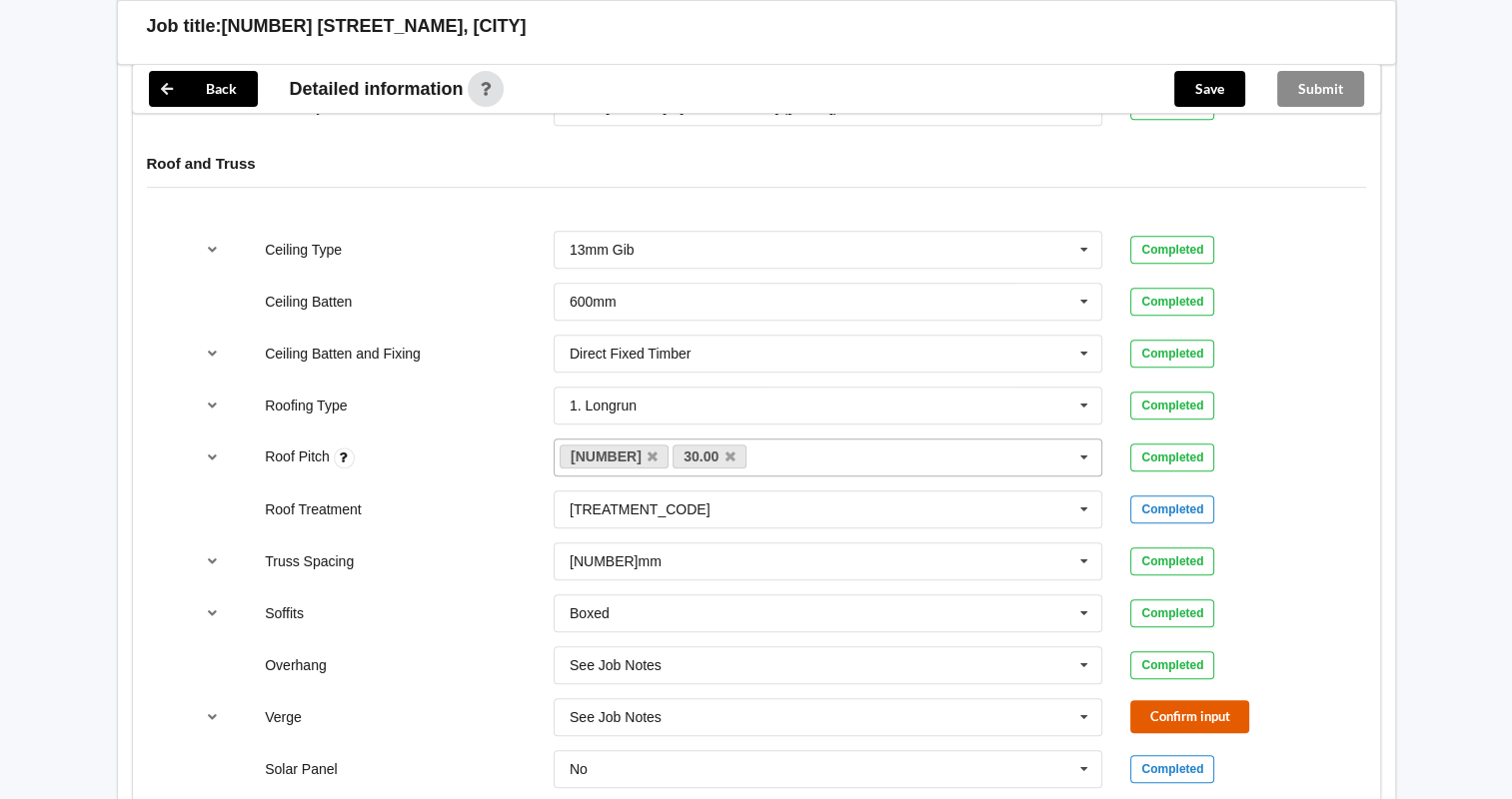 click on "Confirm input" at bounding box center [1189, 716] 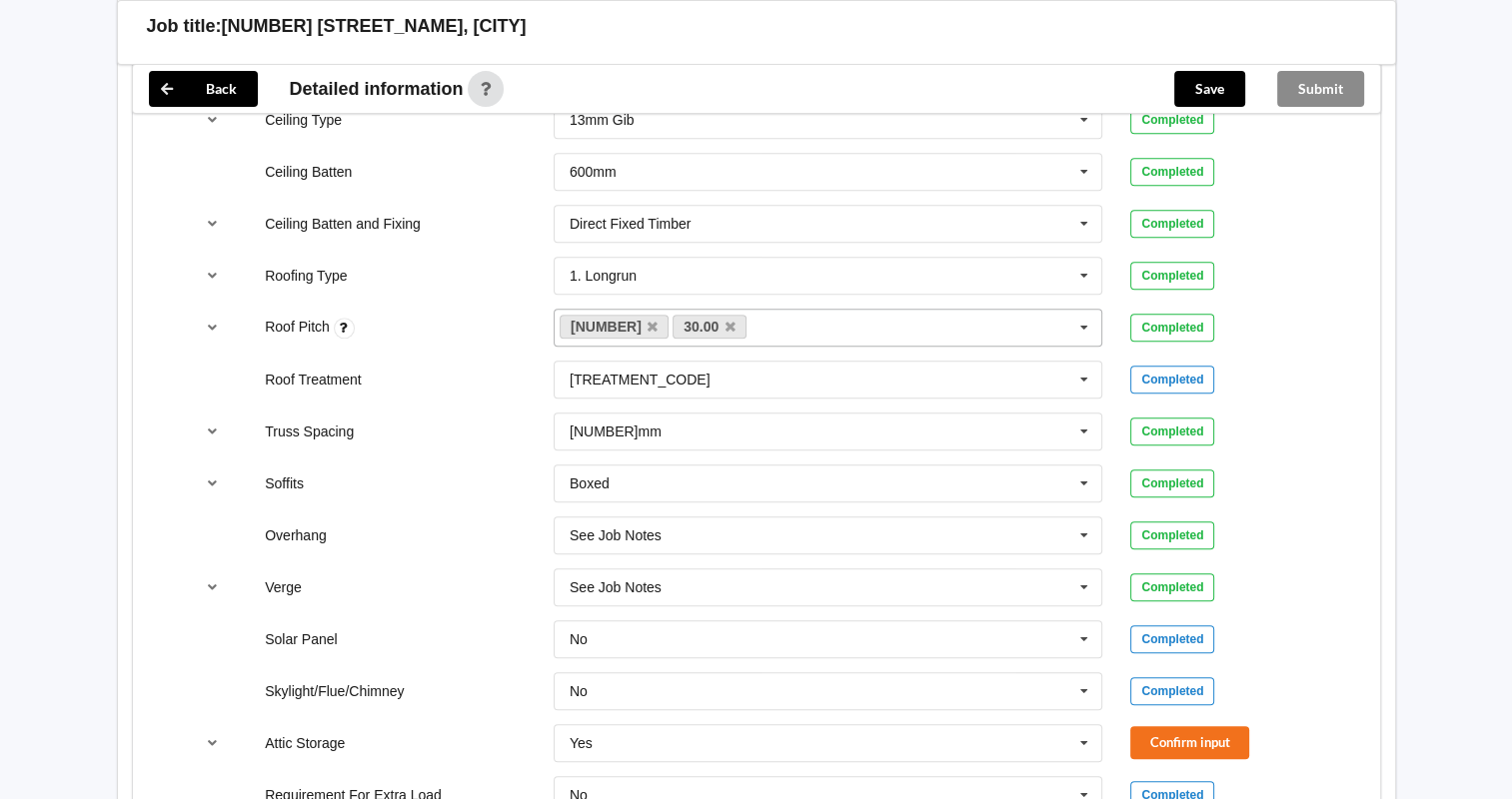 scroll, scrollTop: 1331, scrollLeft: 0, axis: vertical 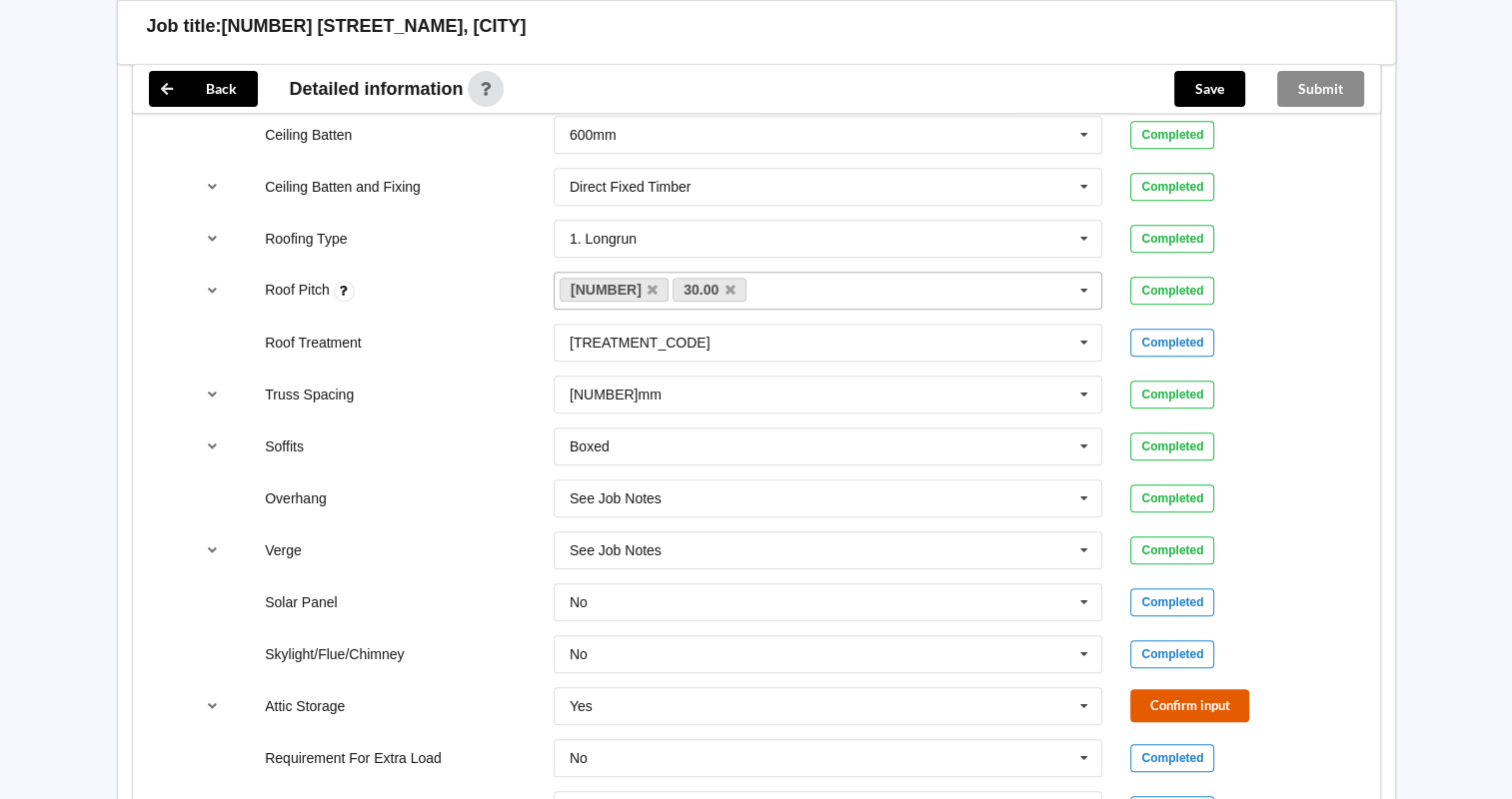 click on "Confirm input" at bounding box center (1189, 705) 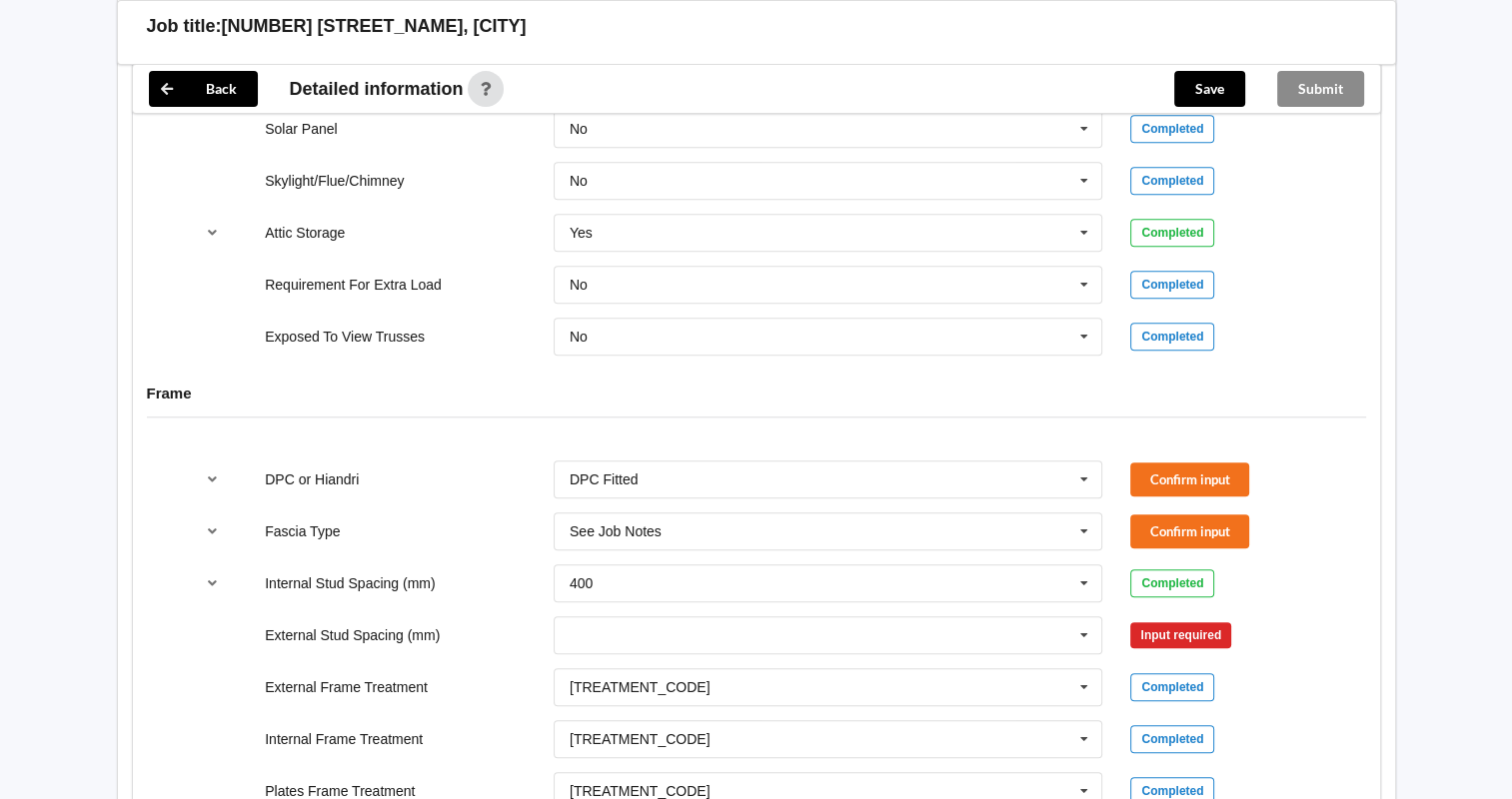 scroll, scrollTop: 1831, scrollLeft: 0, axis: vertical 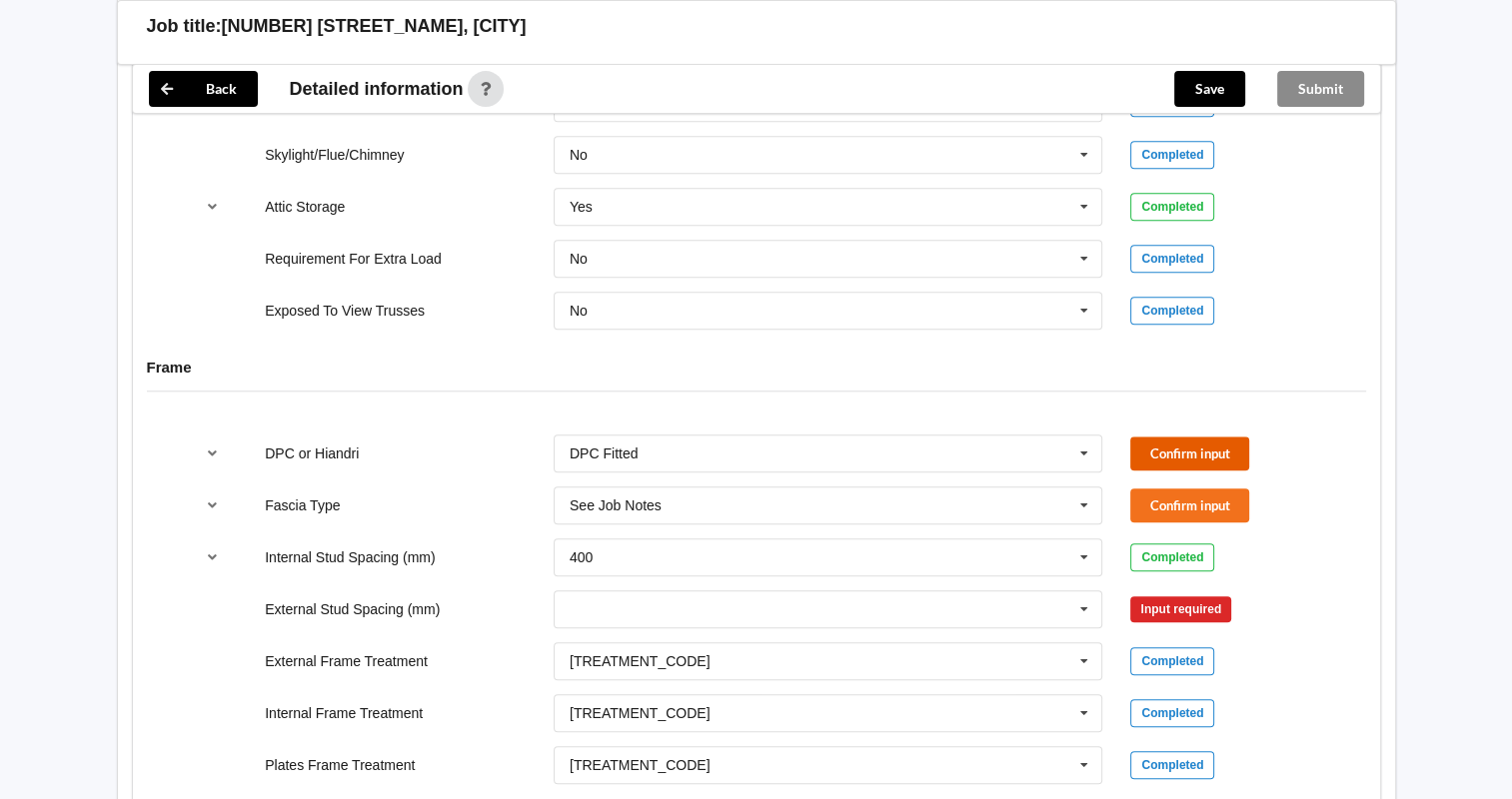 click on "Confirm input" at bounding box center [1189, 452] 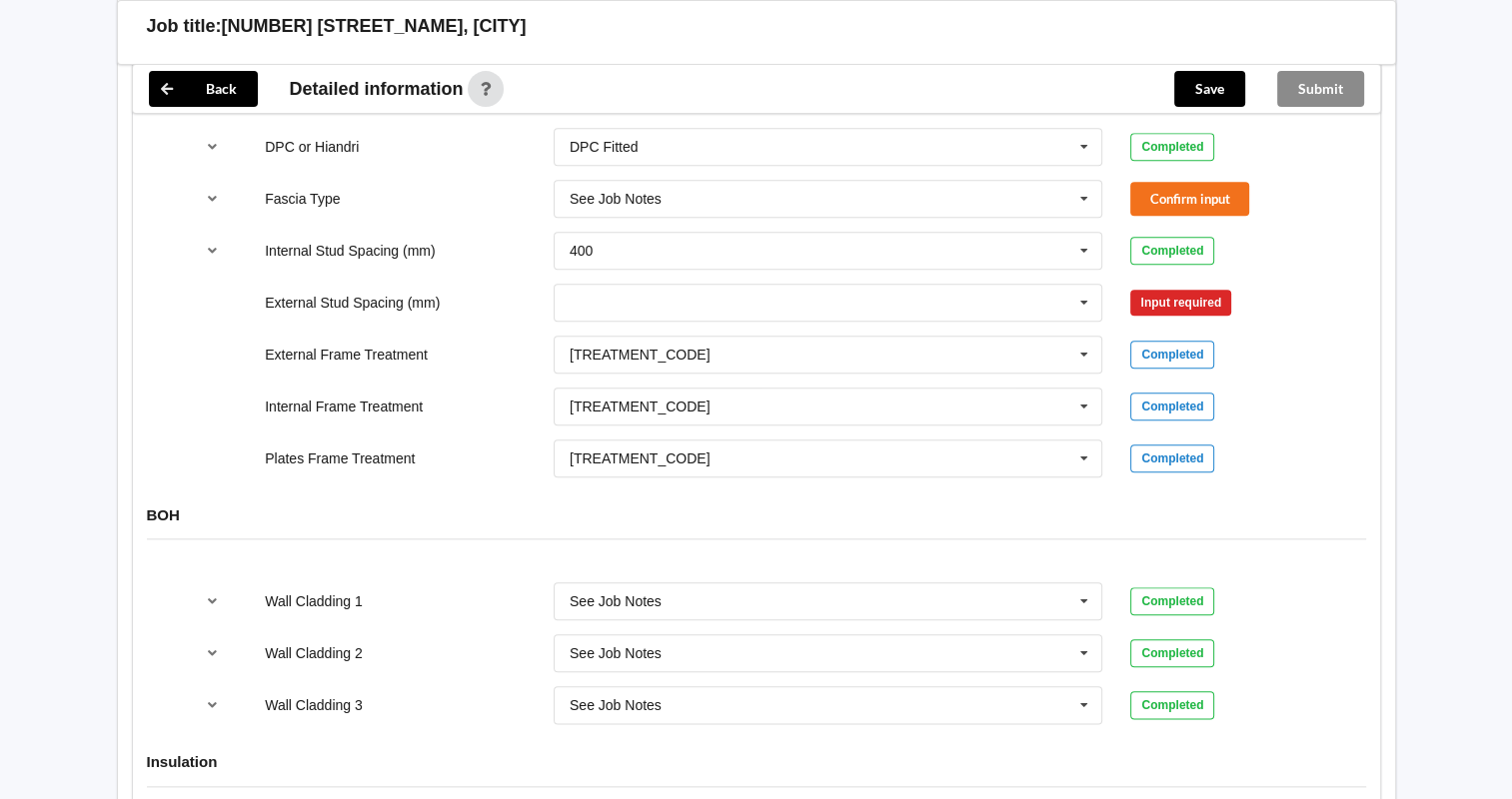 scroll, scrollTop: 1998, scrollLeft: 0, axis: vertical 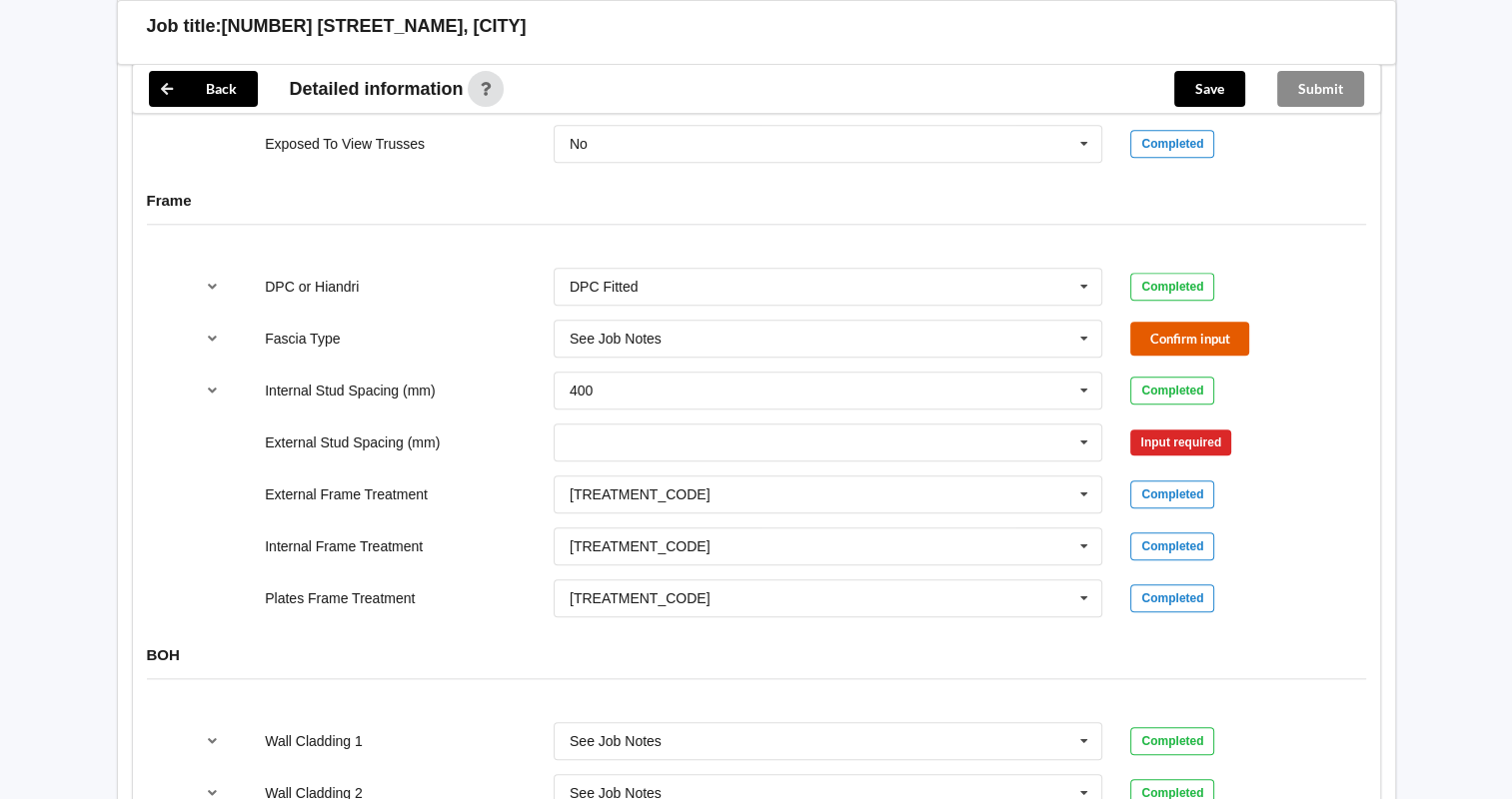 click on "Confirm input" at bounding box center [1189, 338] 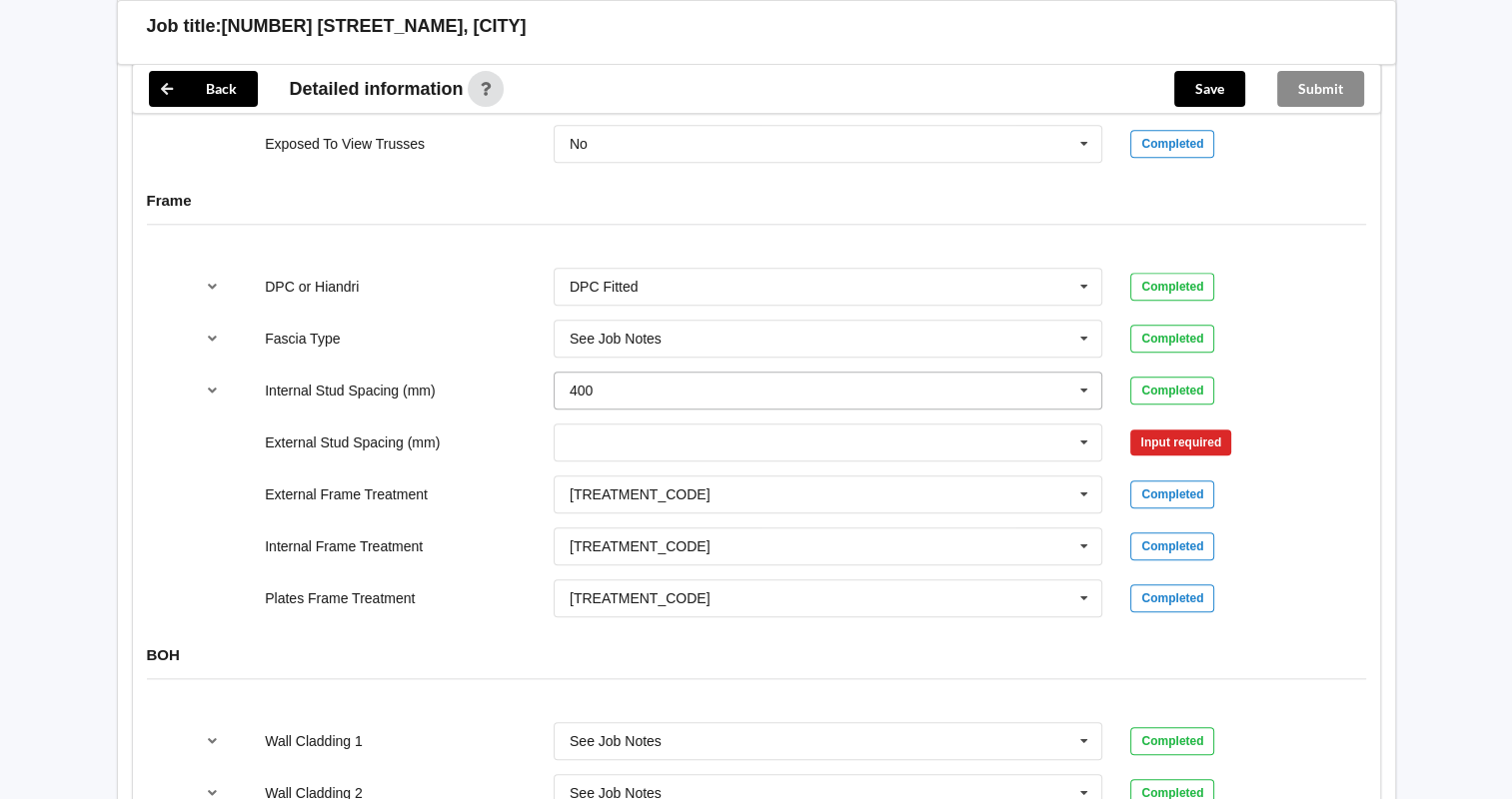click at bounding box center (1084, 391) 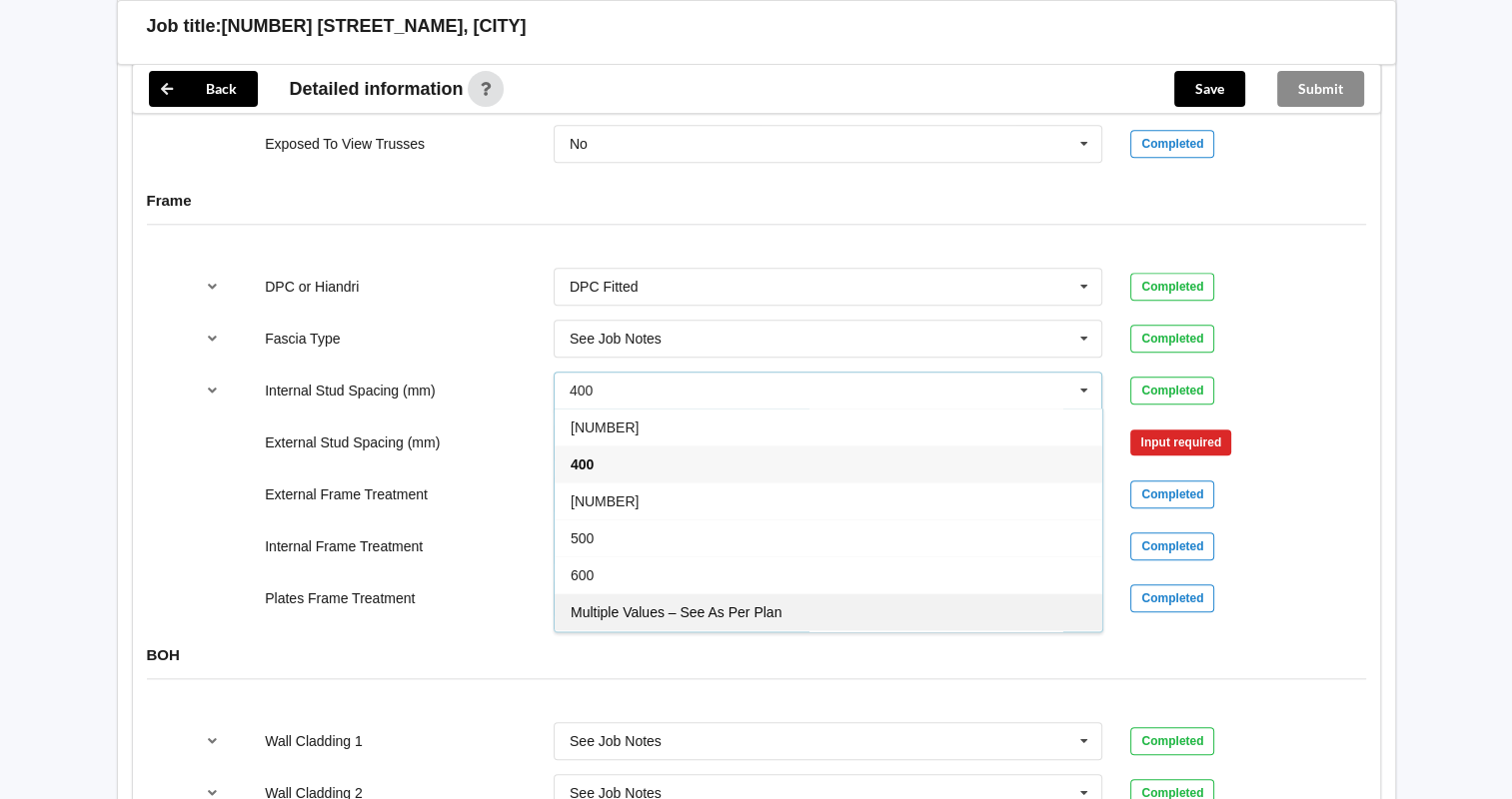 drag, startPoint x: 793, startPoint y: 604, endPoint x: 816, endPoint y: 572, distance: 39.40812 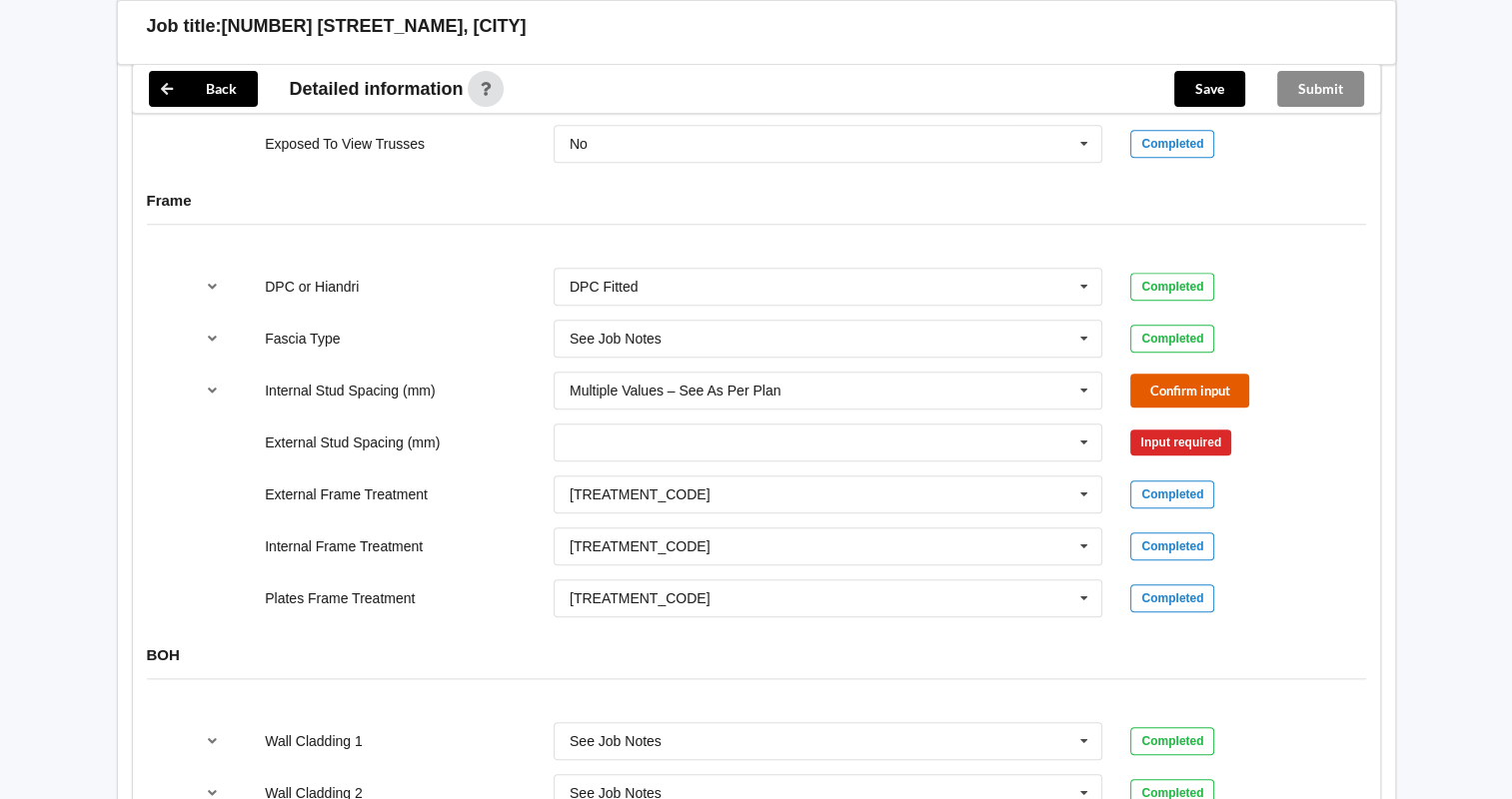 click on "Confirm input" at bounding box center [1189, 390] 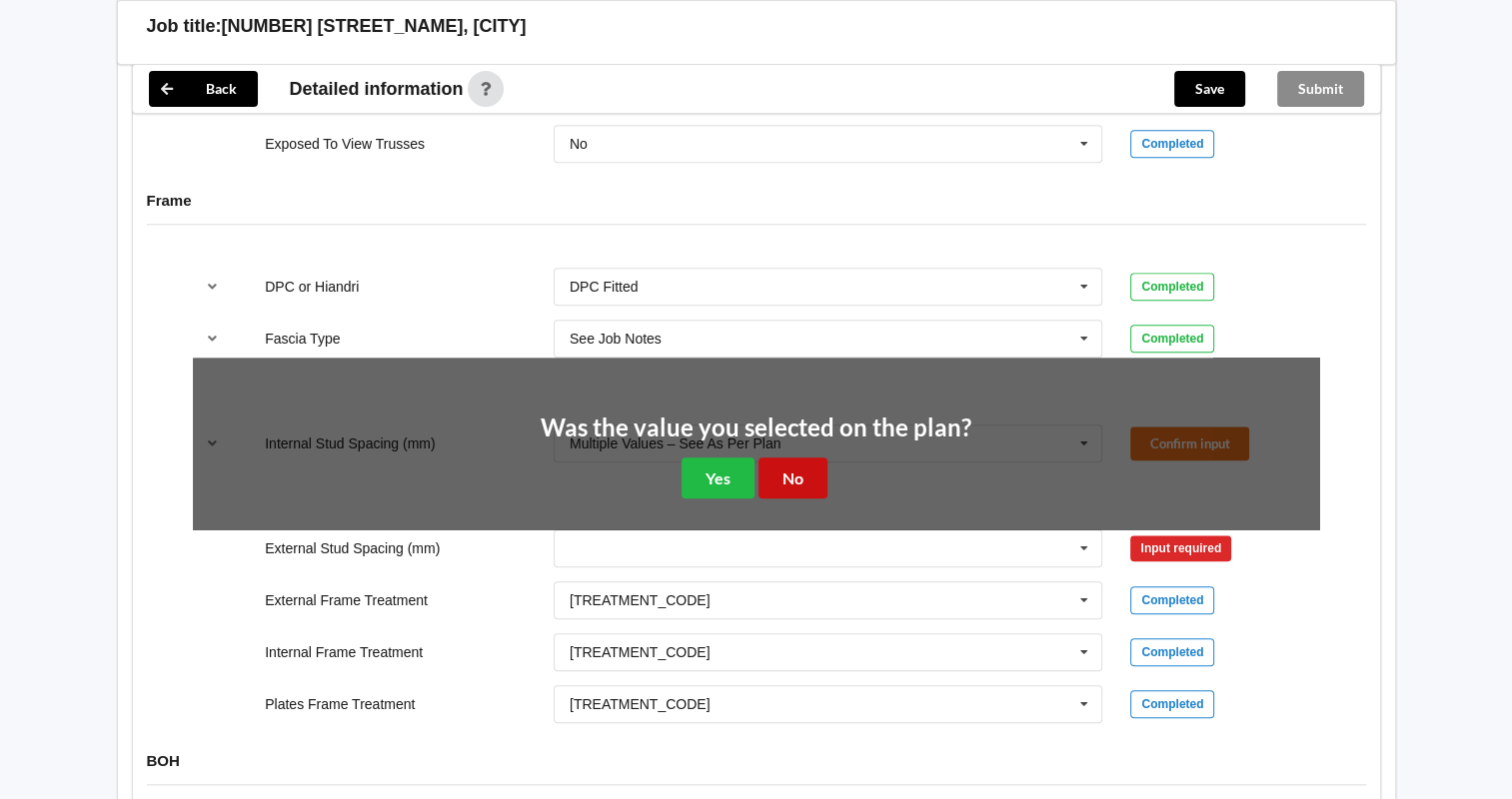 click on "No" at bounding box center (792, 477) 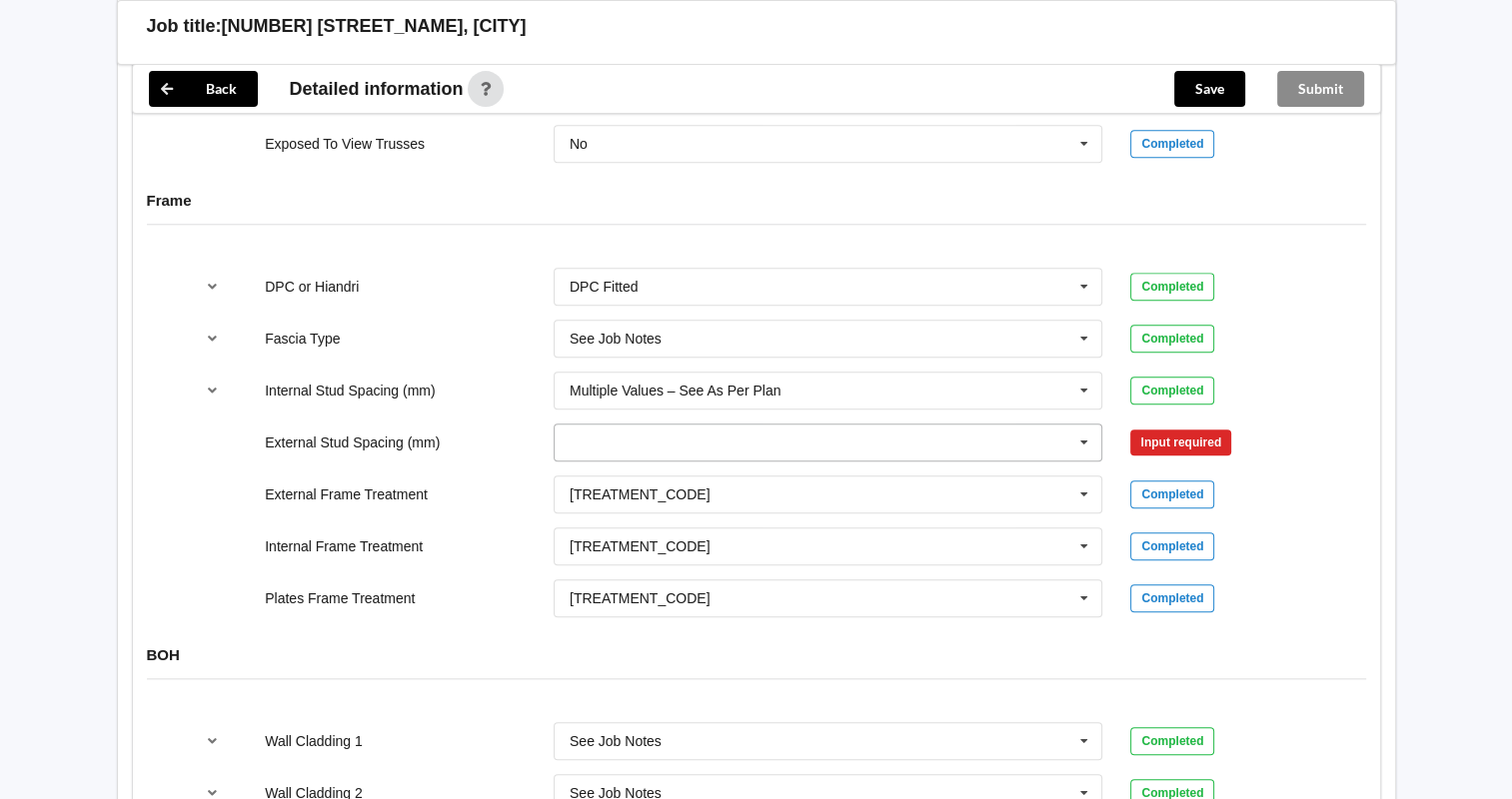 click at bounding box center (1084, 442) 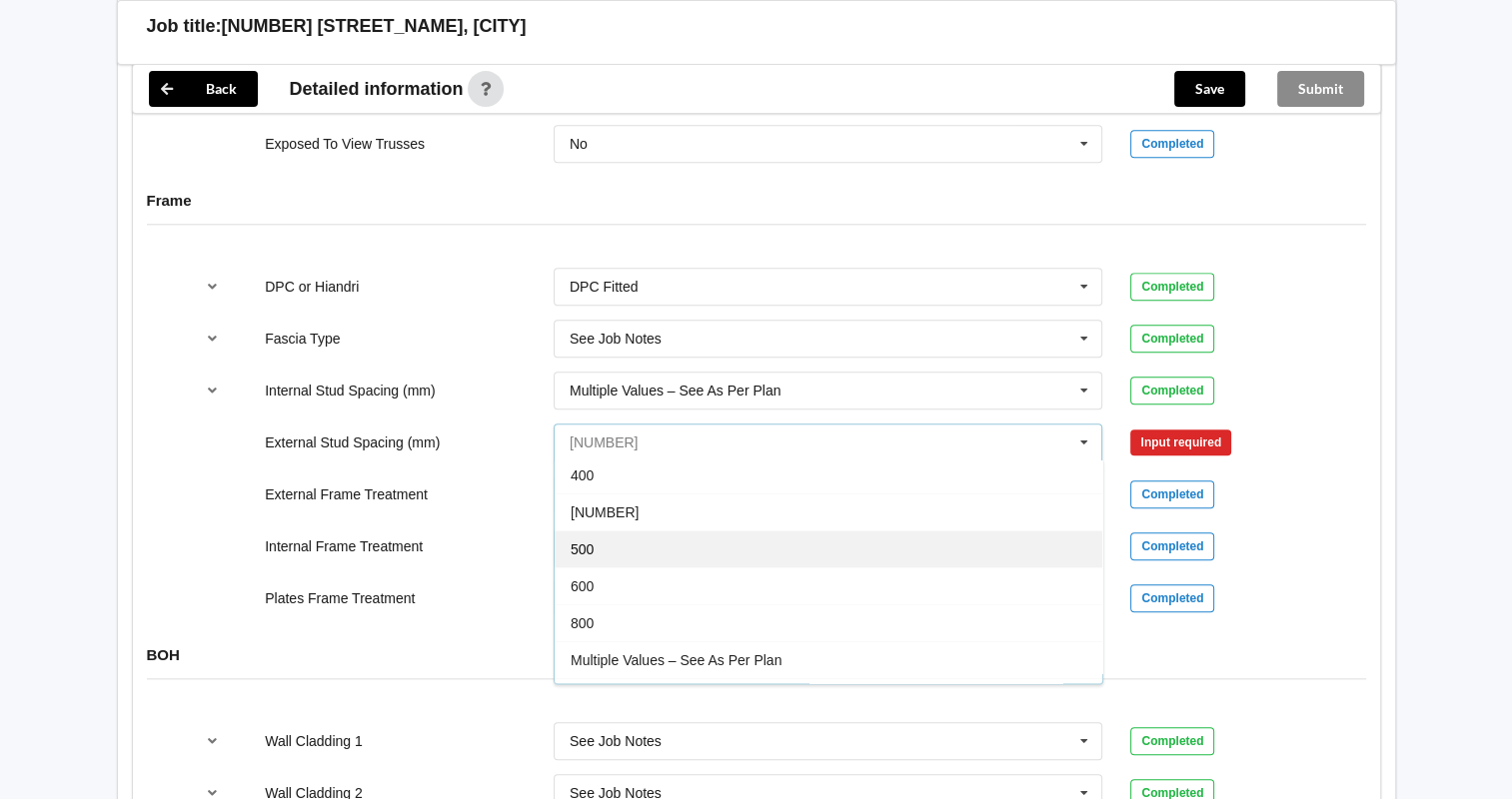 scroll, scrollTop: 107, scrollLeft: 0, axis: vertical 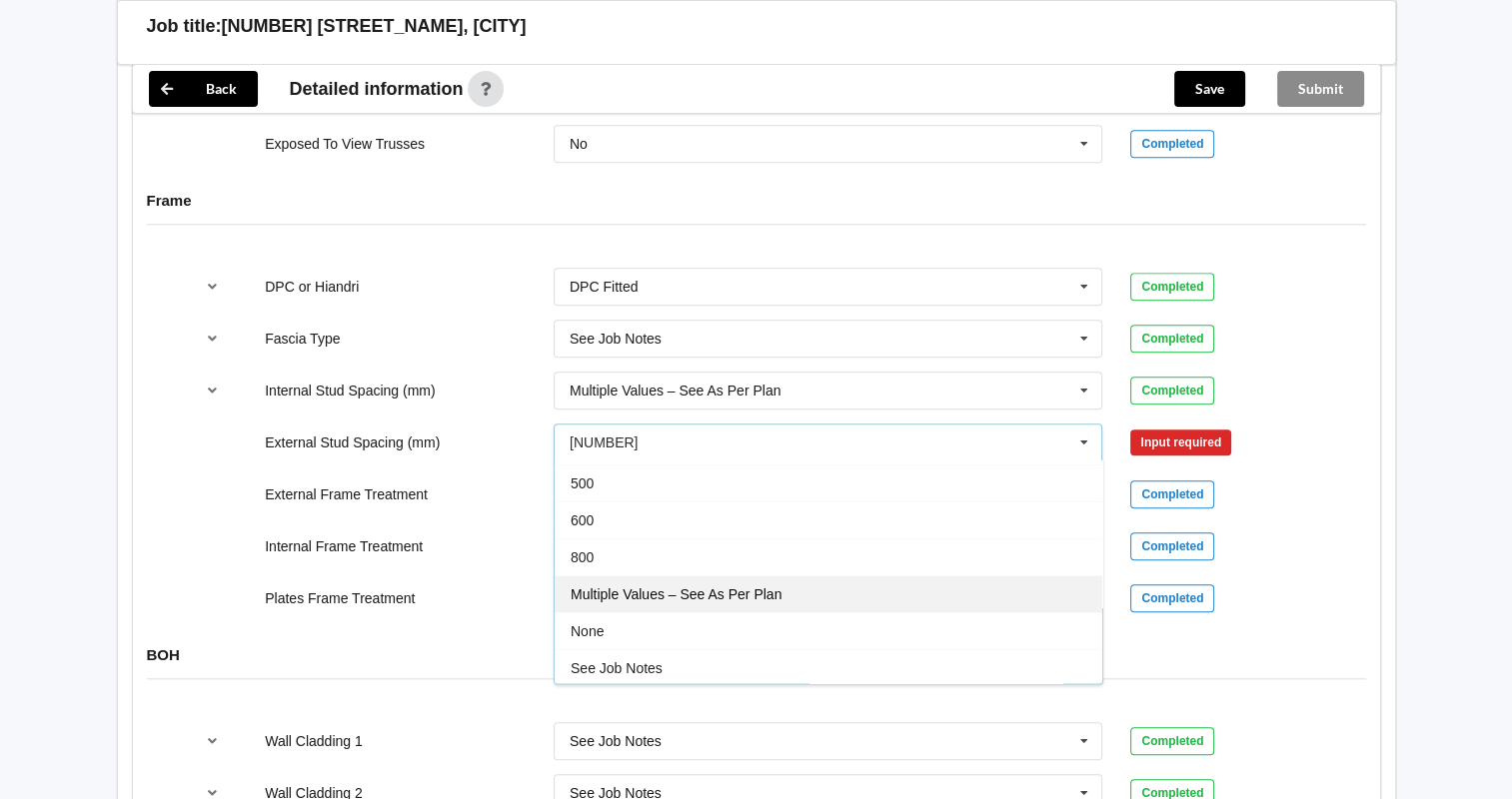 click on "Multiple Values – See As Per Plan" at bounding box center (828, 593) 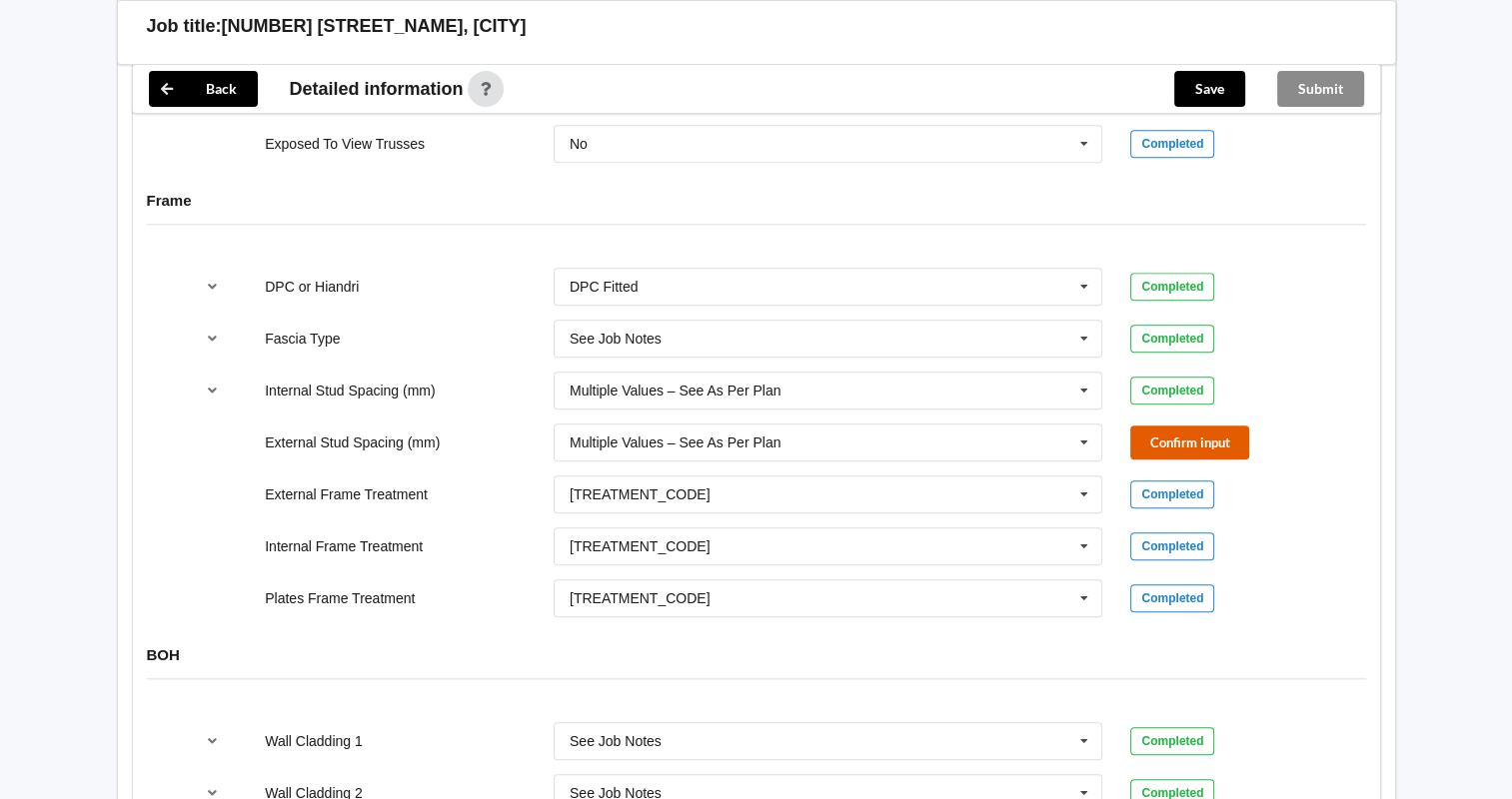 click on "Confirm input" at bounding box center (1189, 441) 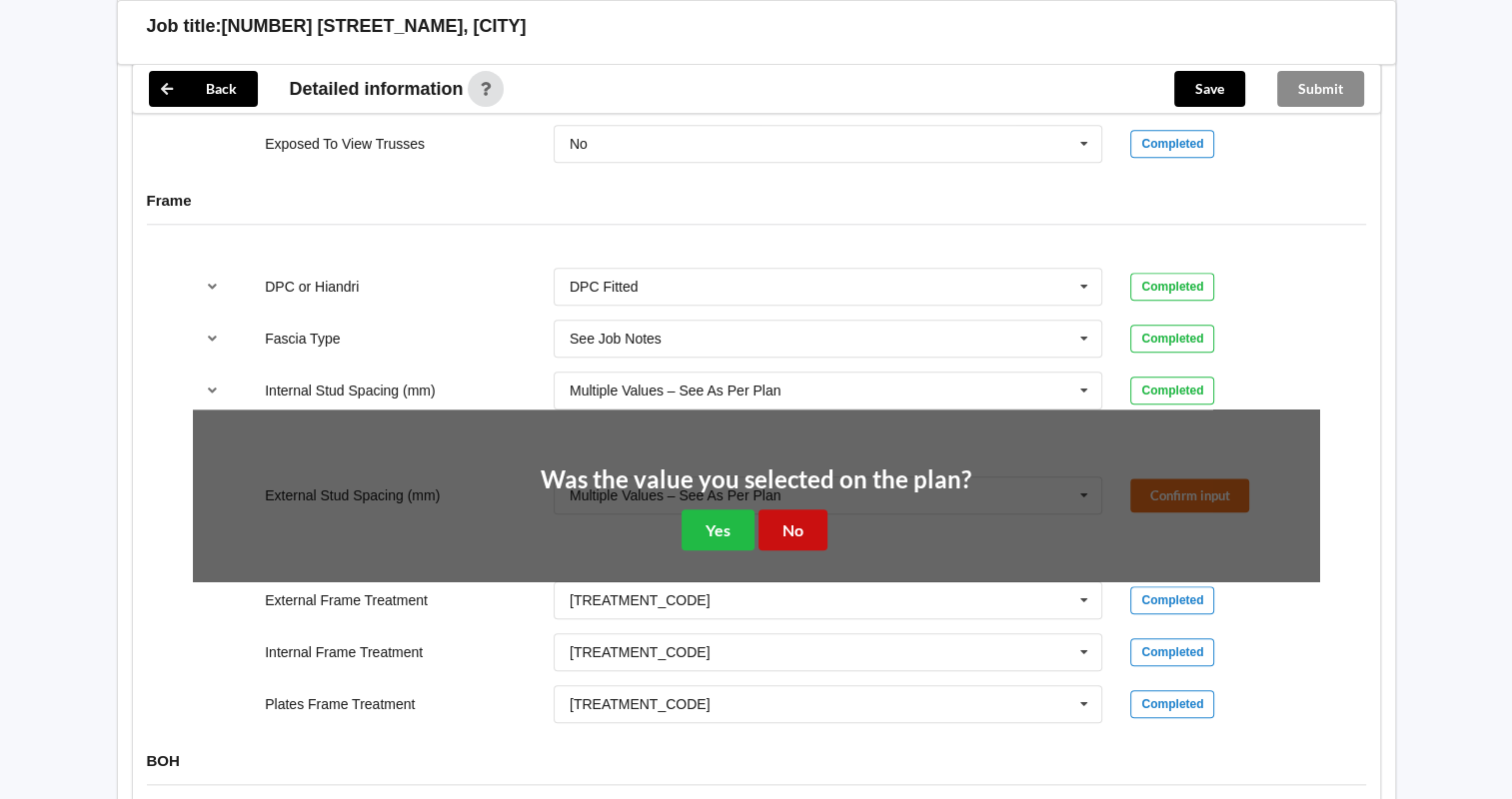 click on "No" at bounding box center (792, 529) 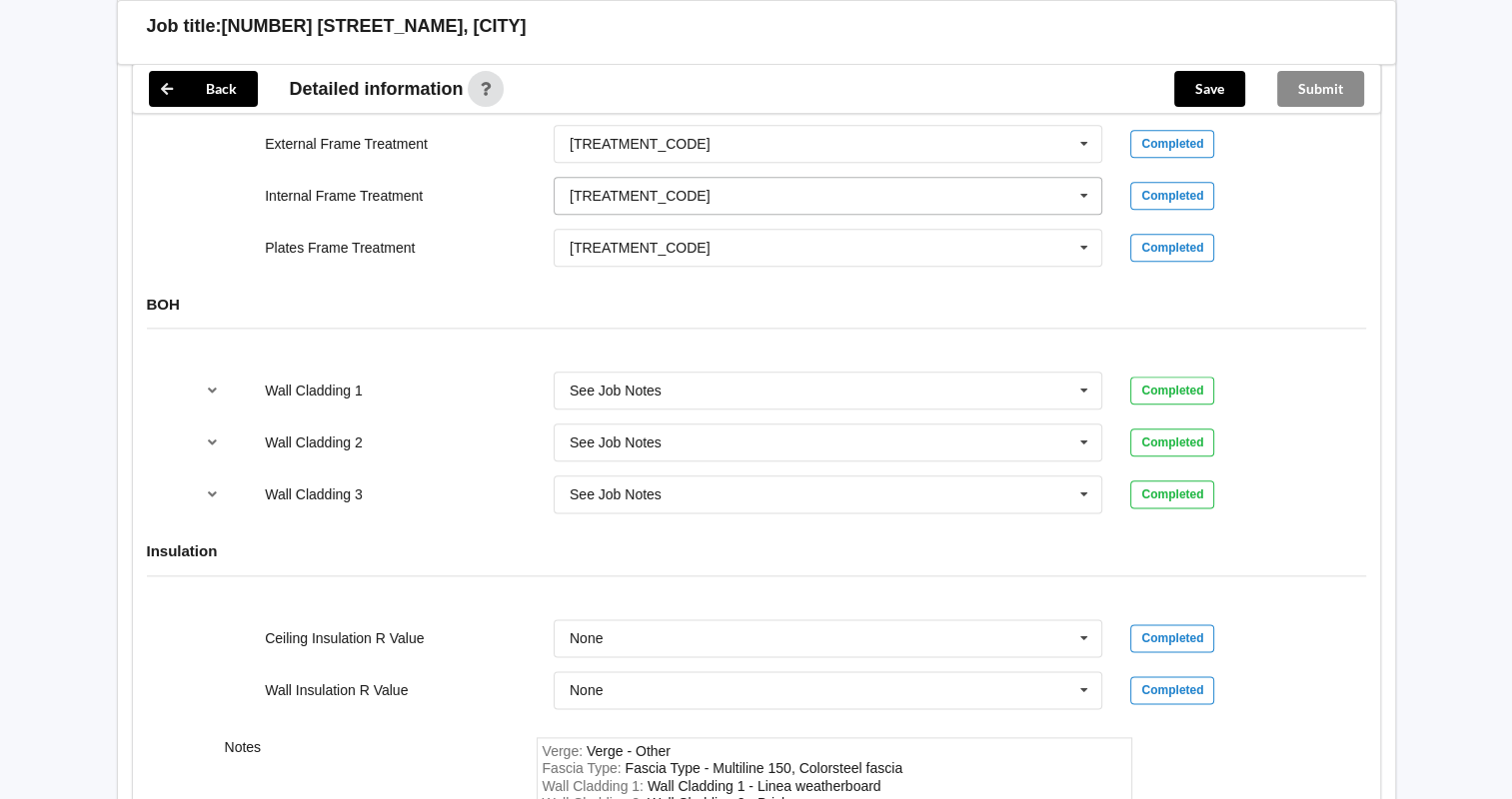 scroll, scrollTop: 2663, scrollLeft: 0, axis: vertical 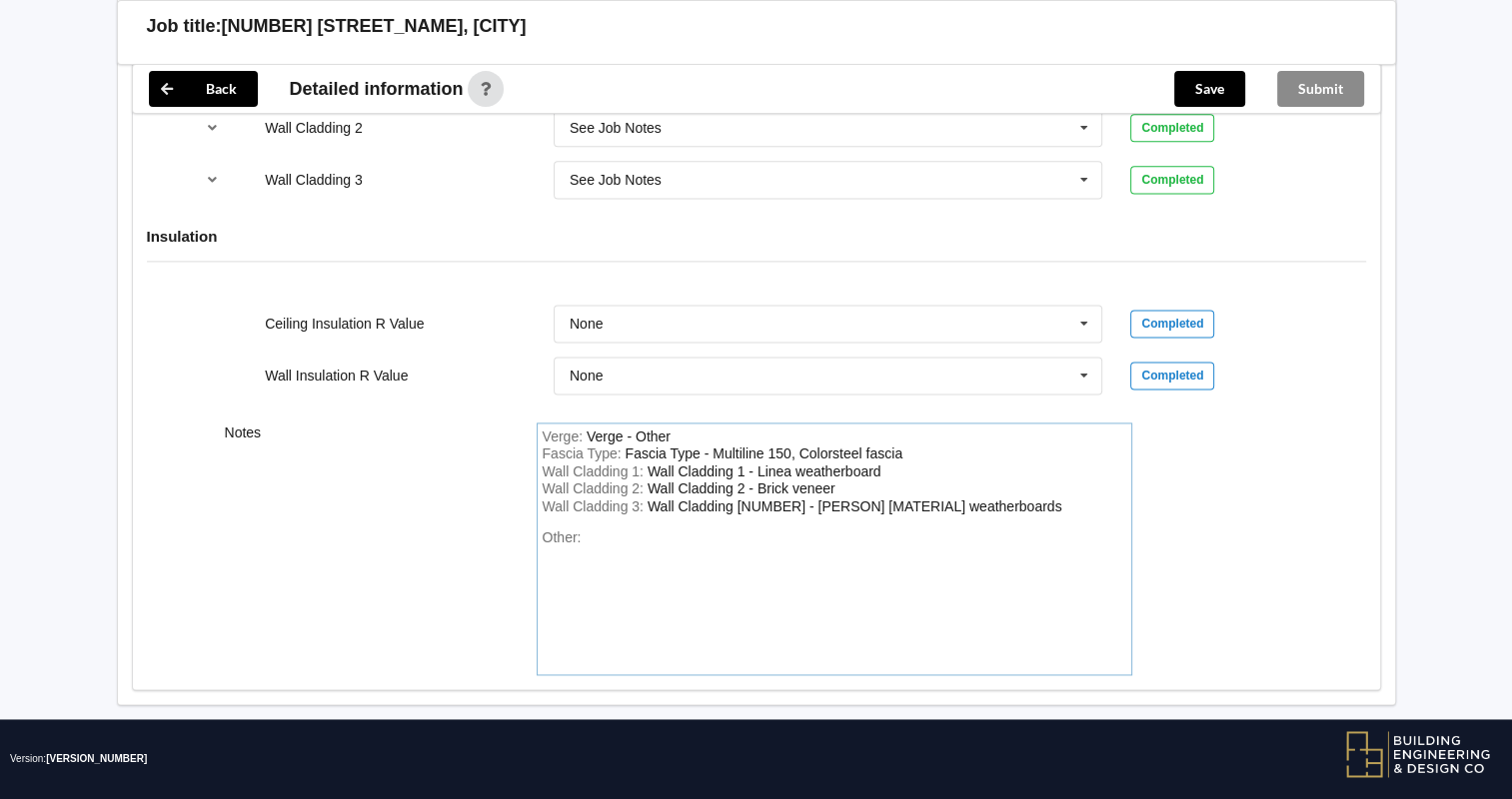 click on "Verge :   Verge - Other" at bounding box center [834, 437] 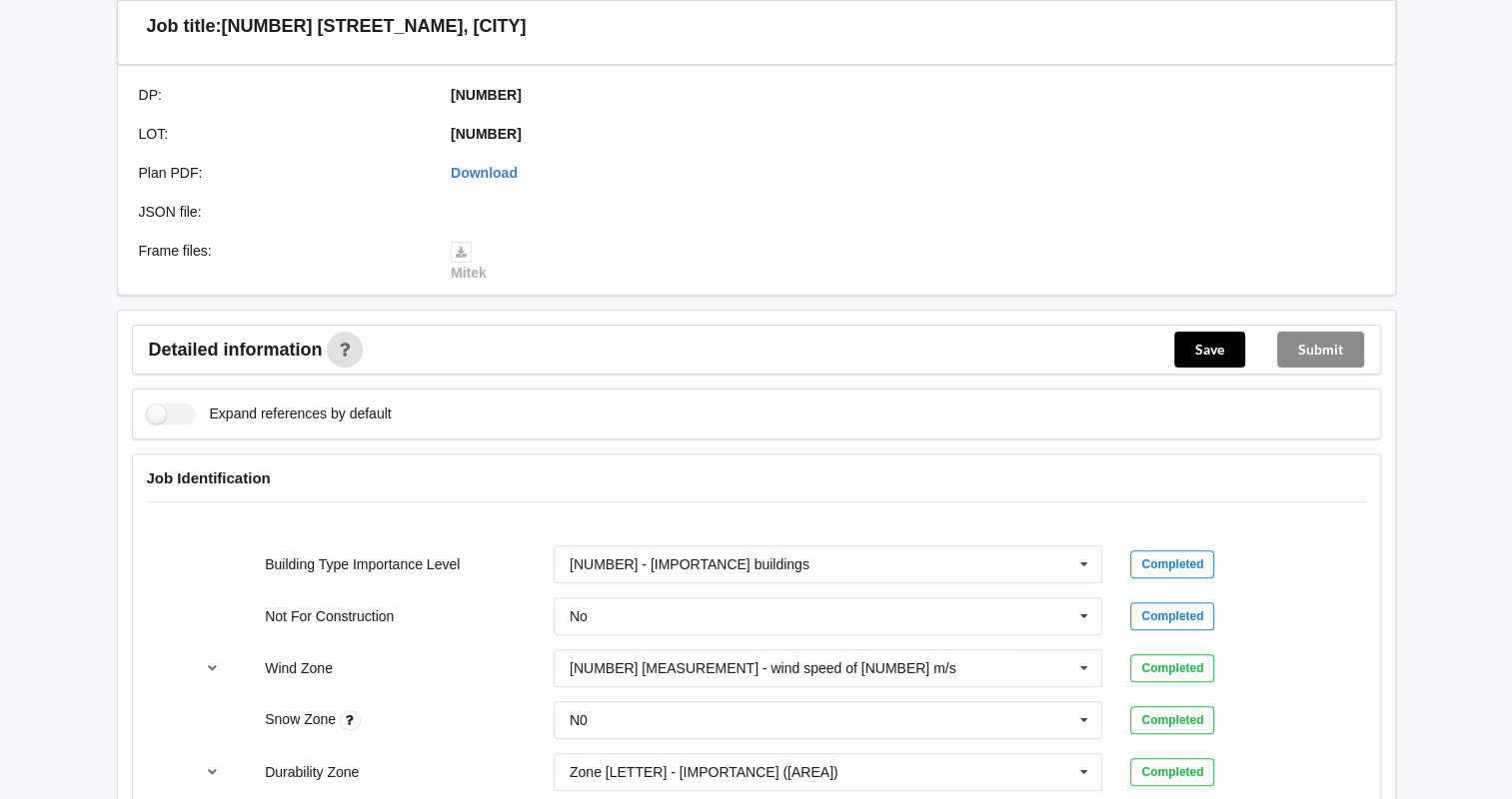 scroll, scrollTop: 0, scrollLeft: 0, axis: both 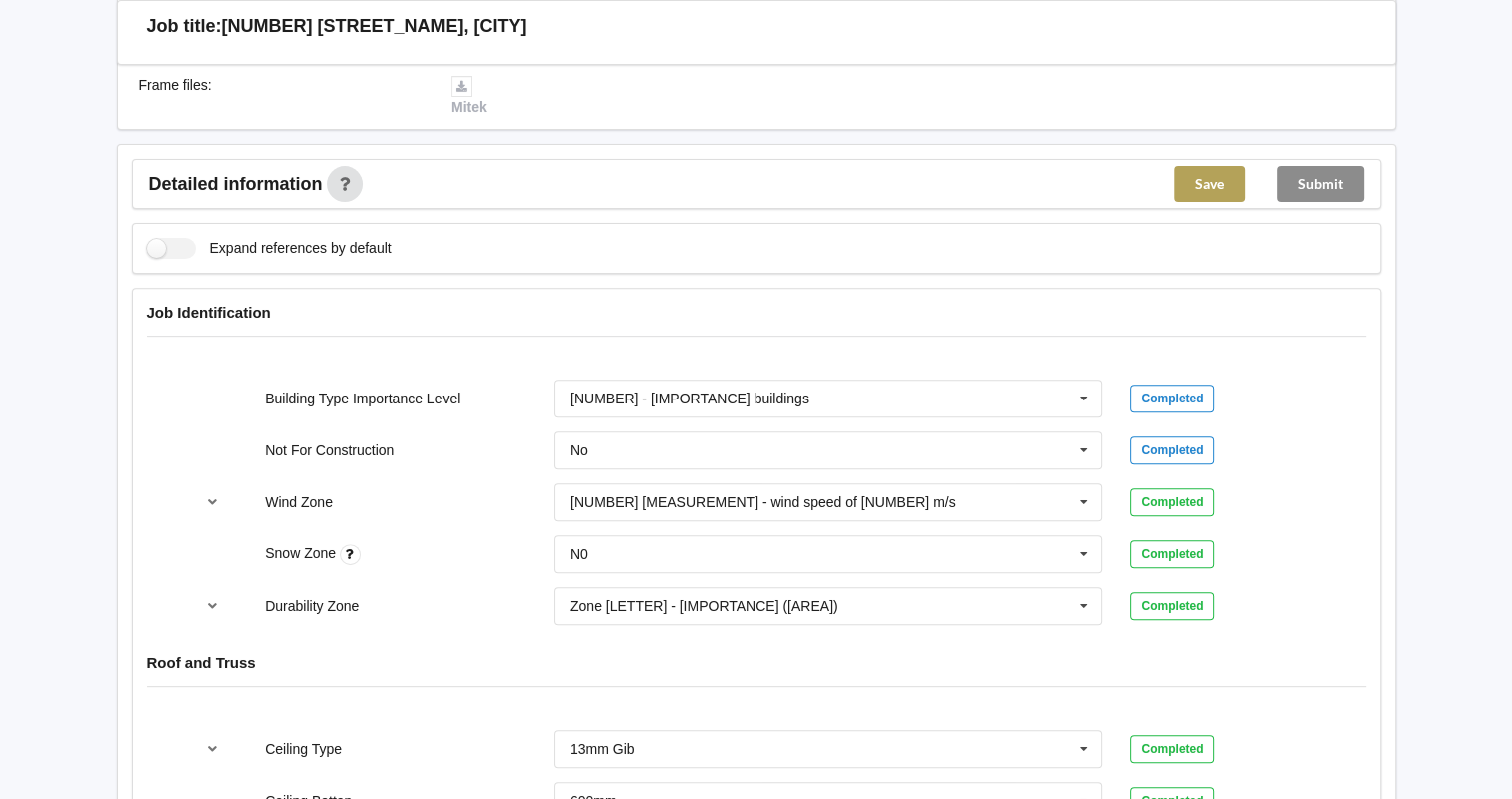 click on "Save" at bounding box center (1209, 184) 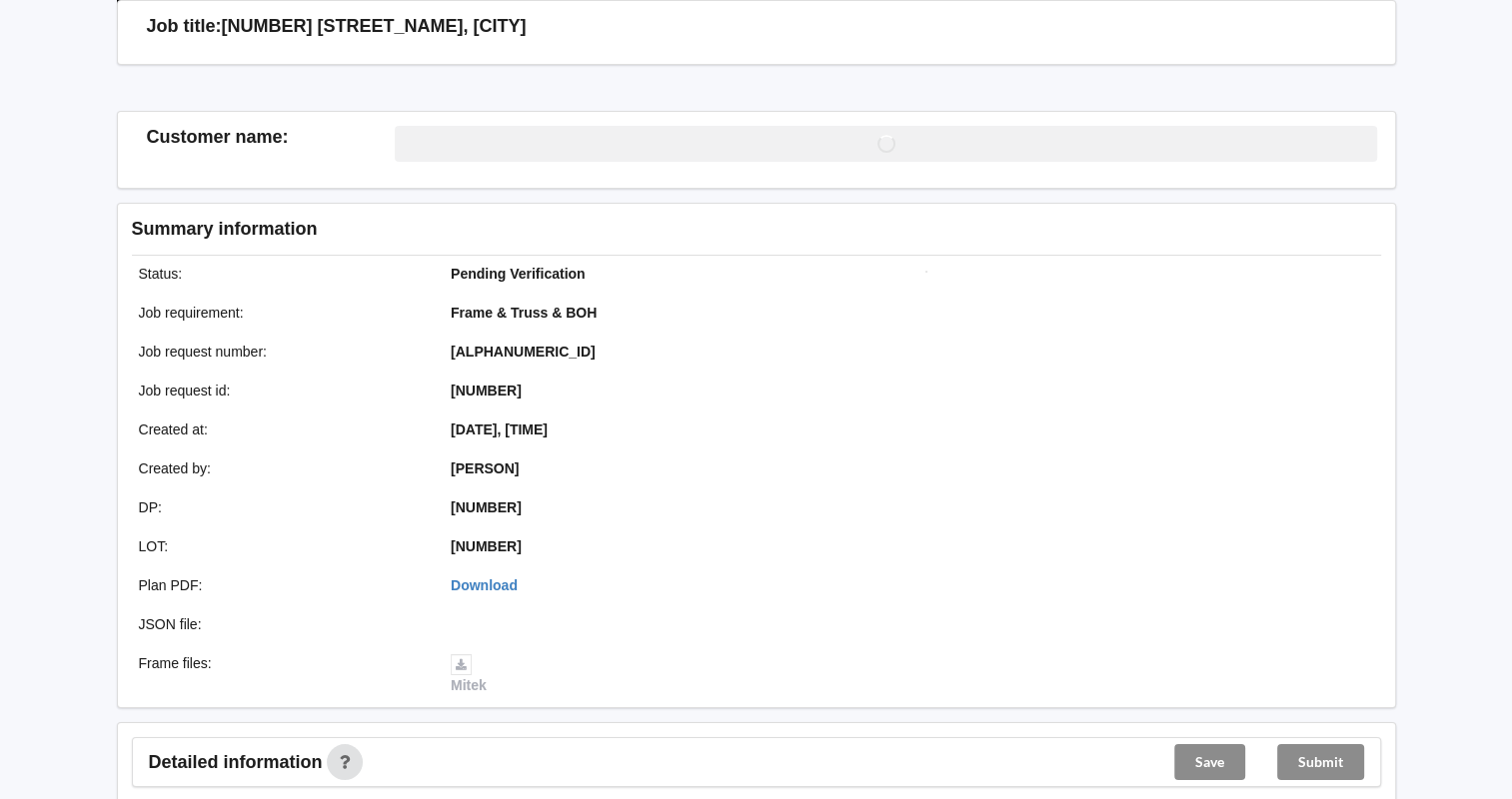 scroll, scrollTop: 665, scrollLeft: 0, axis: vertical 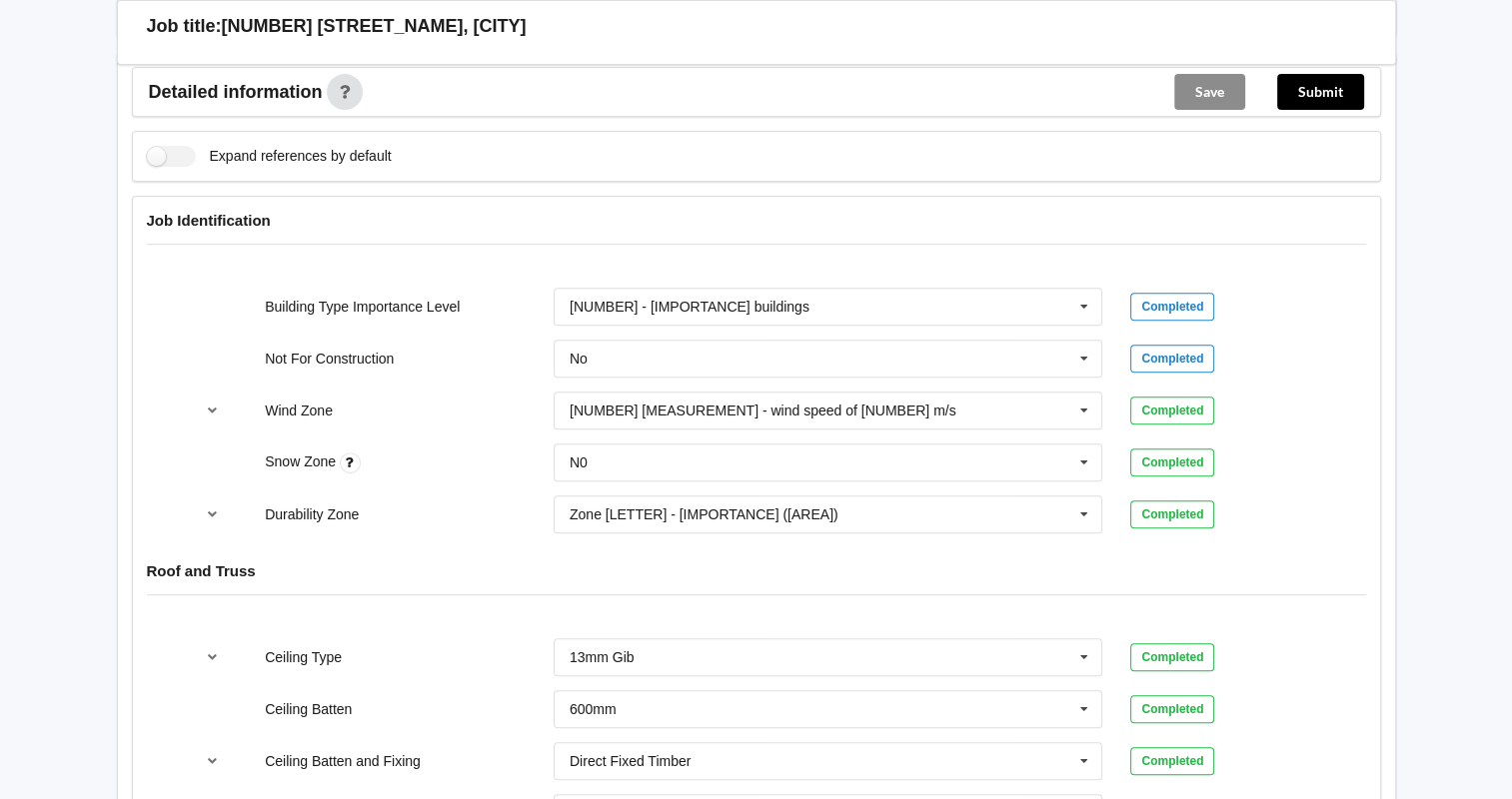 click on "Expand references by default" at bounding box center [756, 156] 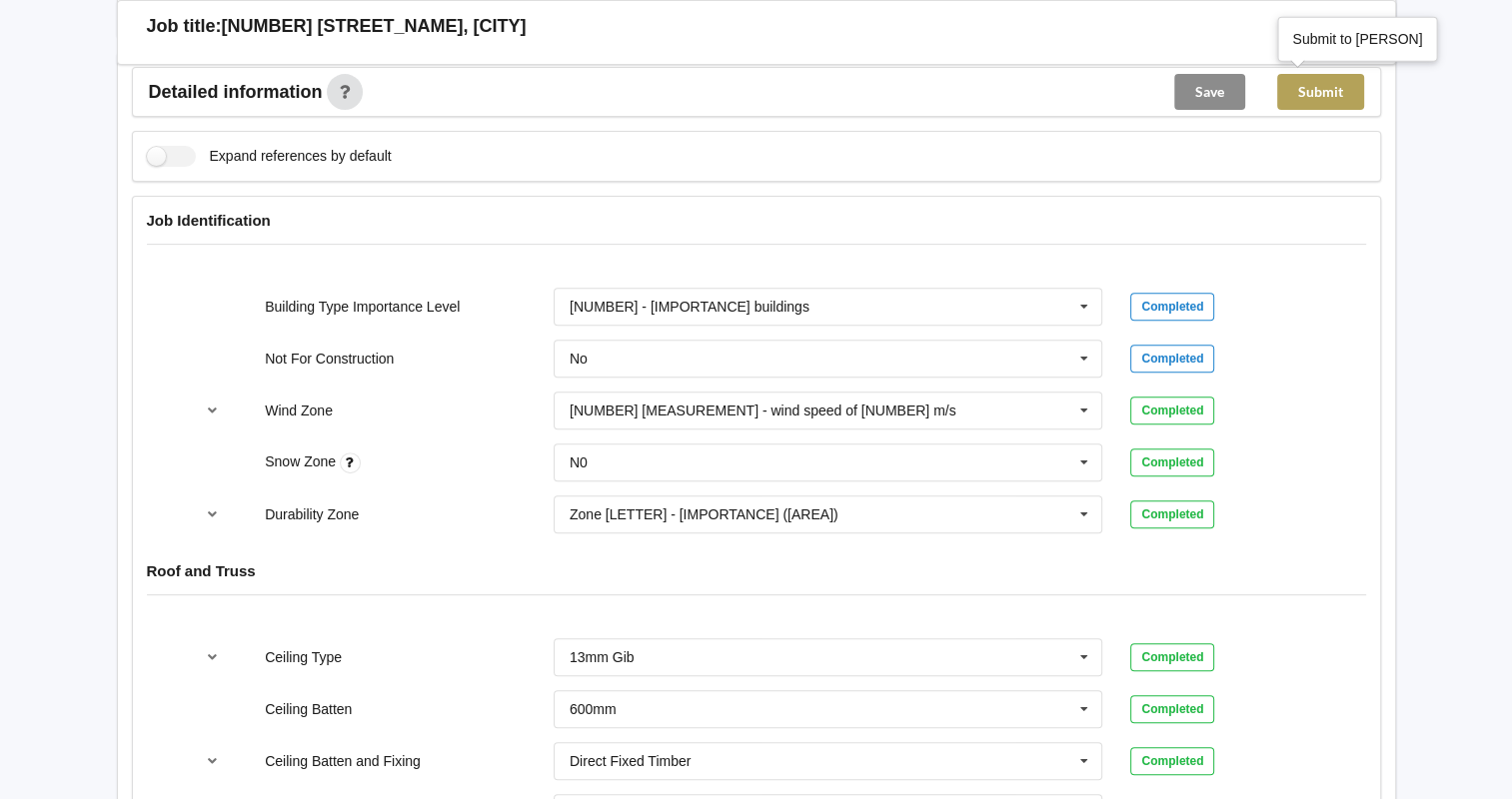 click on "Submit" at bounding box center [1320, 92] 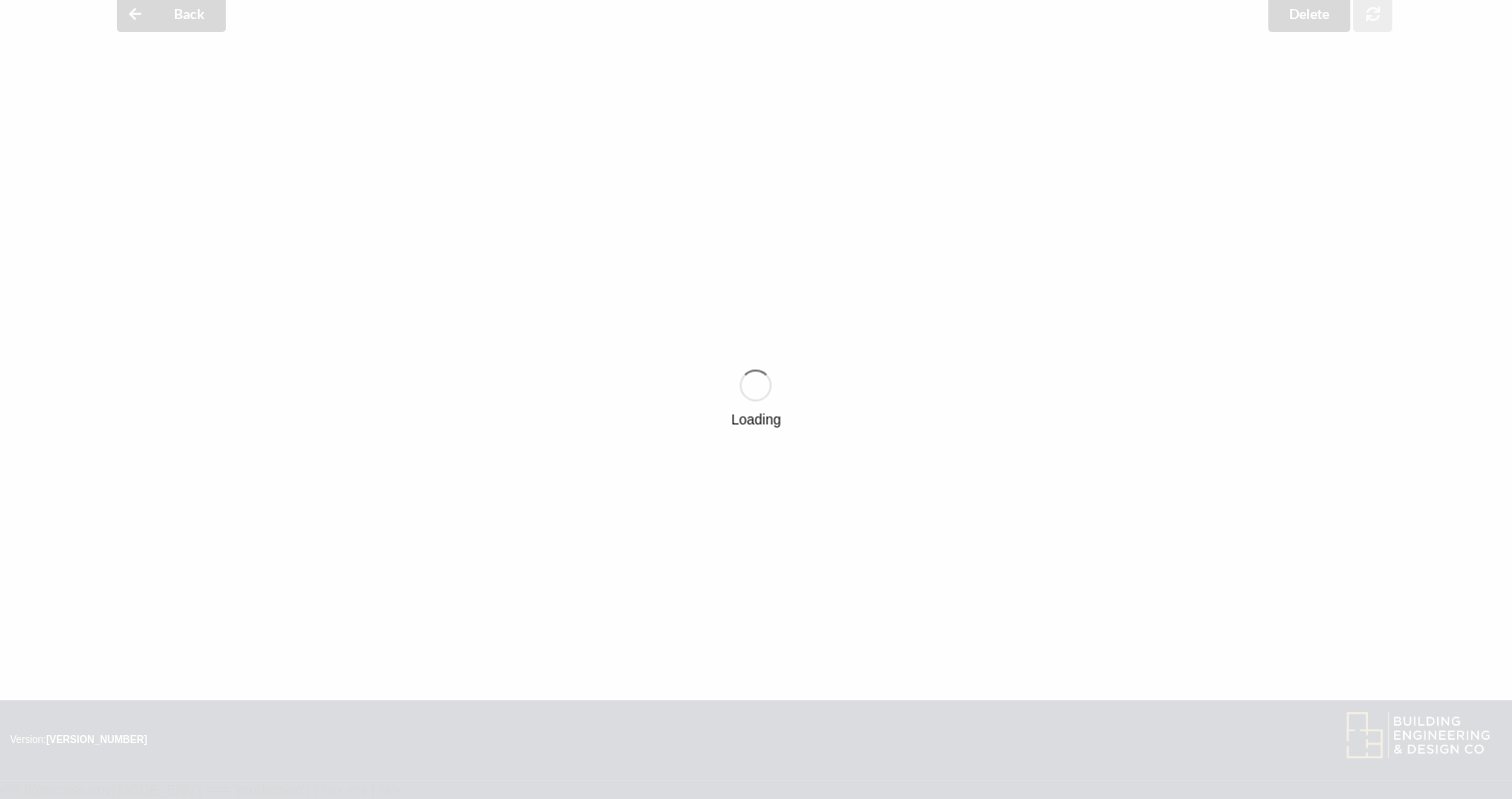 scroll, scrollTop: 665, scrollLeft: 0, axis: vertical 